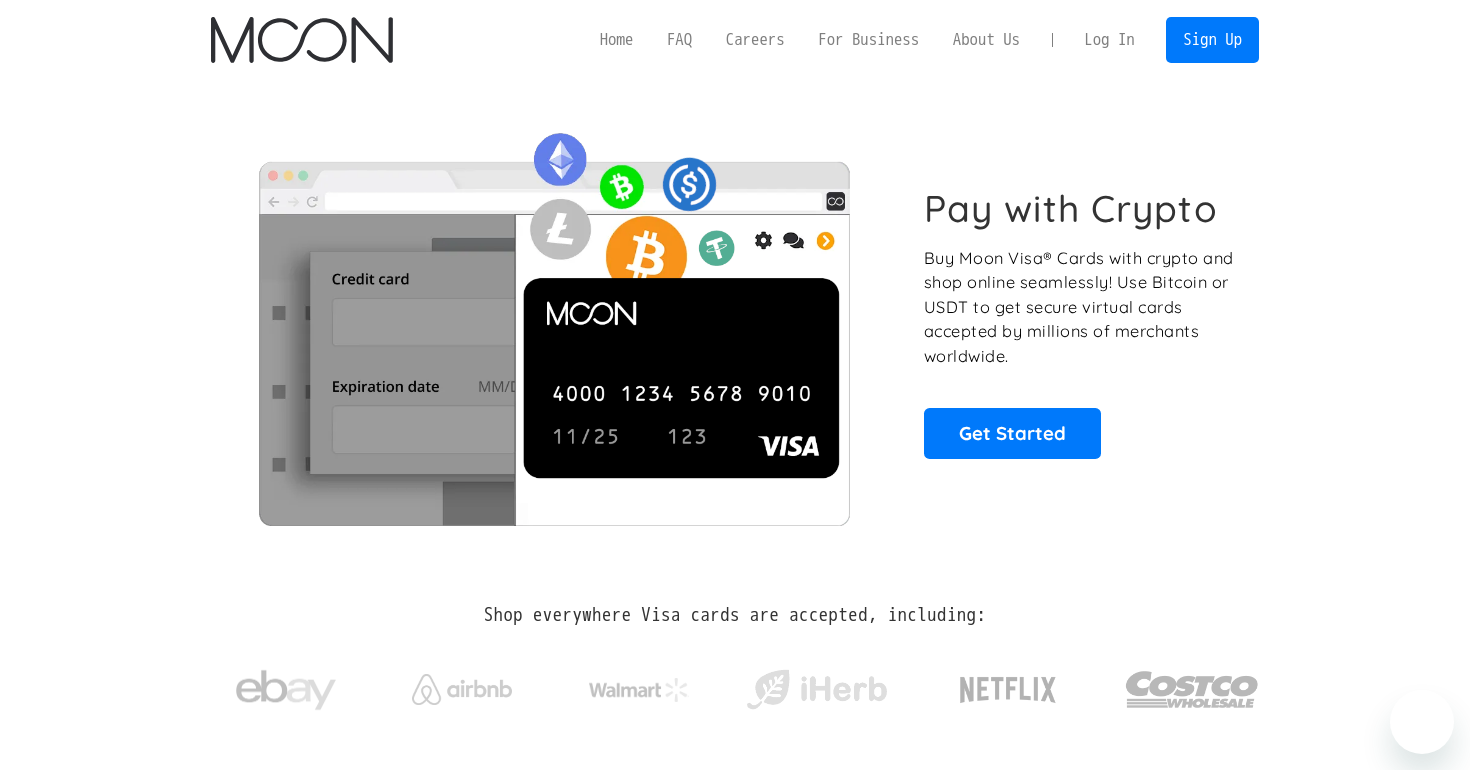 scroll, scrollTop: 0, scrollLeft: 0, axis: both 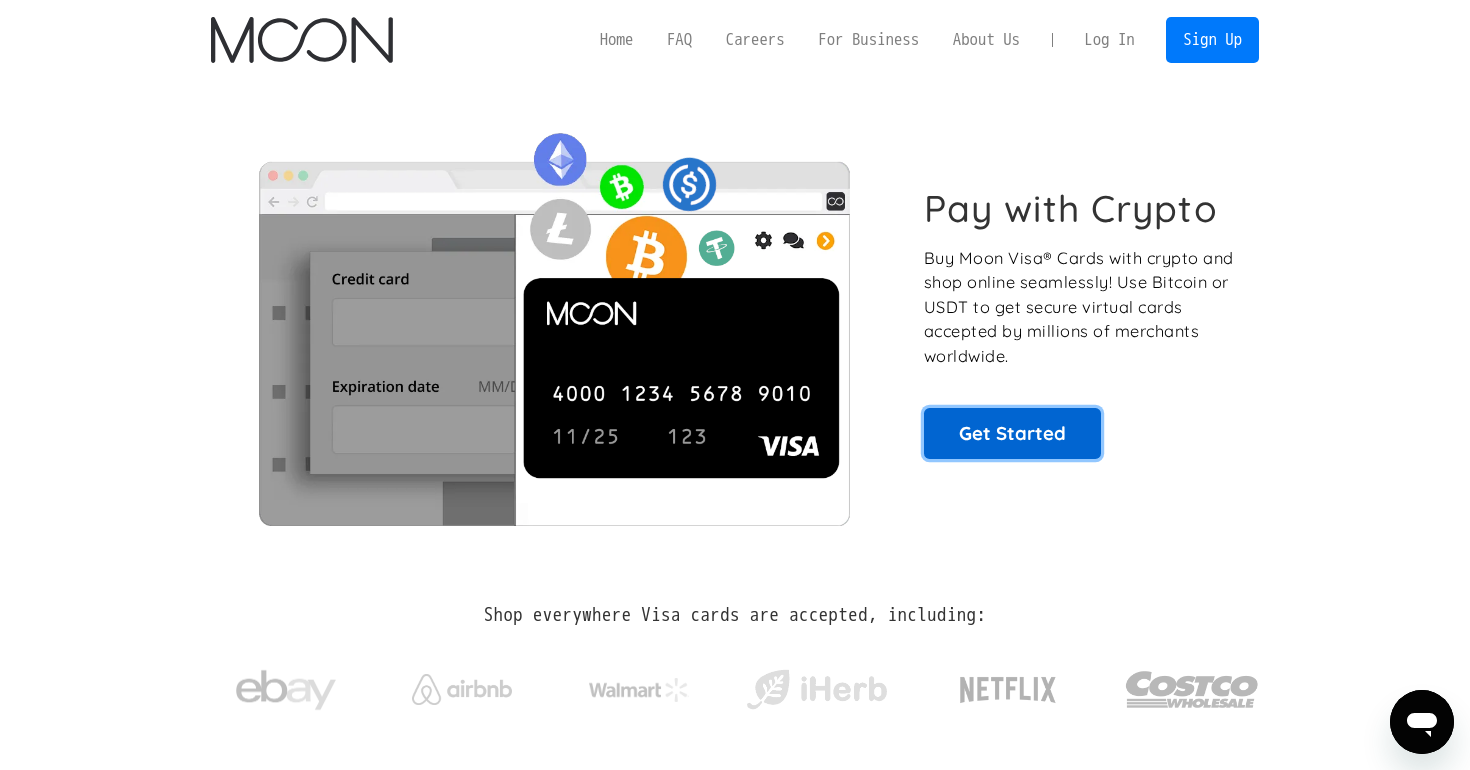click on "Get Started" at bounding box center [1012, 433] 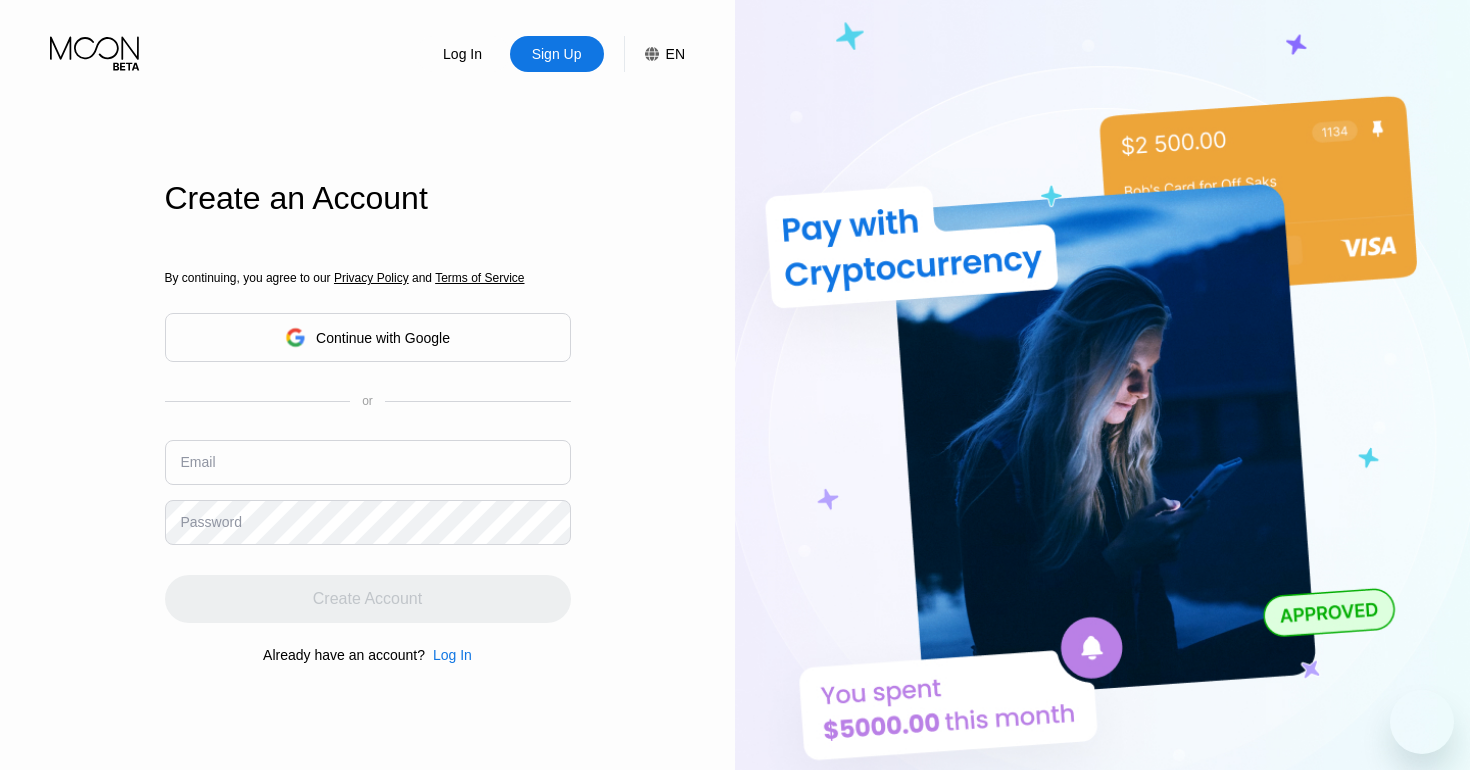 scroll, scrollTop: 0, scrollLeft: 0, axis: both 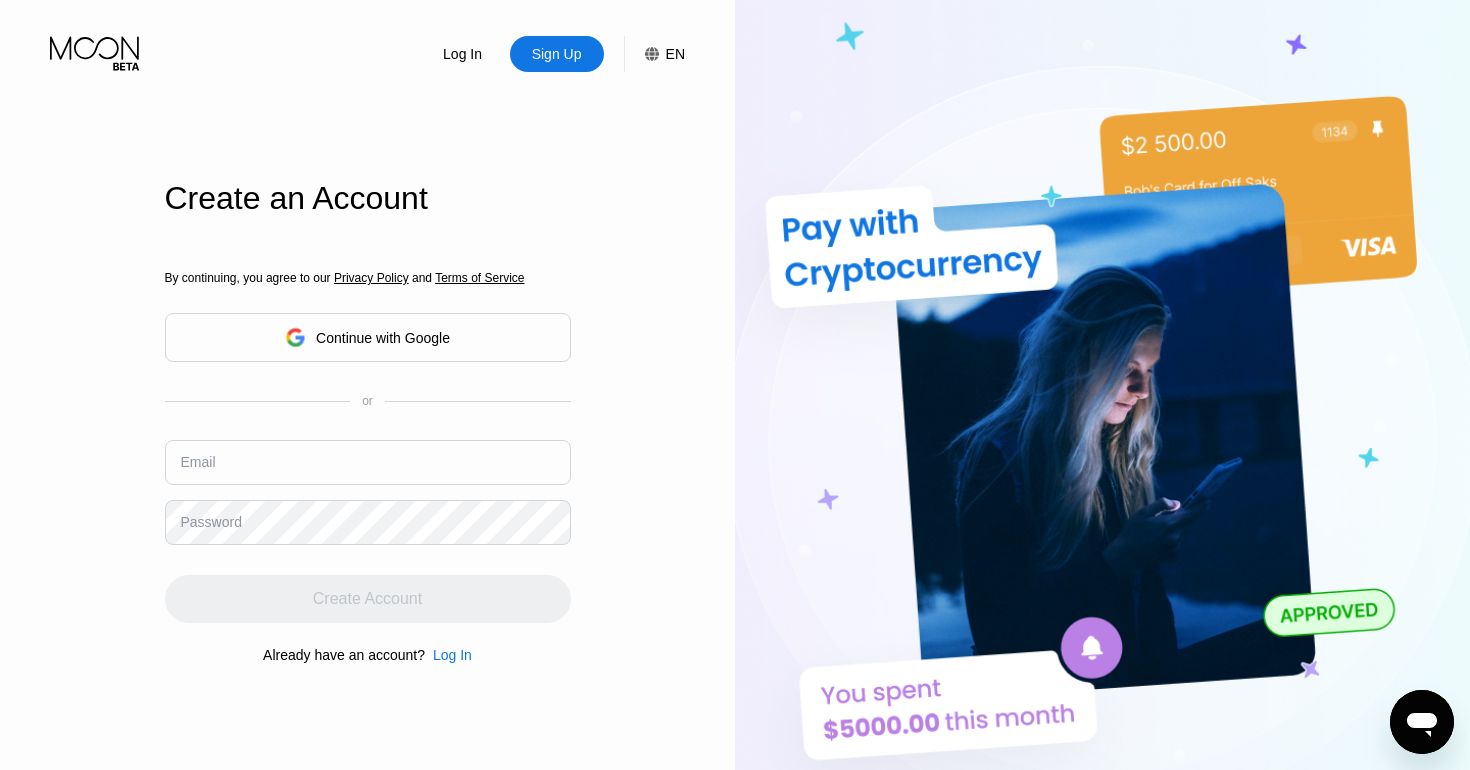 click on "By continuing, you agree to our   Privacy Policy   and   Terms of Service Continue with Google or Email Password Create Account Already have an account? Log In" at bounding box center (368, 467) 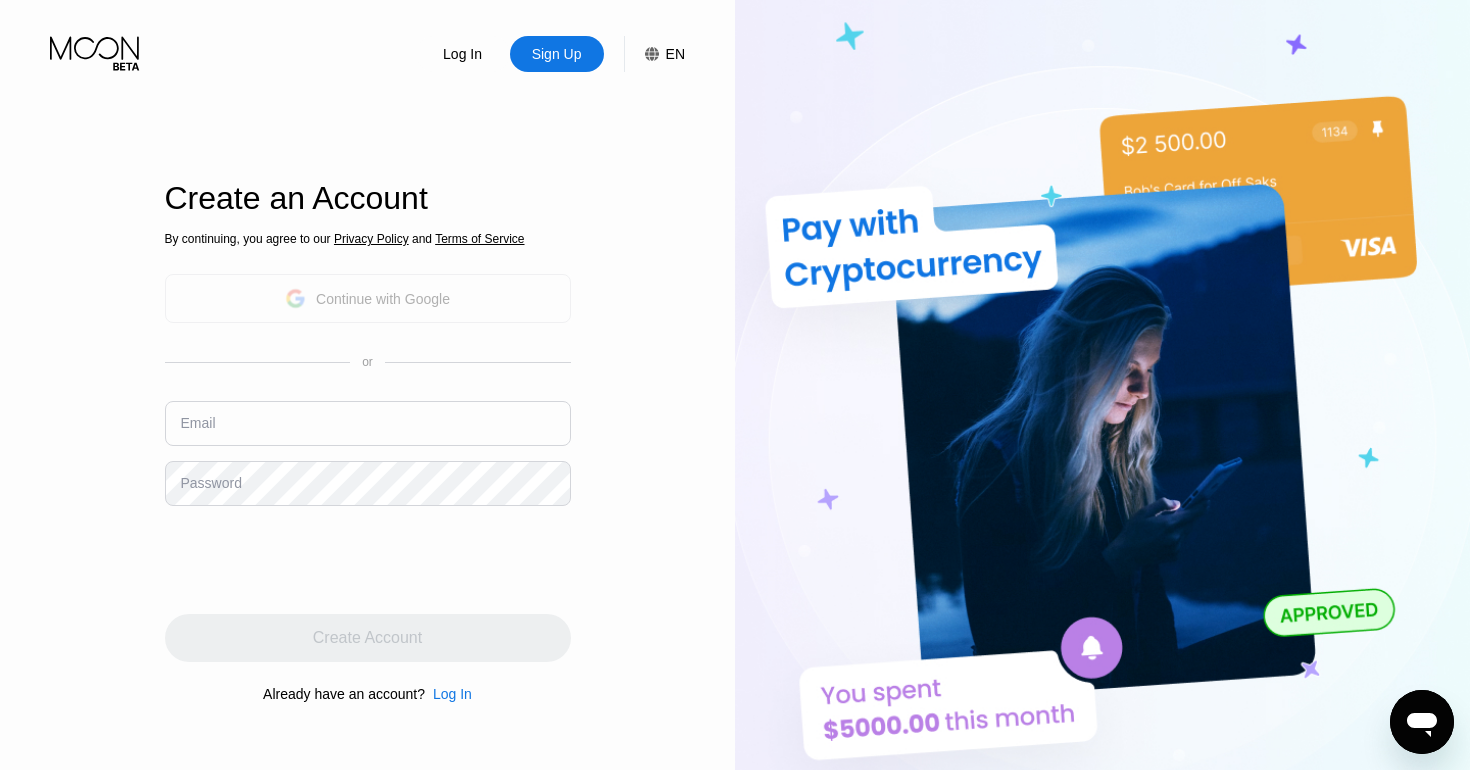 click on "Continue with Google" at bounding box center (383, 299) 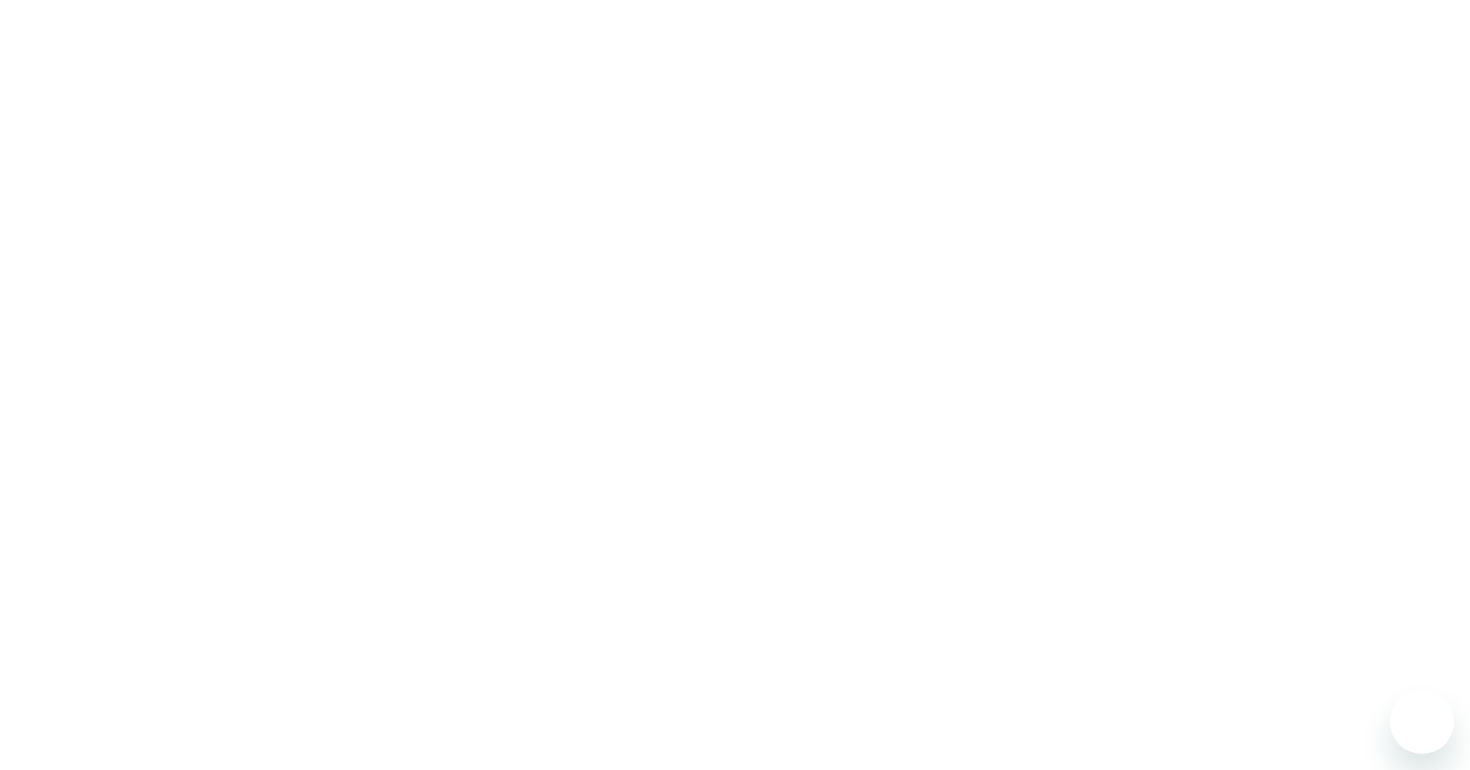 scroll, scrollTop: 0, scrollLeft: 0, axis: both 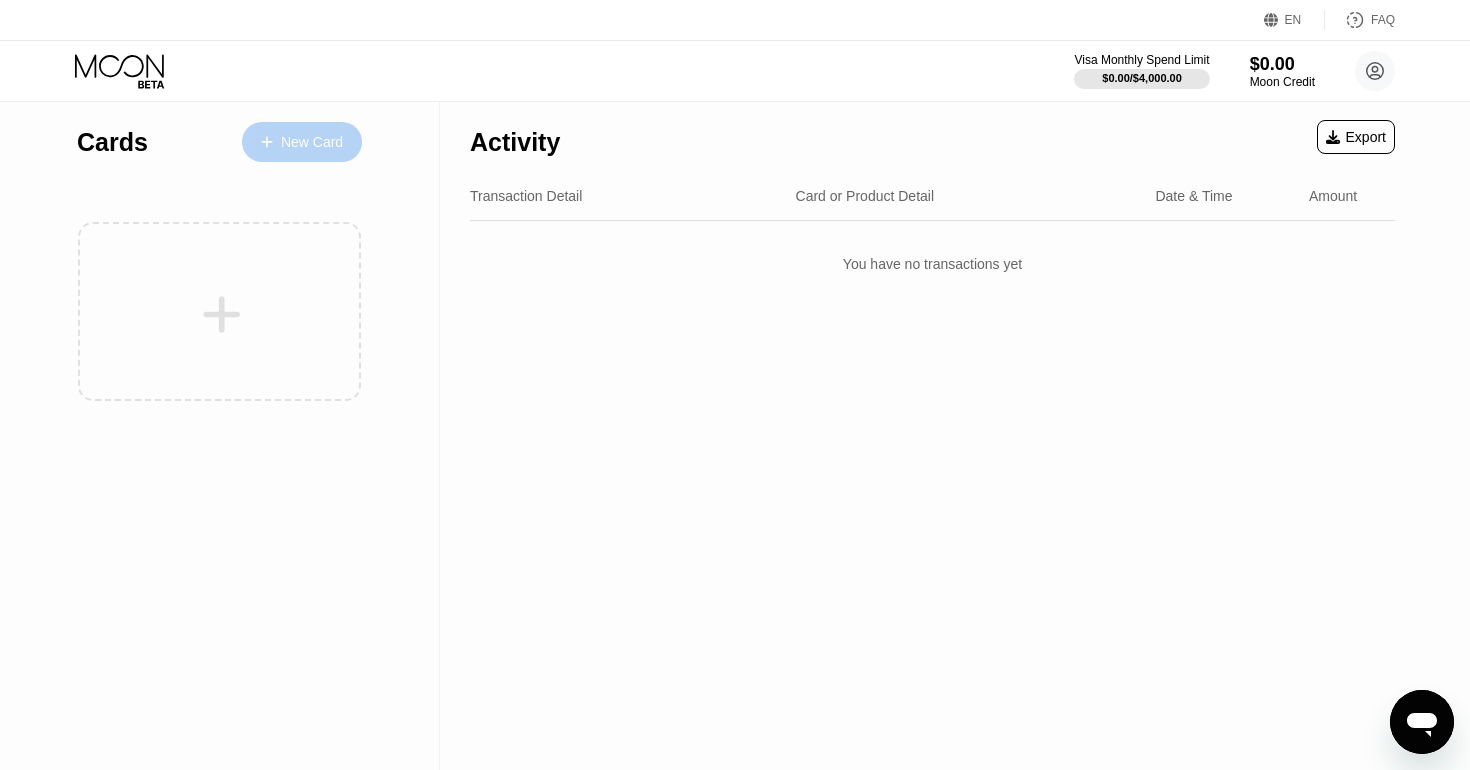 click on "New Card" at bounding box center [312, 142] 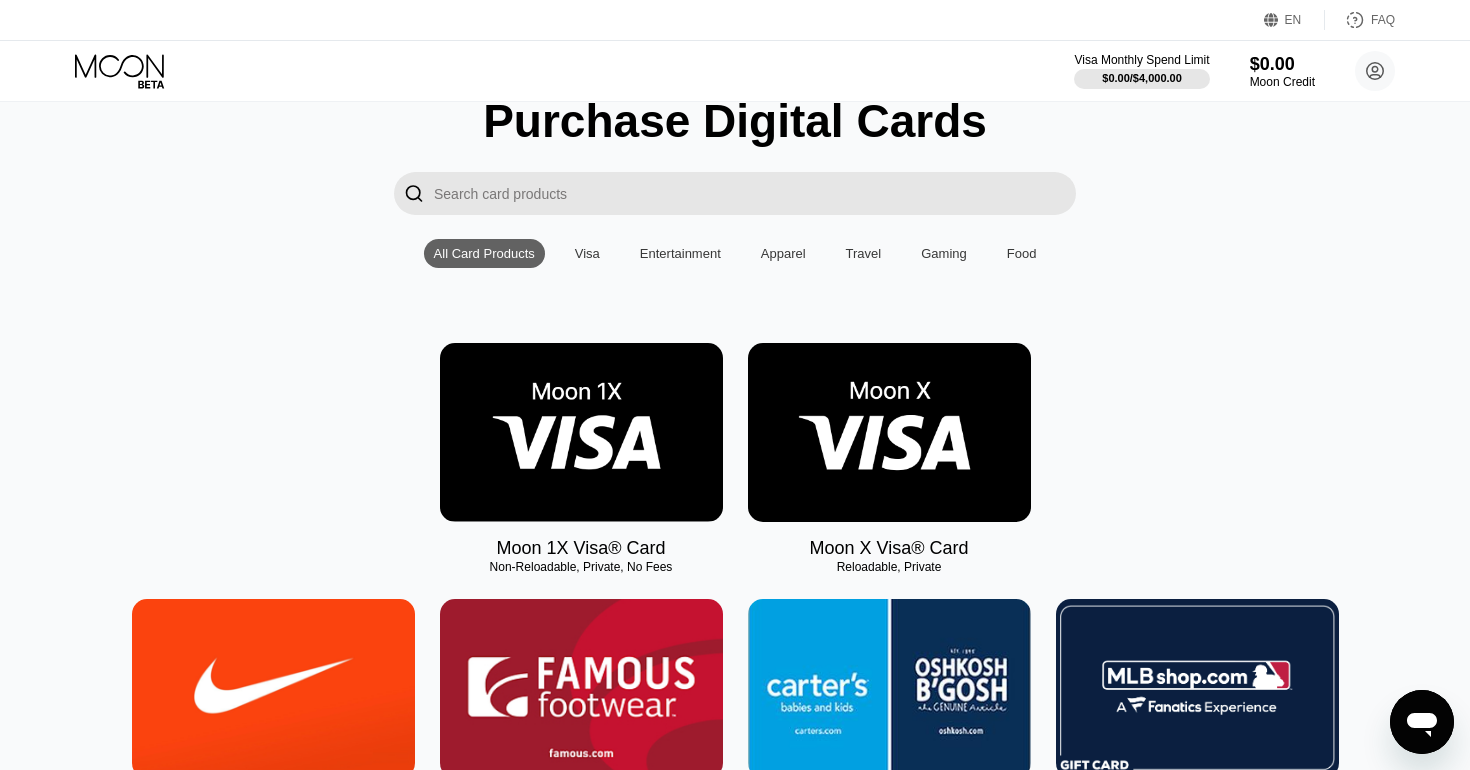 scroll, scrollTop: 0, scrollLeft: 0, axis: both 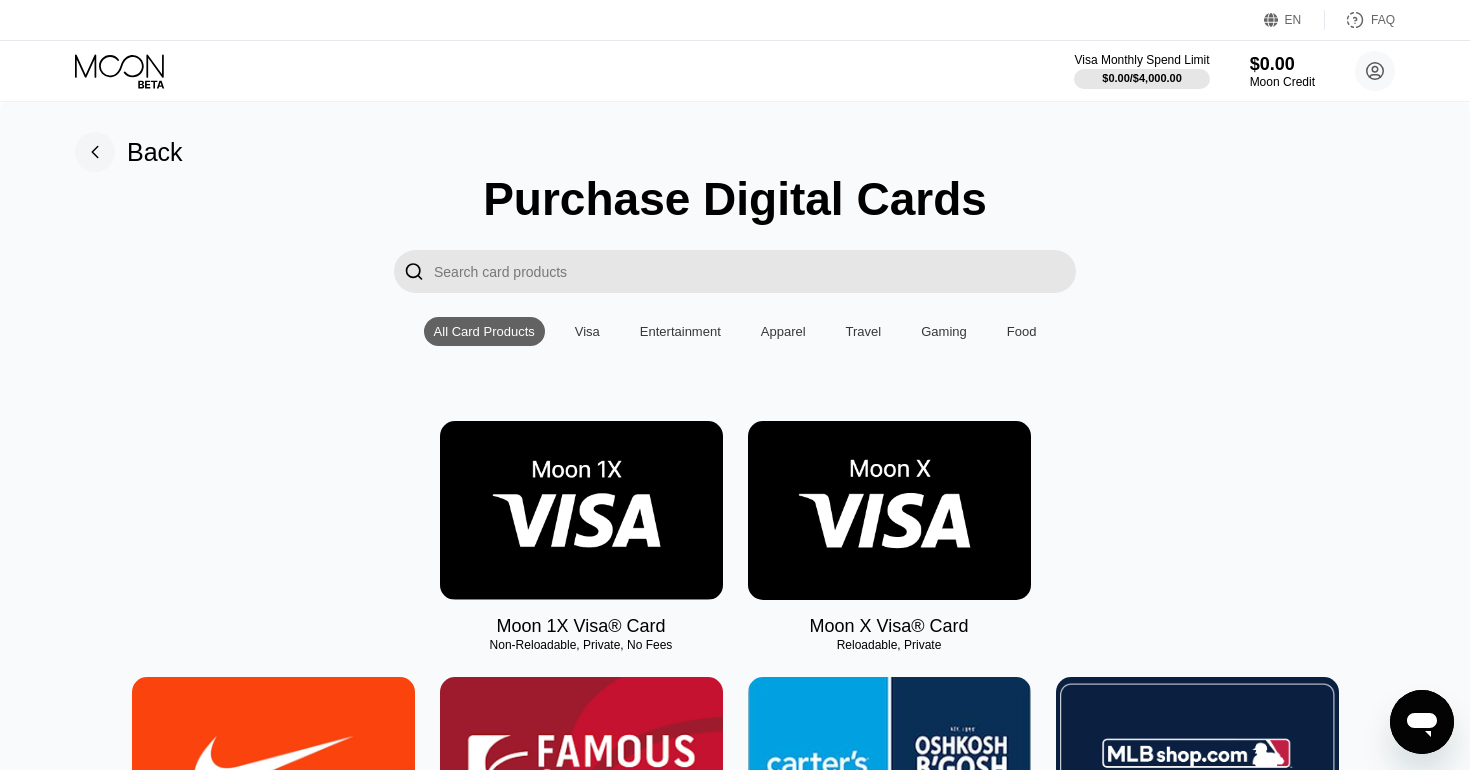 click at bounding box center (889, 510) 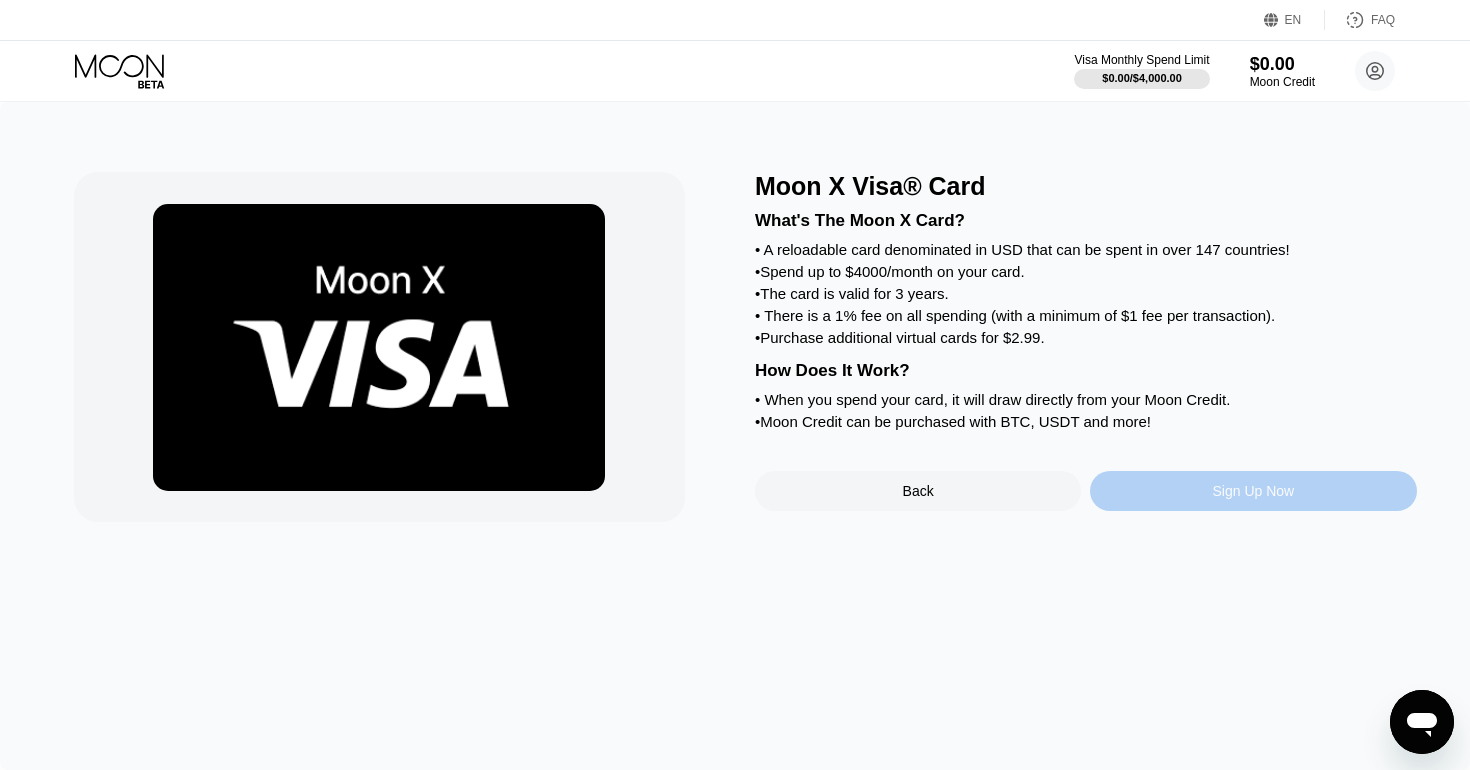 click on "Sign Up Now" at bounding box center [1253, 491] 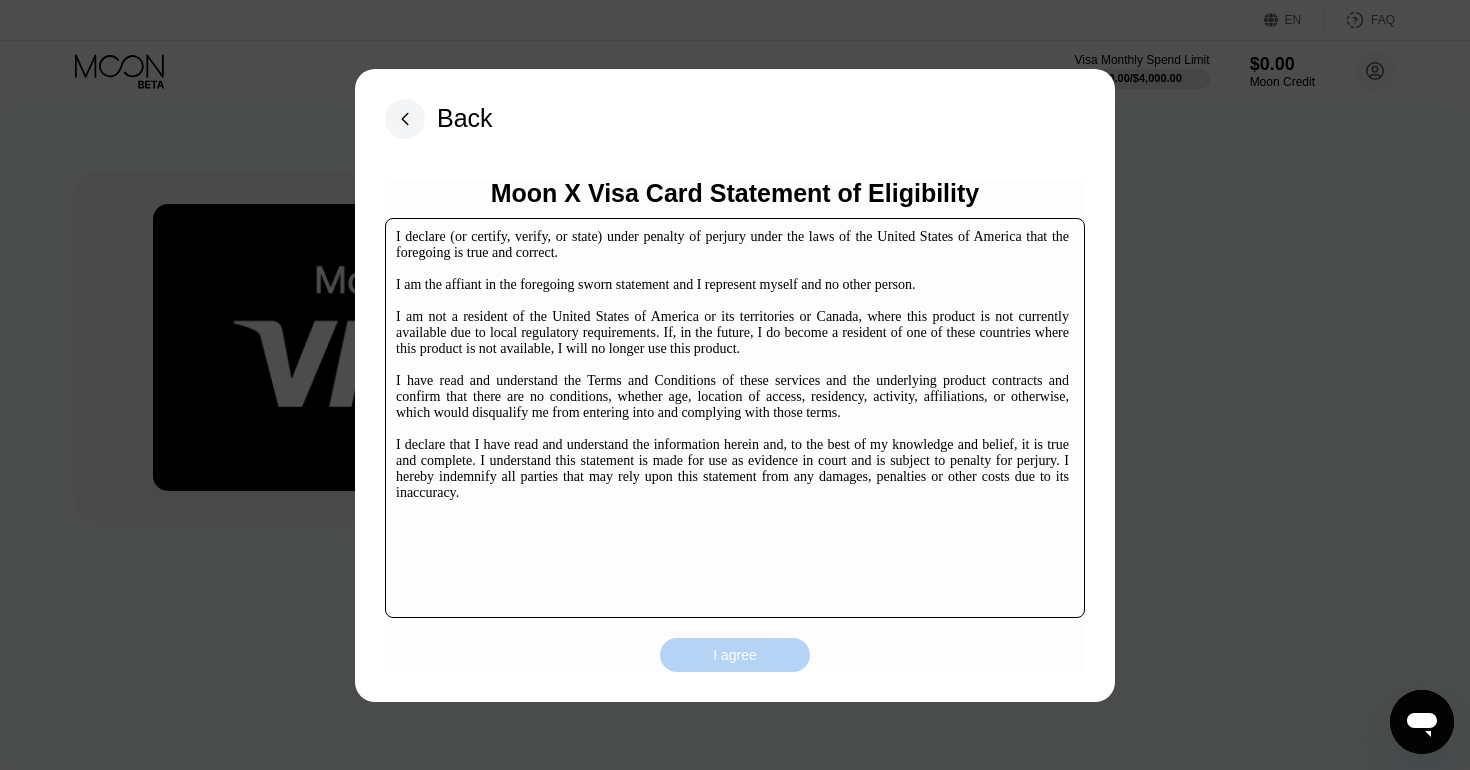 click on "I agree" at bounding box center [735, 655] 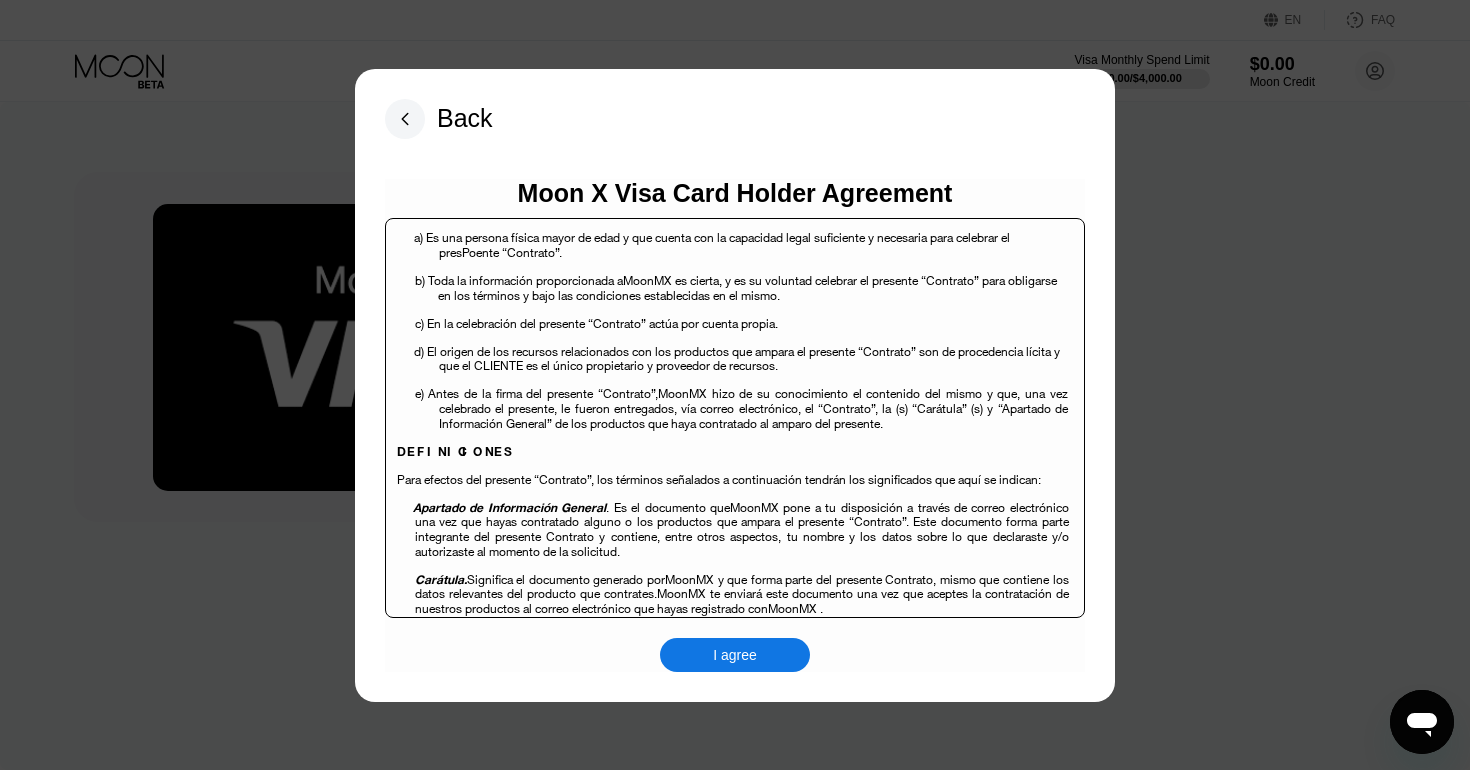 scroll, scrollTop: 476, scrollLeft: 0, axis: vertical 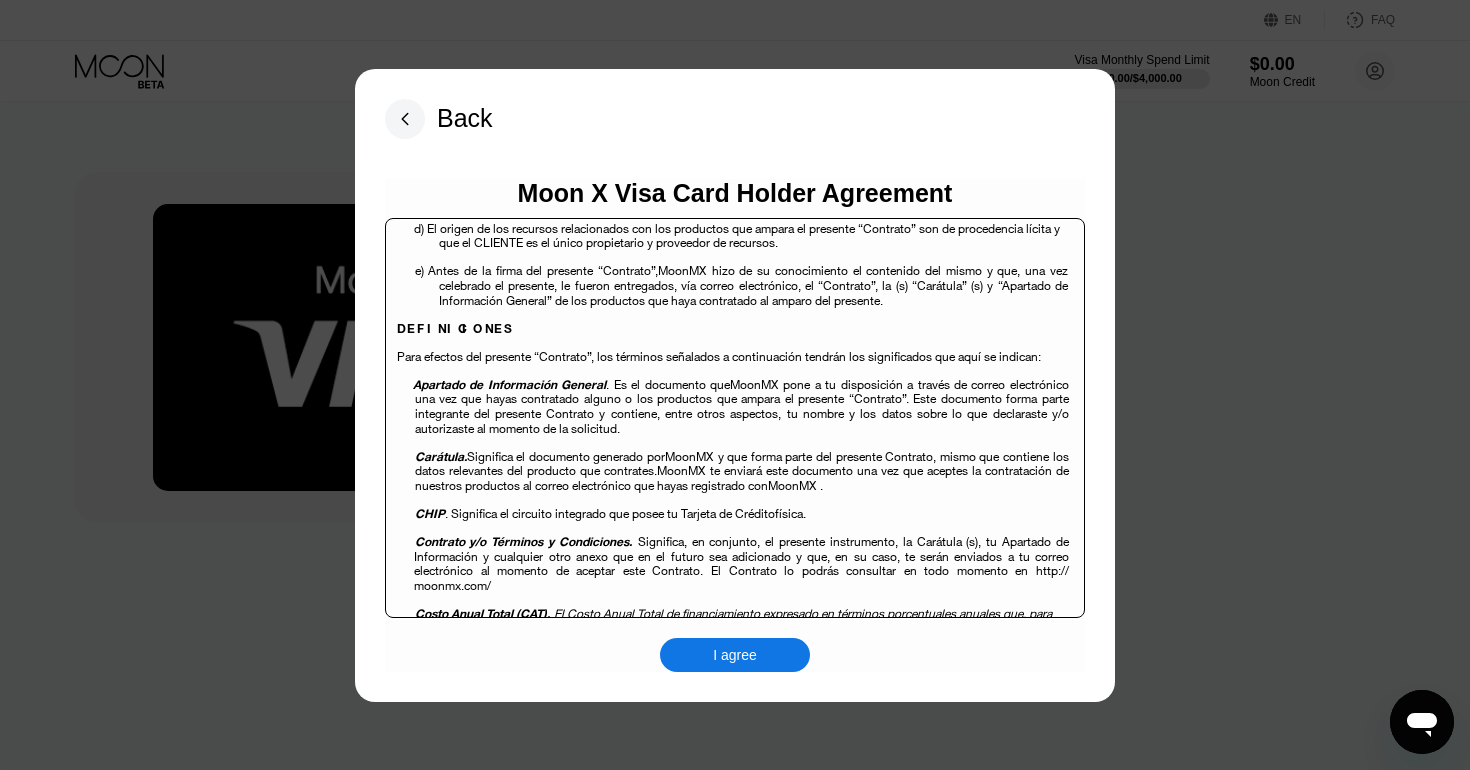 click on "I agree" at bounding box center [735, 655] 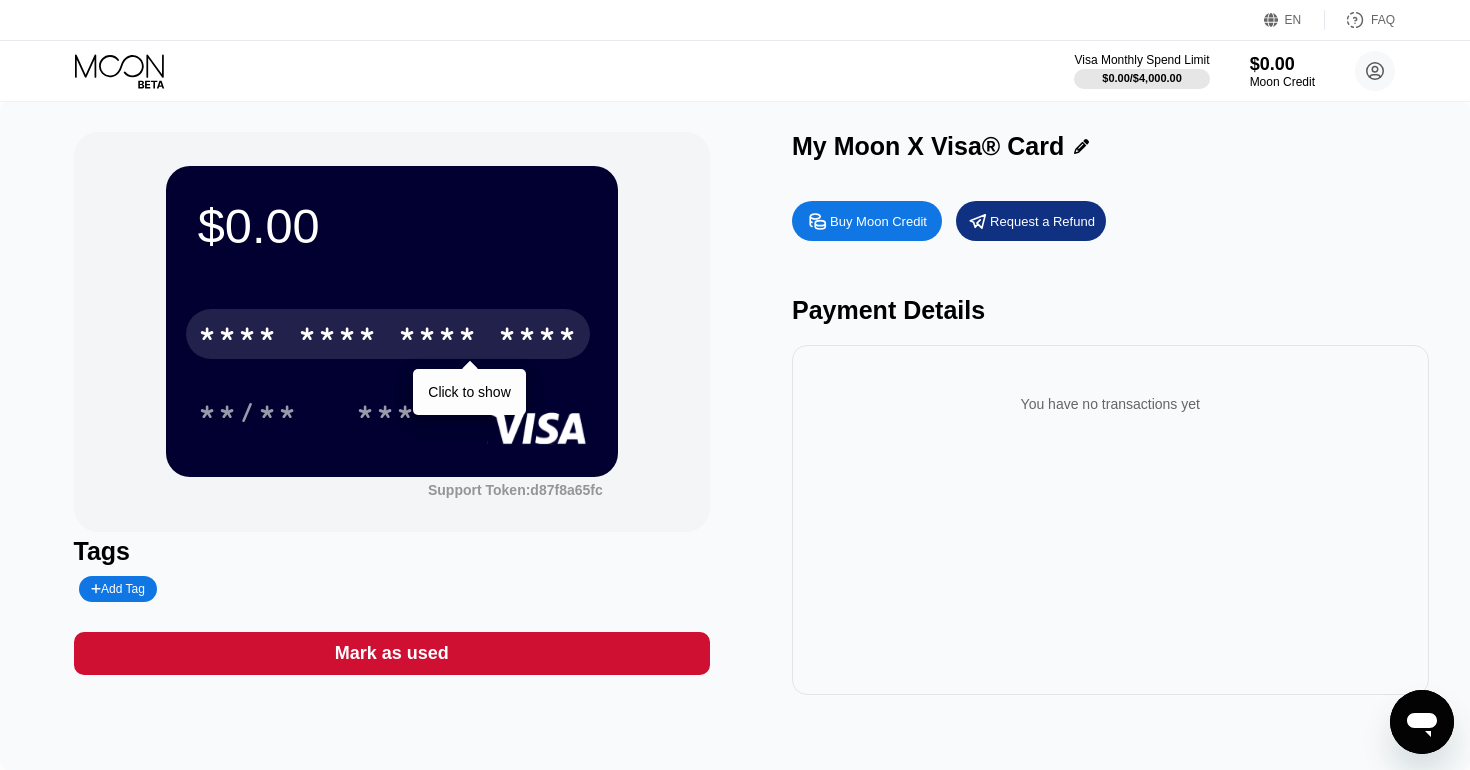 click on "* * * *" at bounding box center (438, 337) 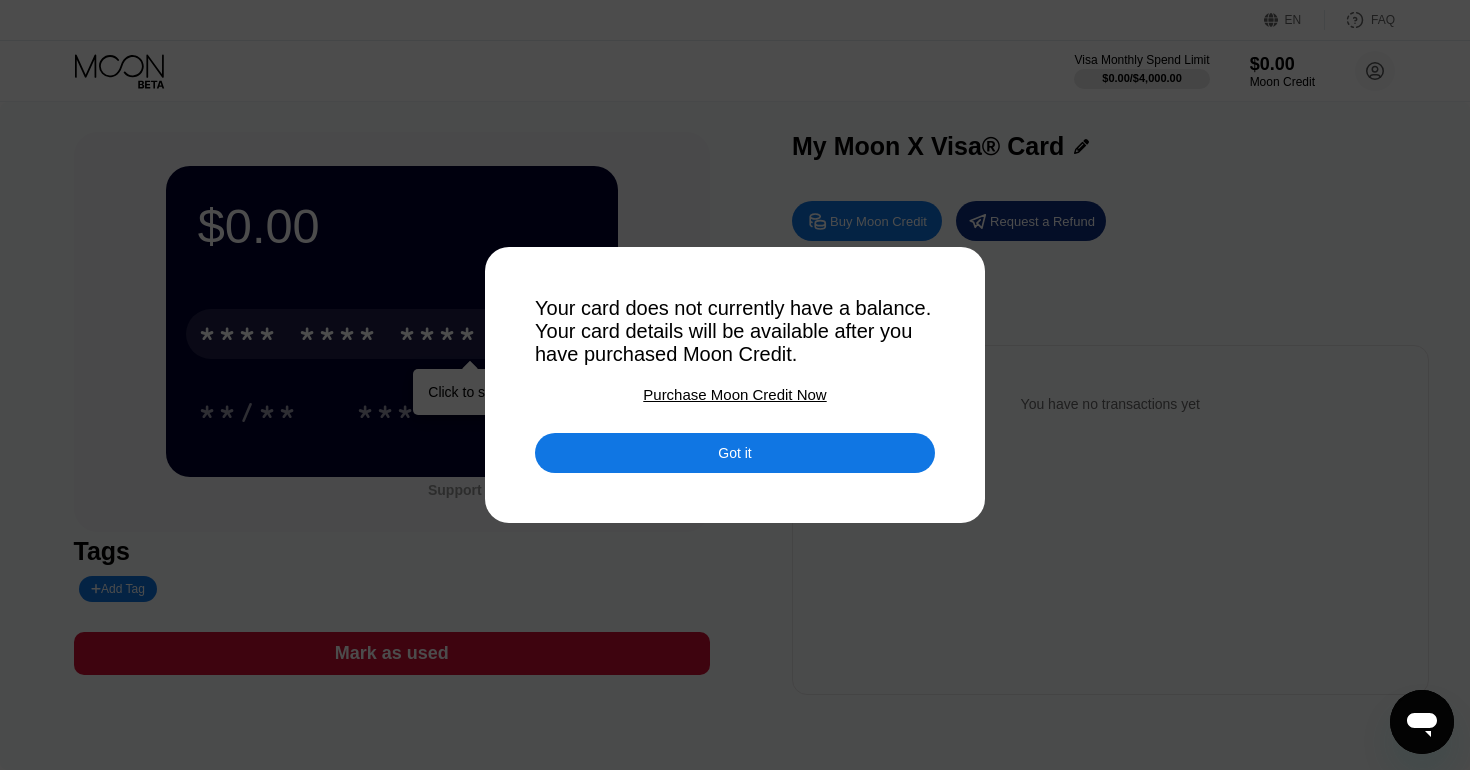 click on "Got it" at bounding box center (735, 453) 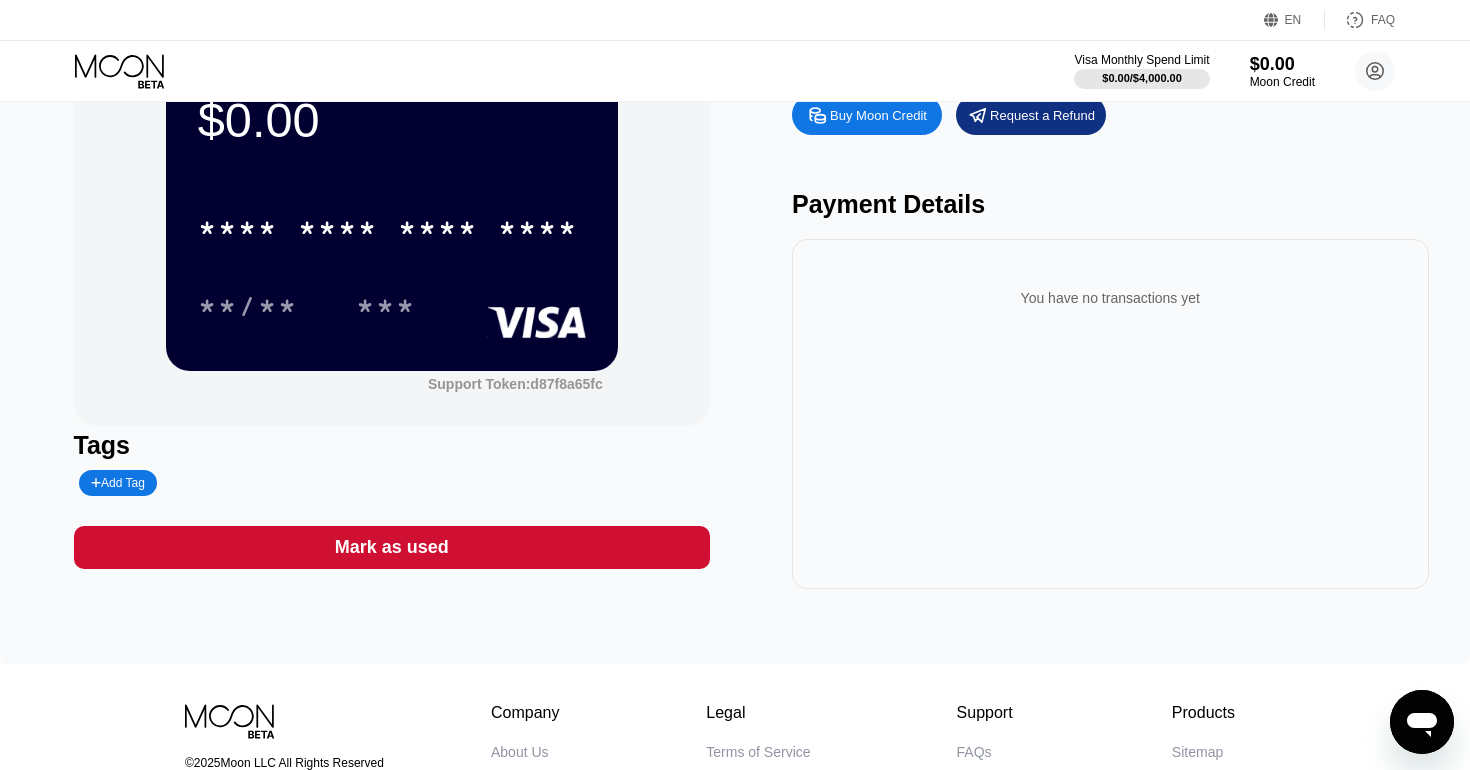 scroll, scrollTop: 0, scrollLeft: 0, axis: both 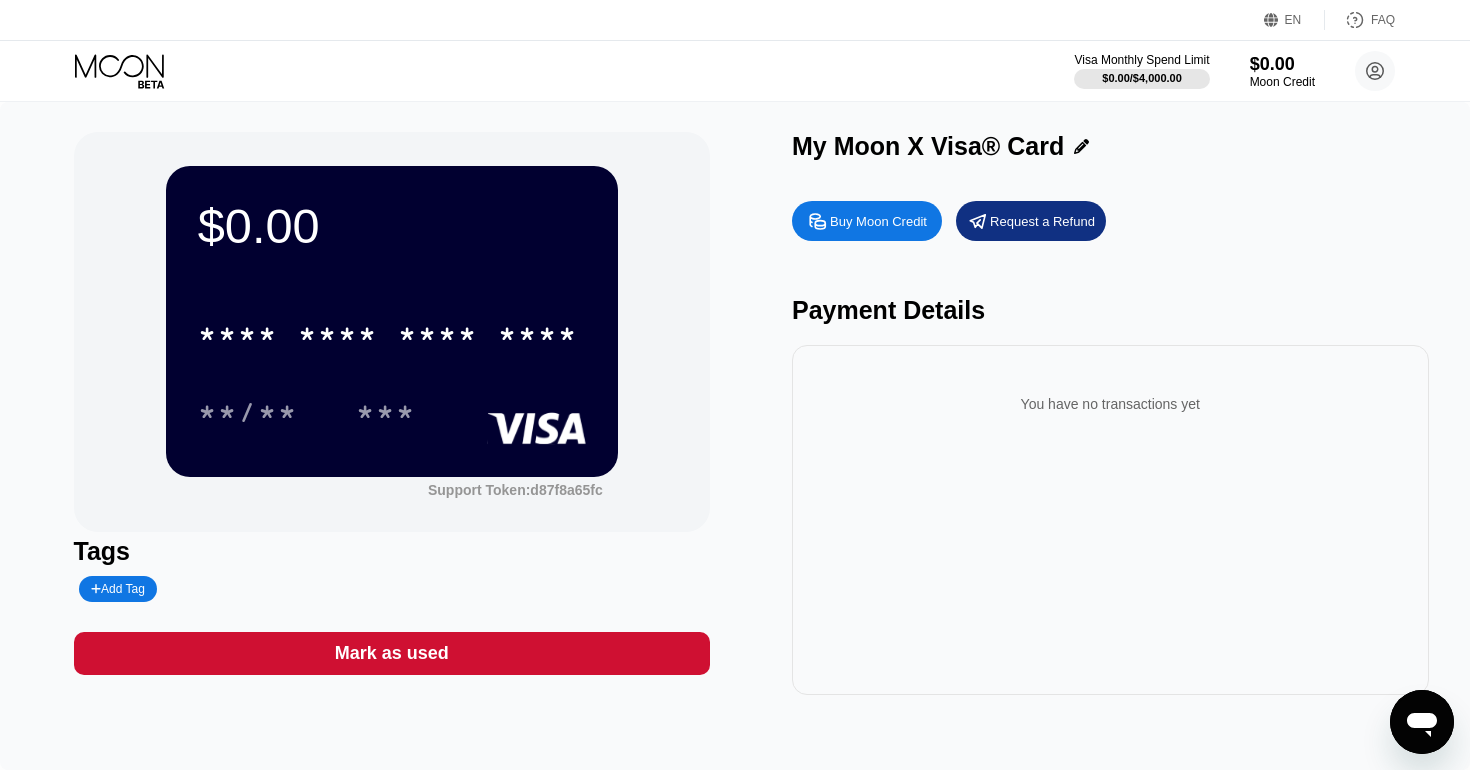 click on "$0.00 * * * * * * * * * * * * **** **/** ***" at bounding box center (392, 321) 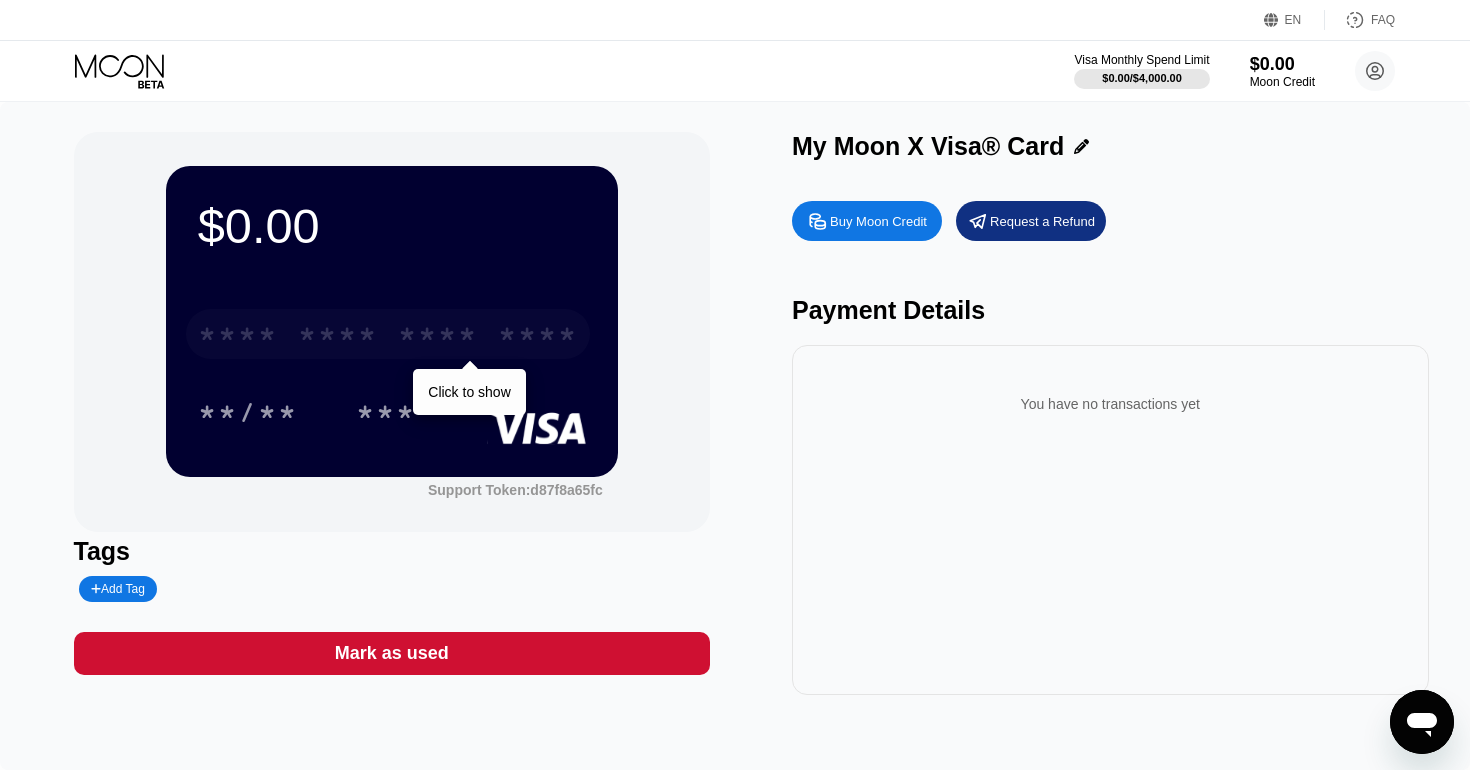 click on "****" at bounding box center [538, 337] 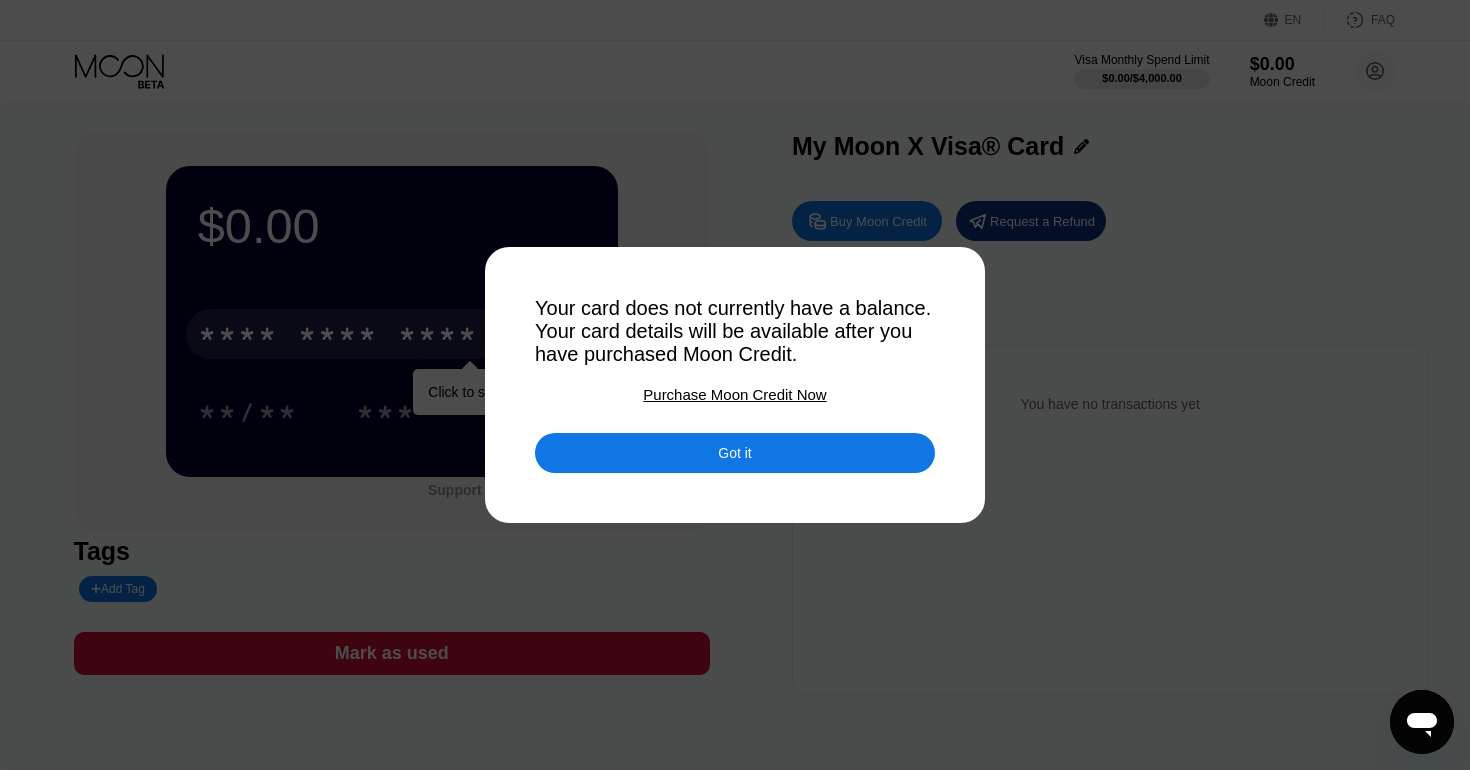 click on "Got it" at bounding box center [735, 453] 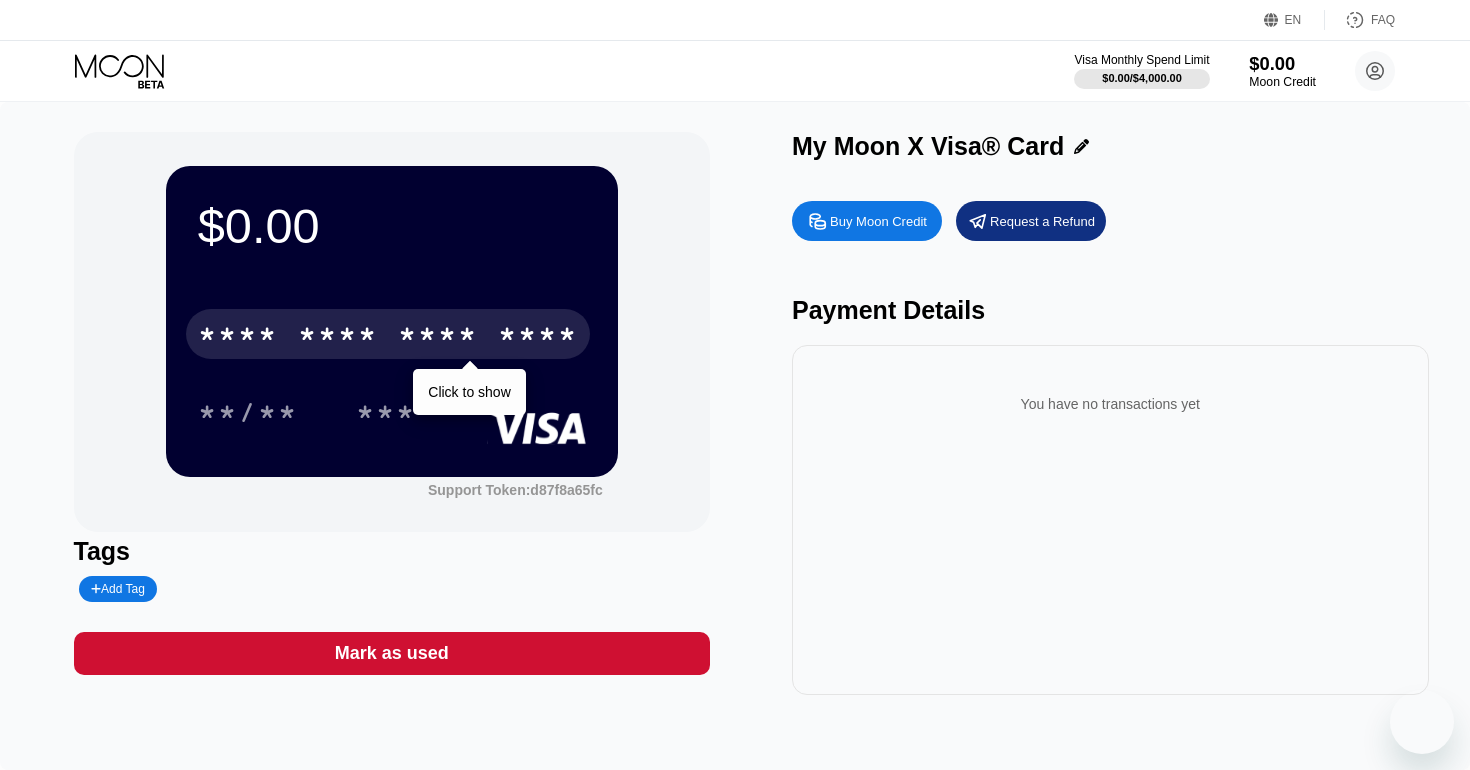 scroll, scrollTop: 0, scrollLeft: 0, axis: both 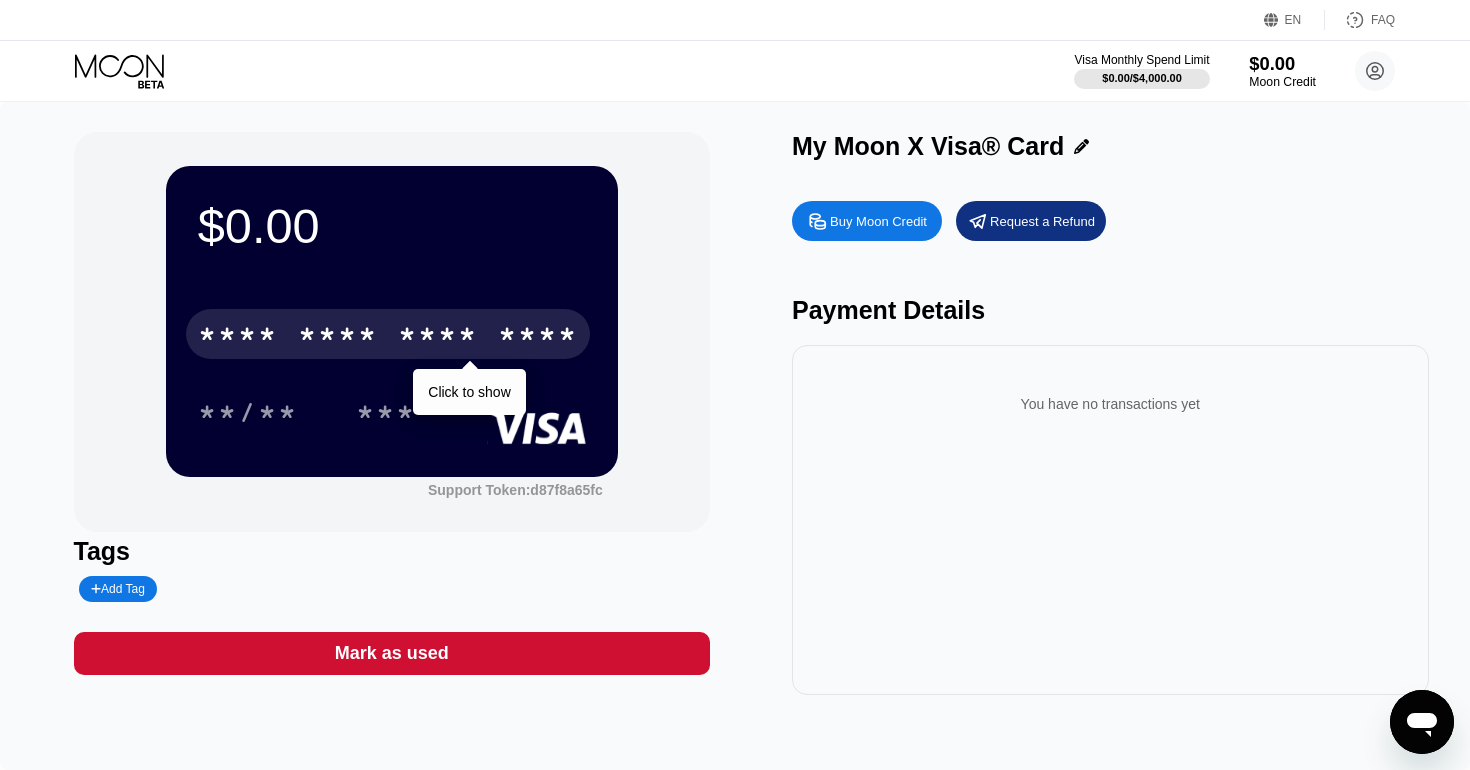 click on "$0.00" at bounding box center [1282, 63] 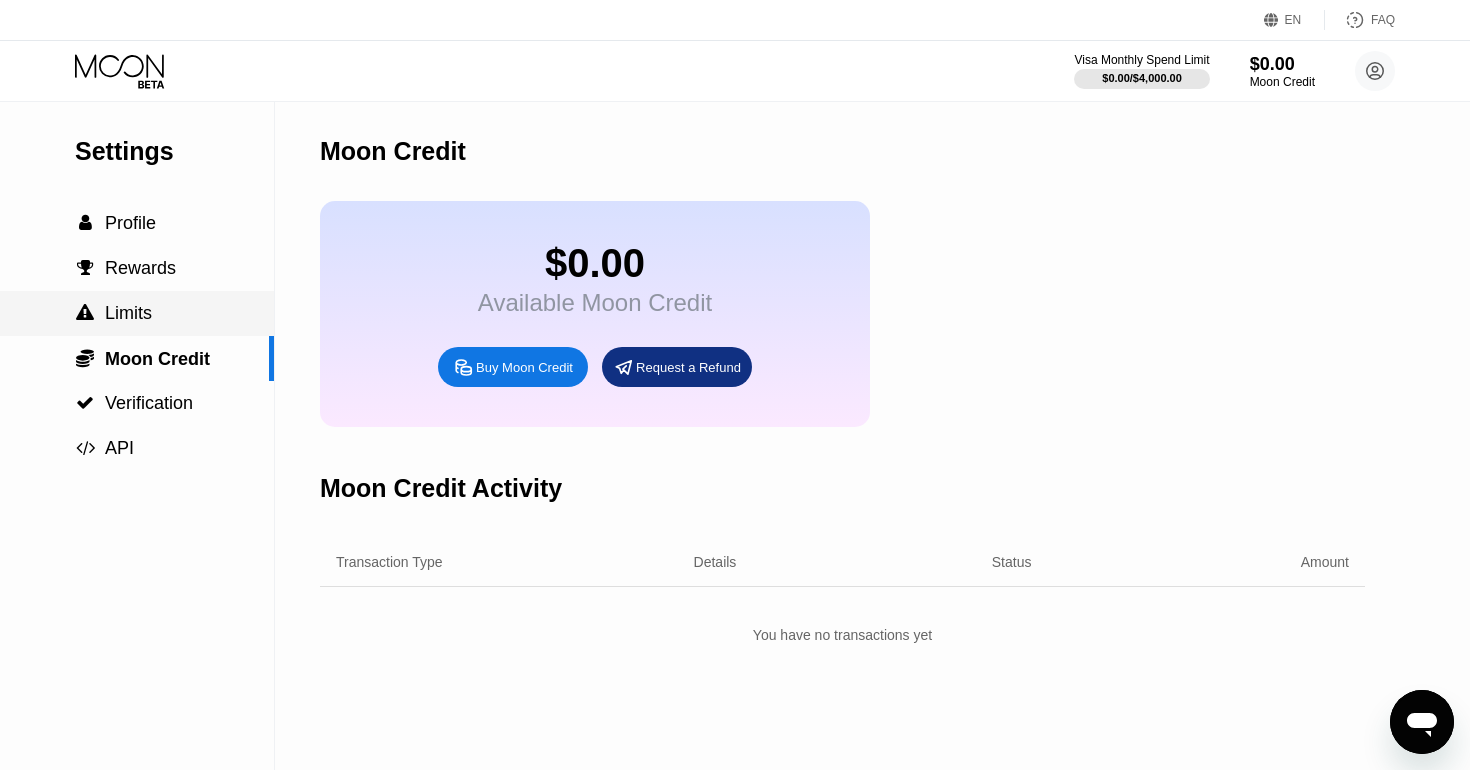 click on "Limits" at bounding box center [128, 313] 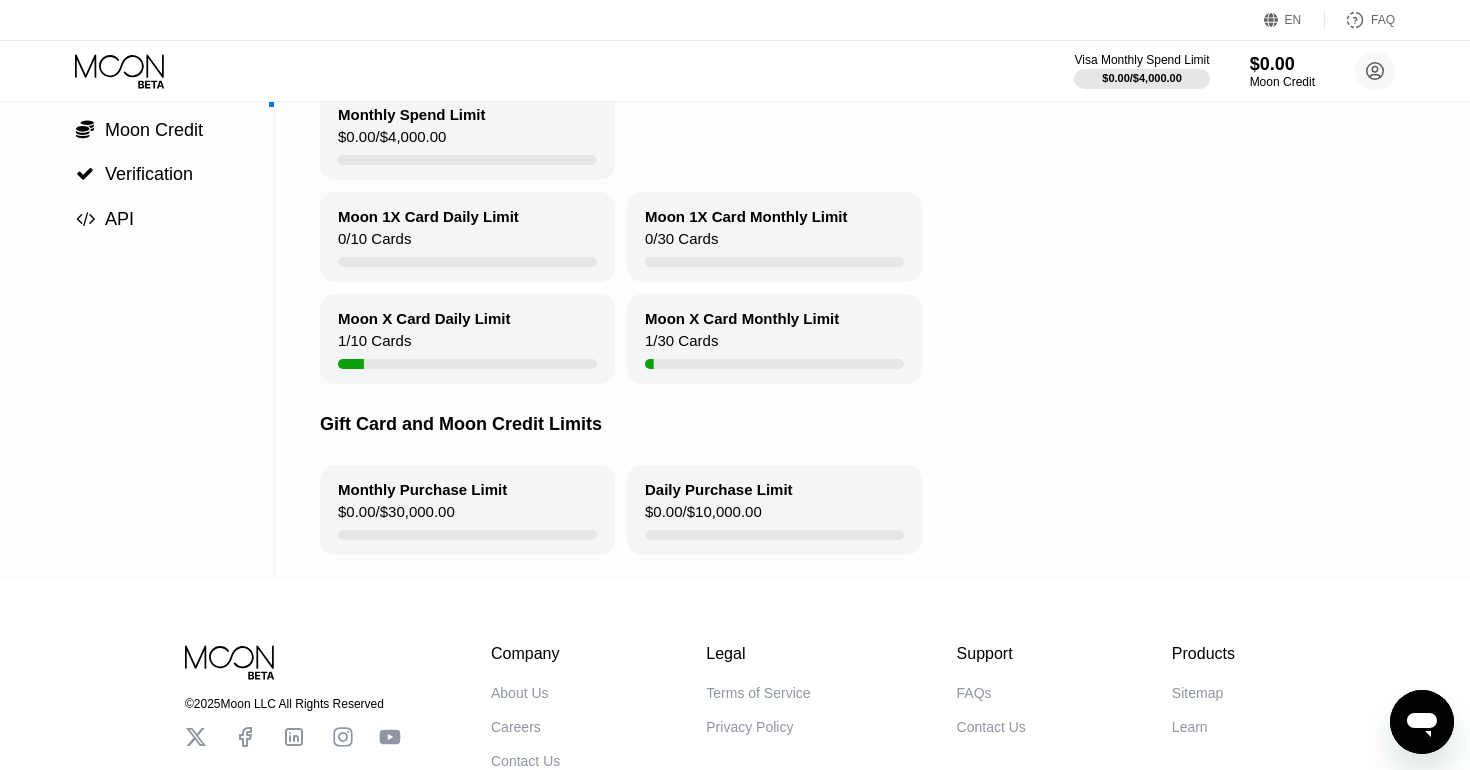scroll, scrollTop: 71, scrollLeft: 0, axis: vertical 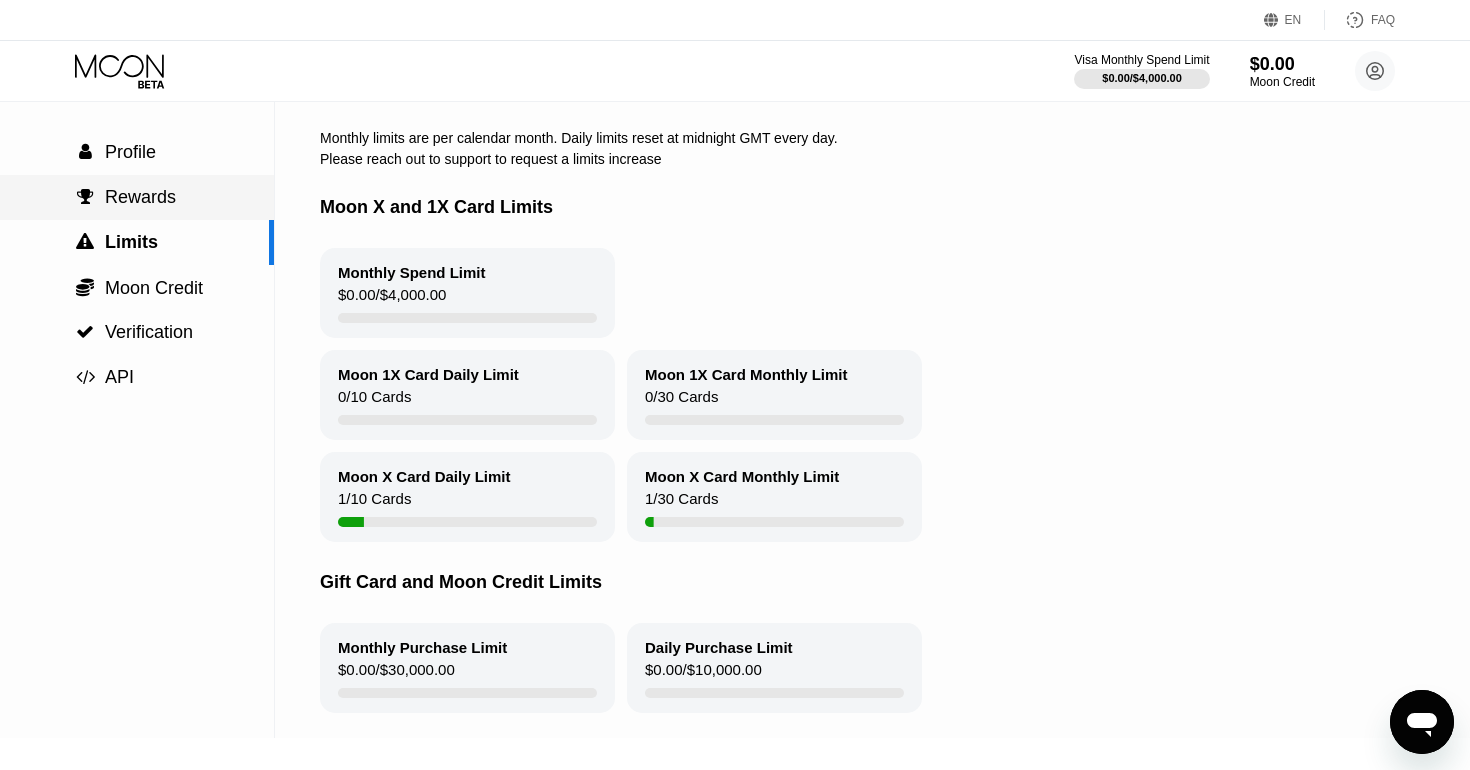 click on " Rewards" at bounding box center (137, 197) 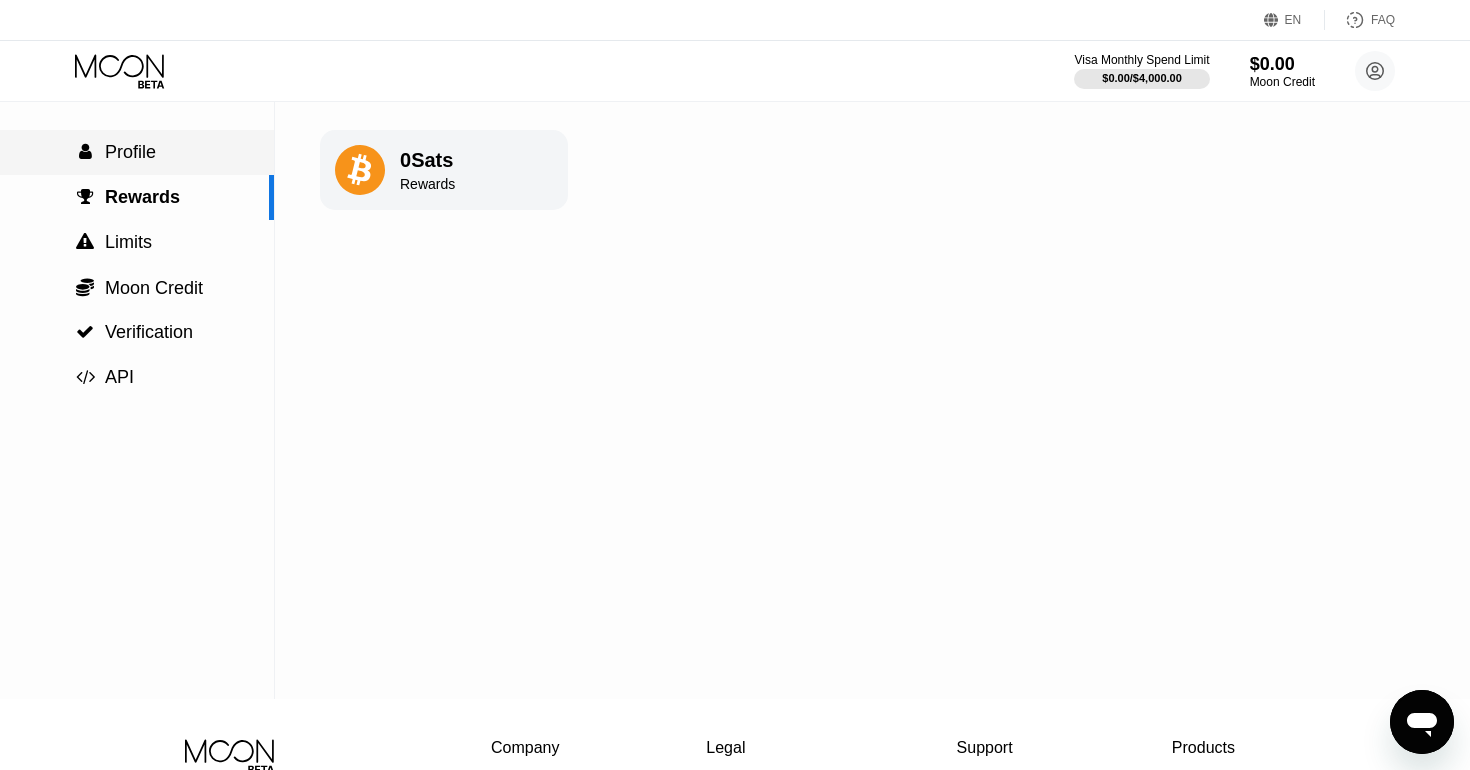 scroll, scrollTop: 0, scrollLeft: 0, axis: both 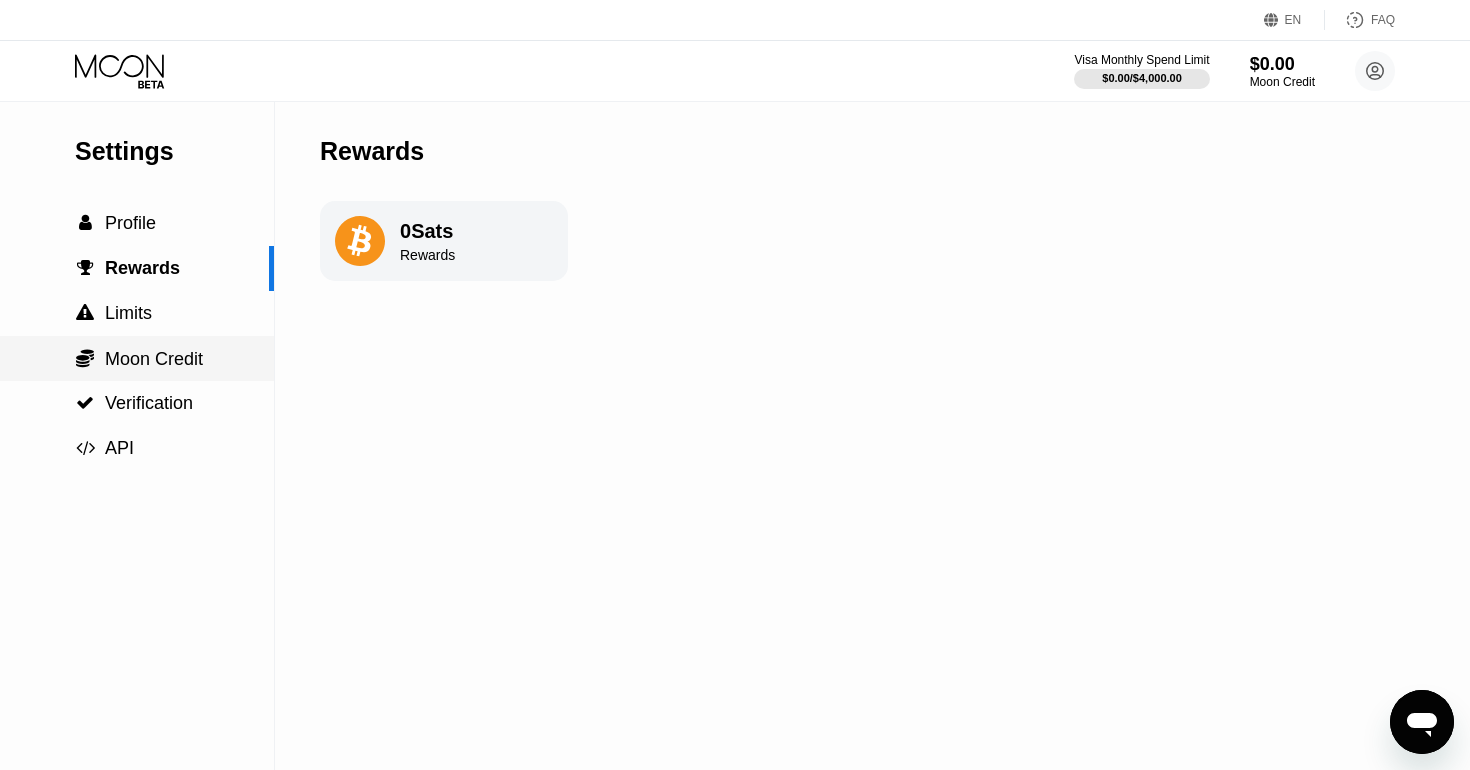 click on "Moon Credit" at bounding box center [154, 359] 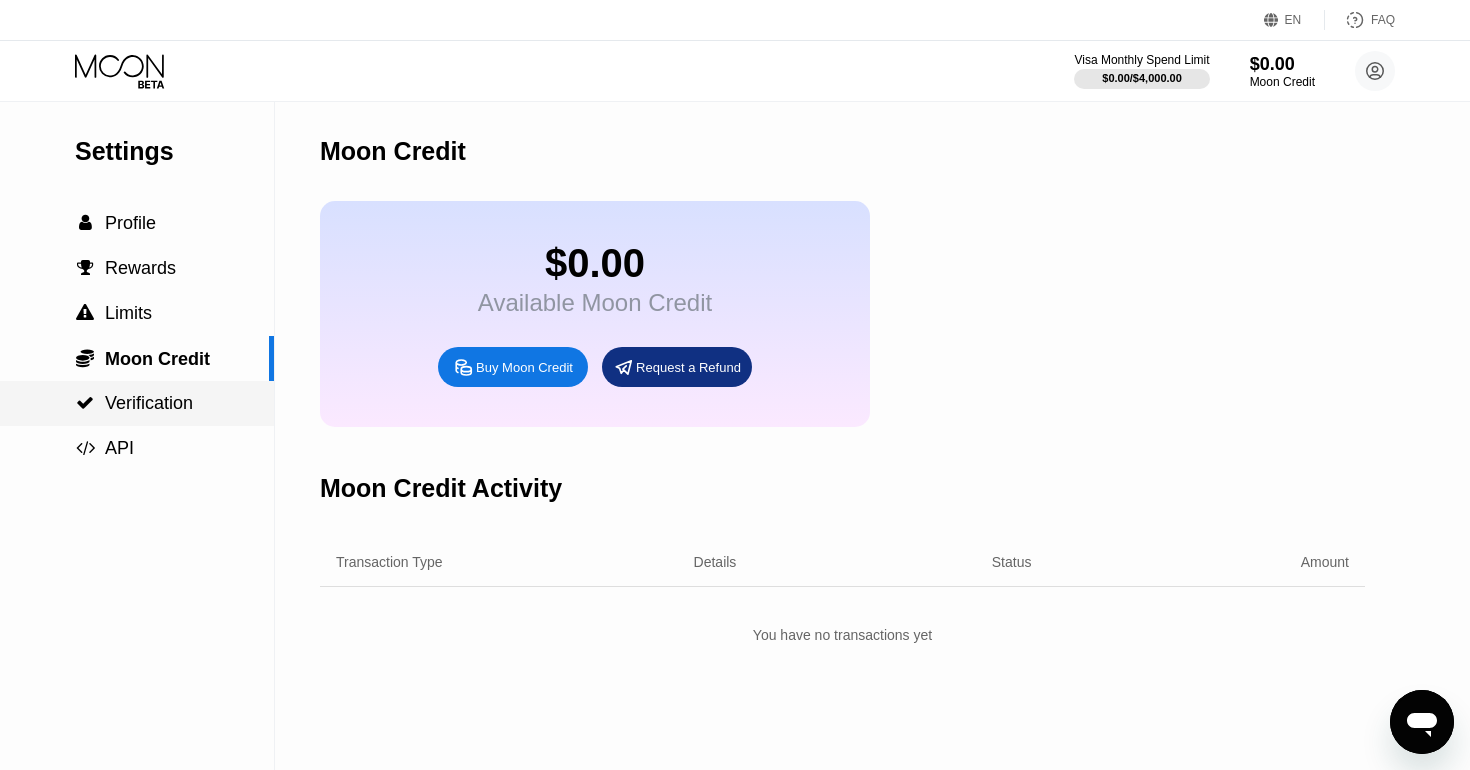 click on "Verification" at bounding box center (149, 403) 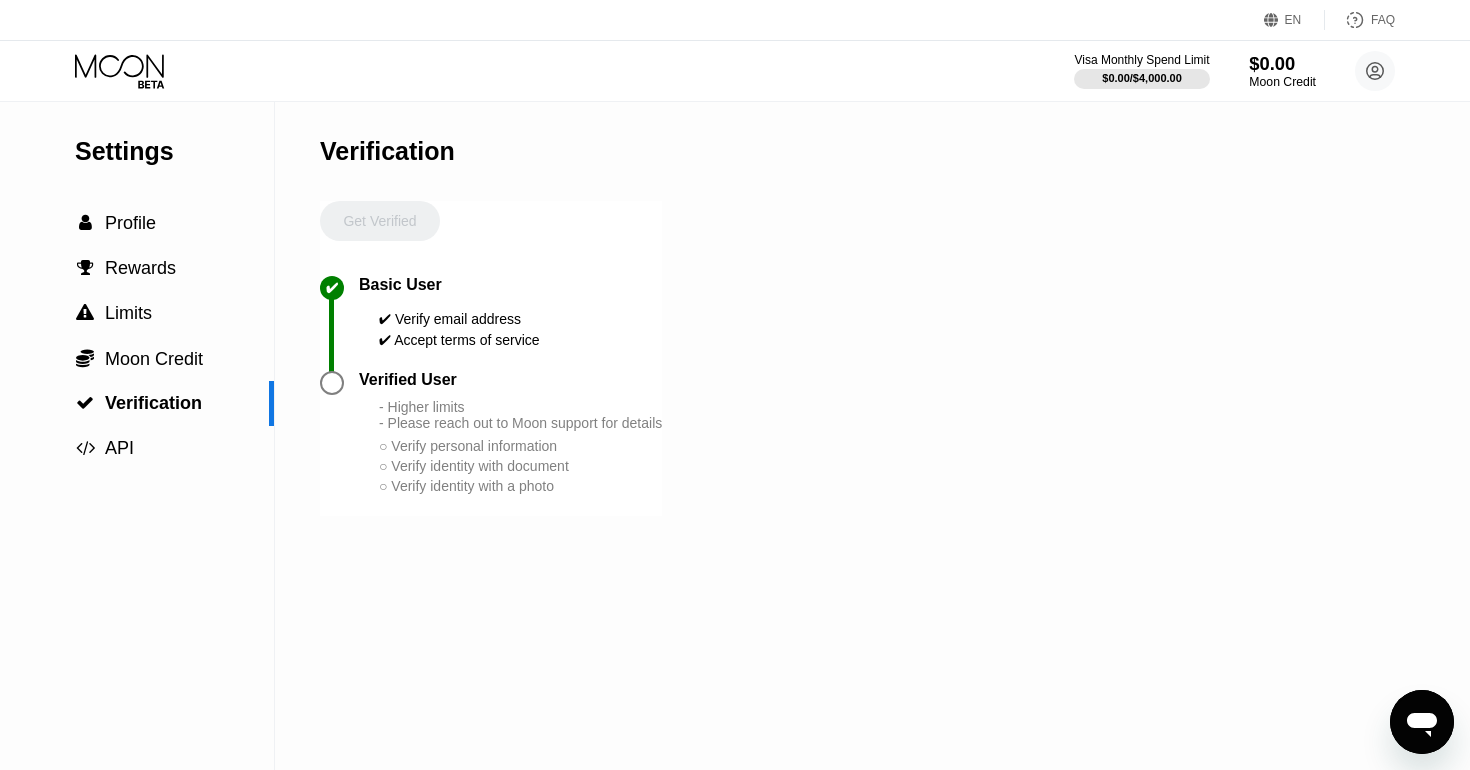 click on "$0.00" at bounding box center (1282, 63) 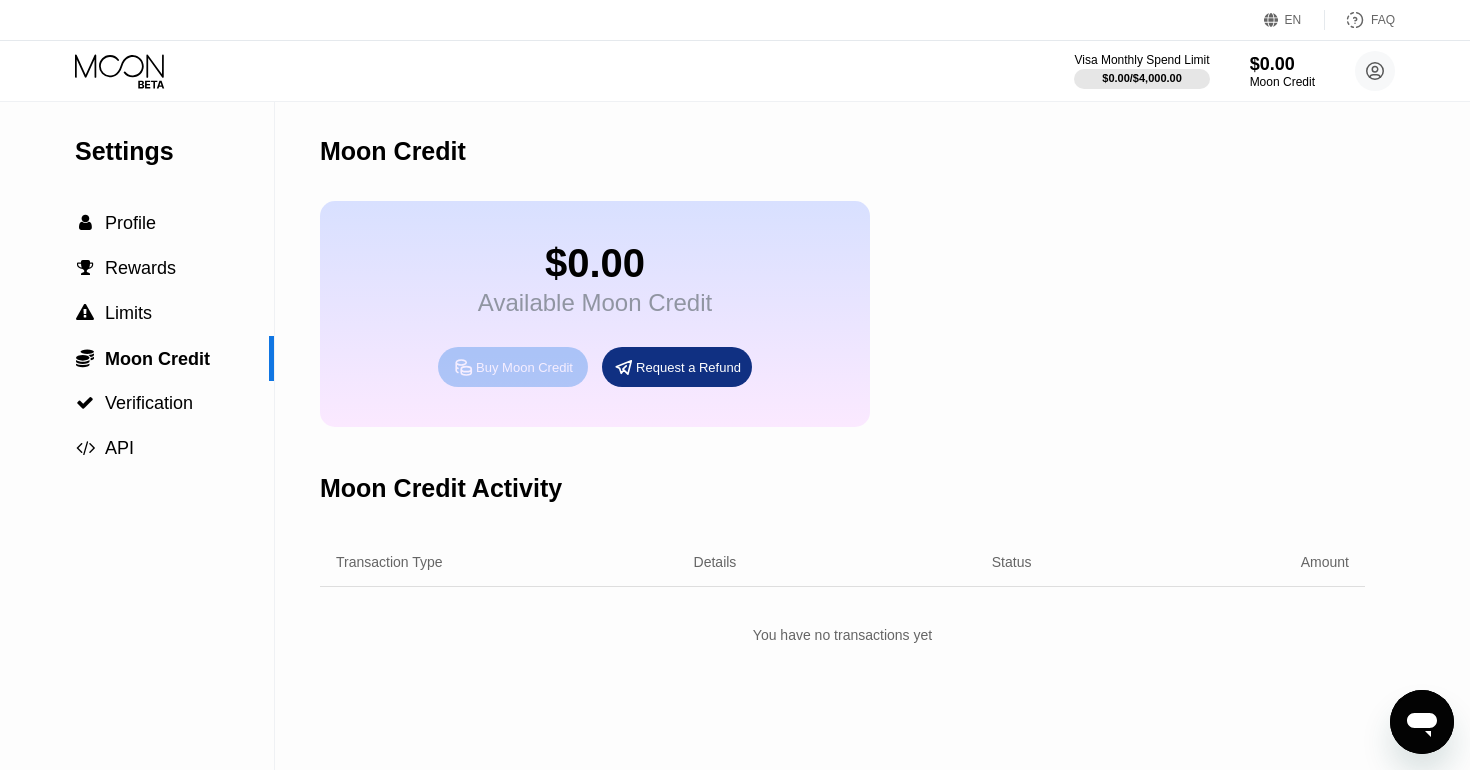 click on "Buy Moon Credit" at bounding box center [524, 367] 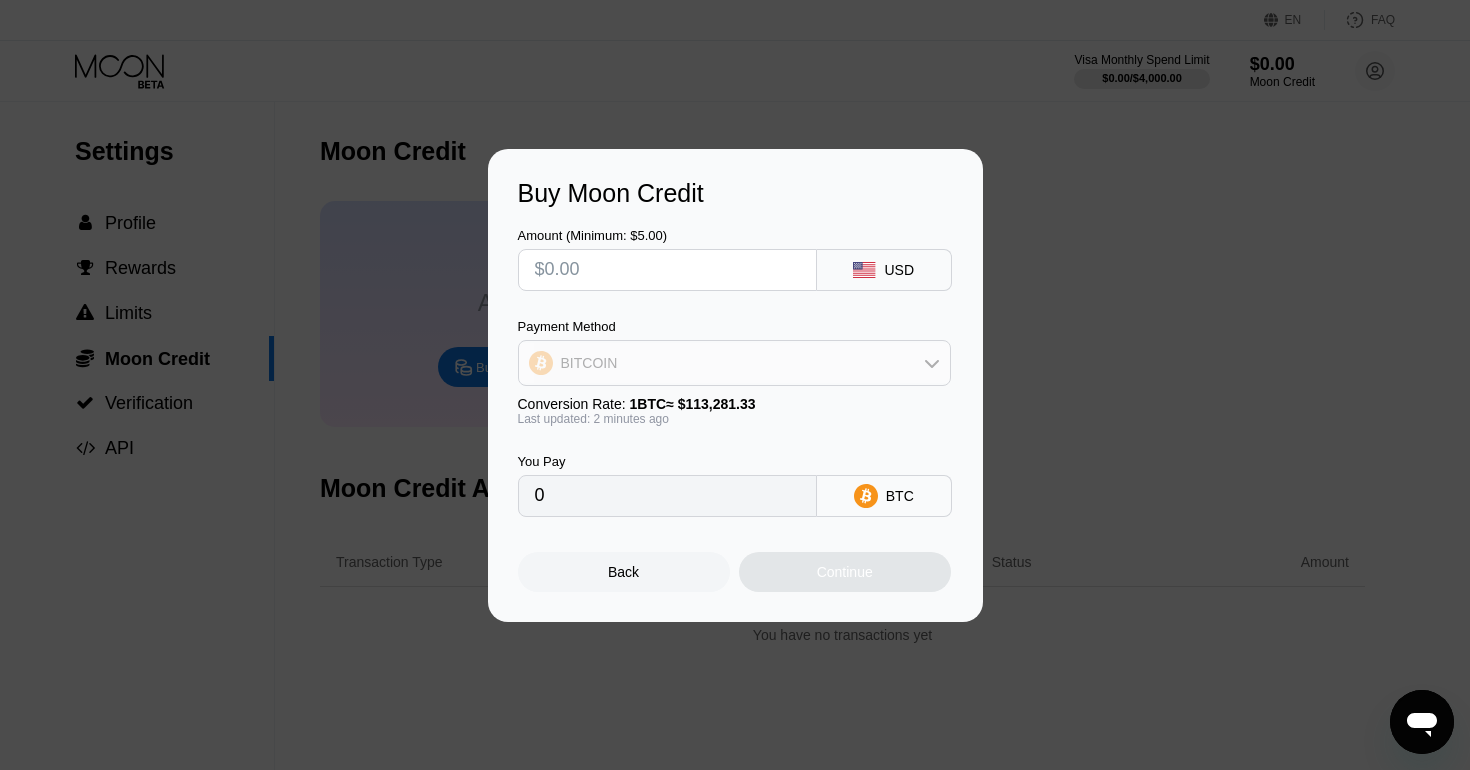 click on "BITCOIN" at bounding box center [734, 363] 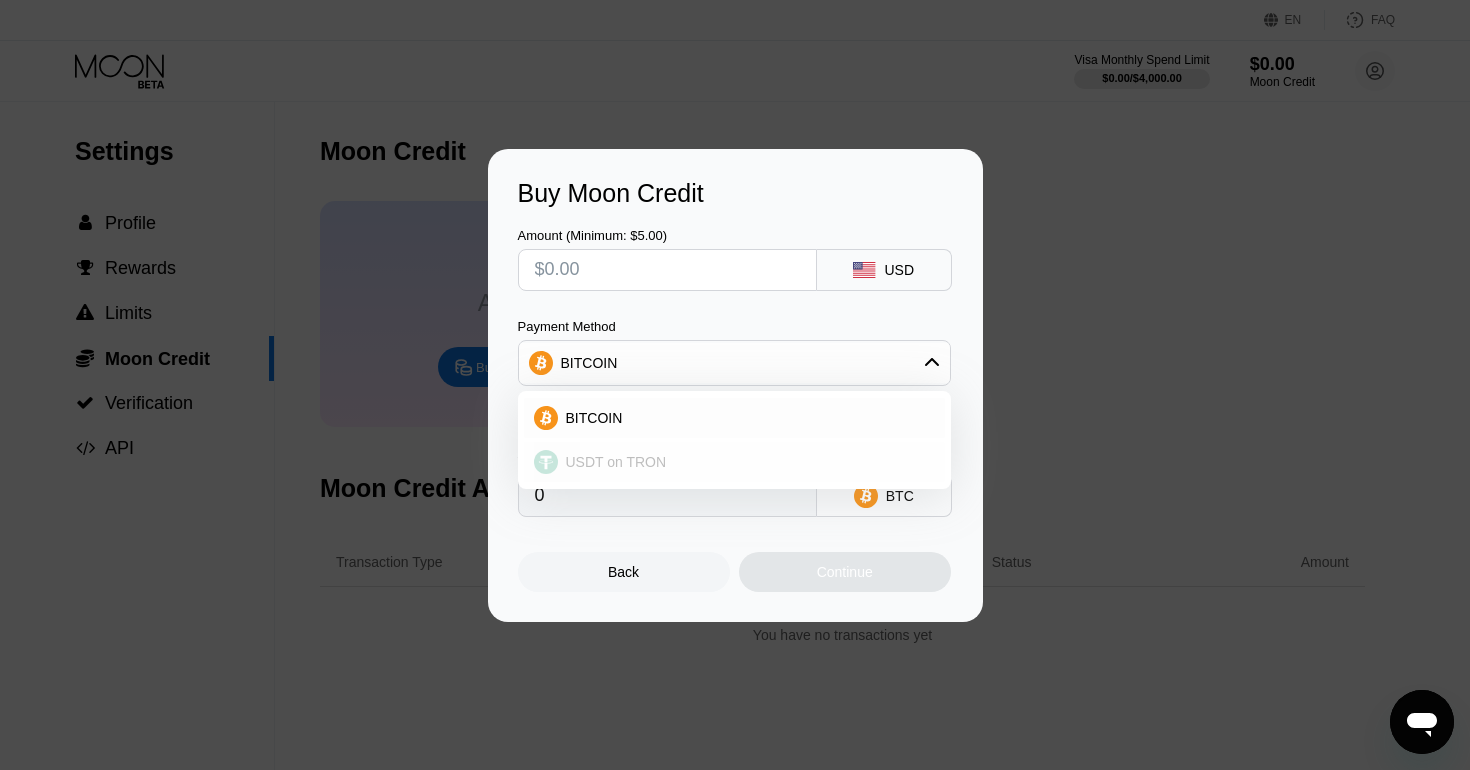 click on "USDT on TRON" at bounding box center [746, 462] 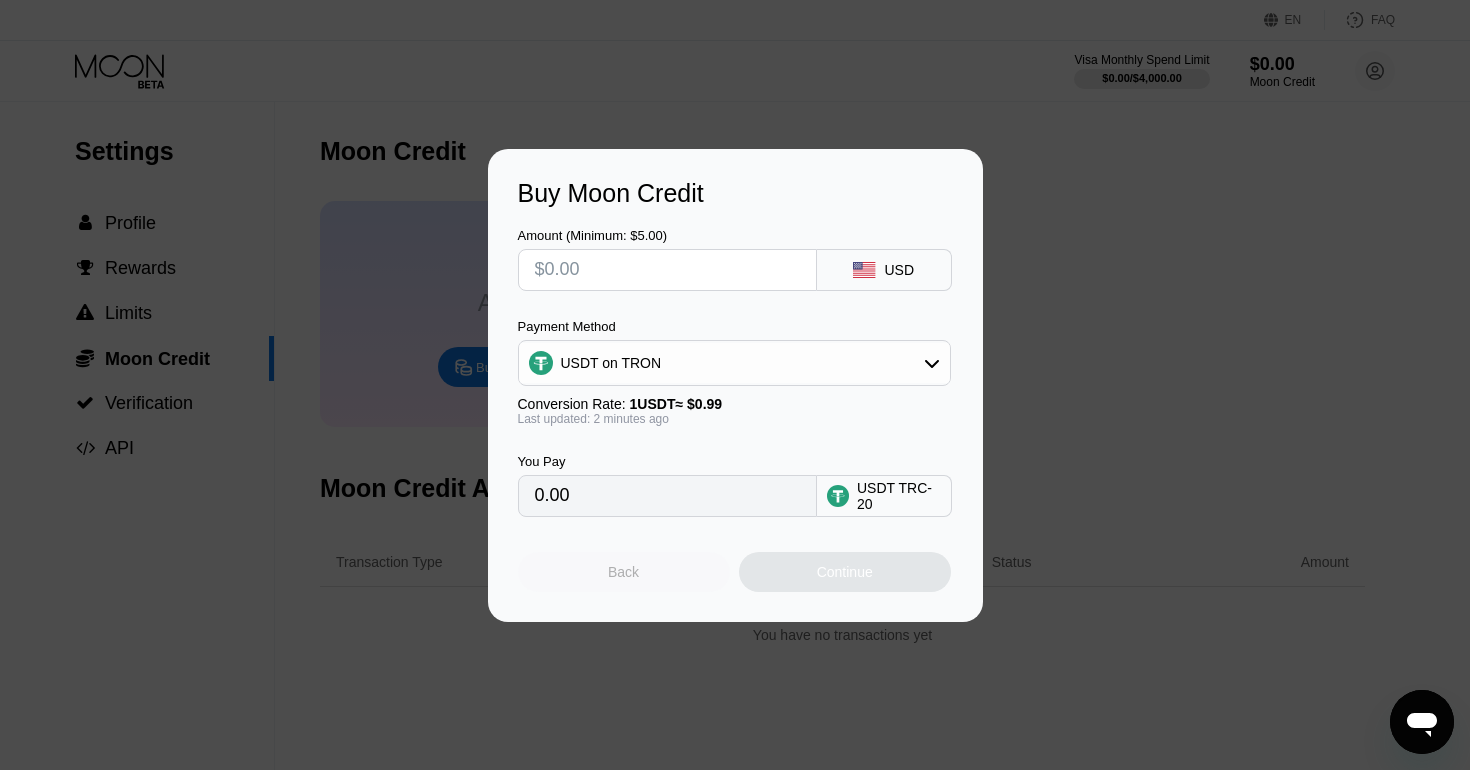 click on "Back" at bounding box center (624, 572) 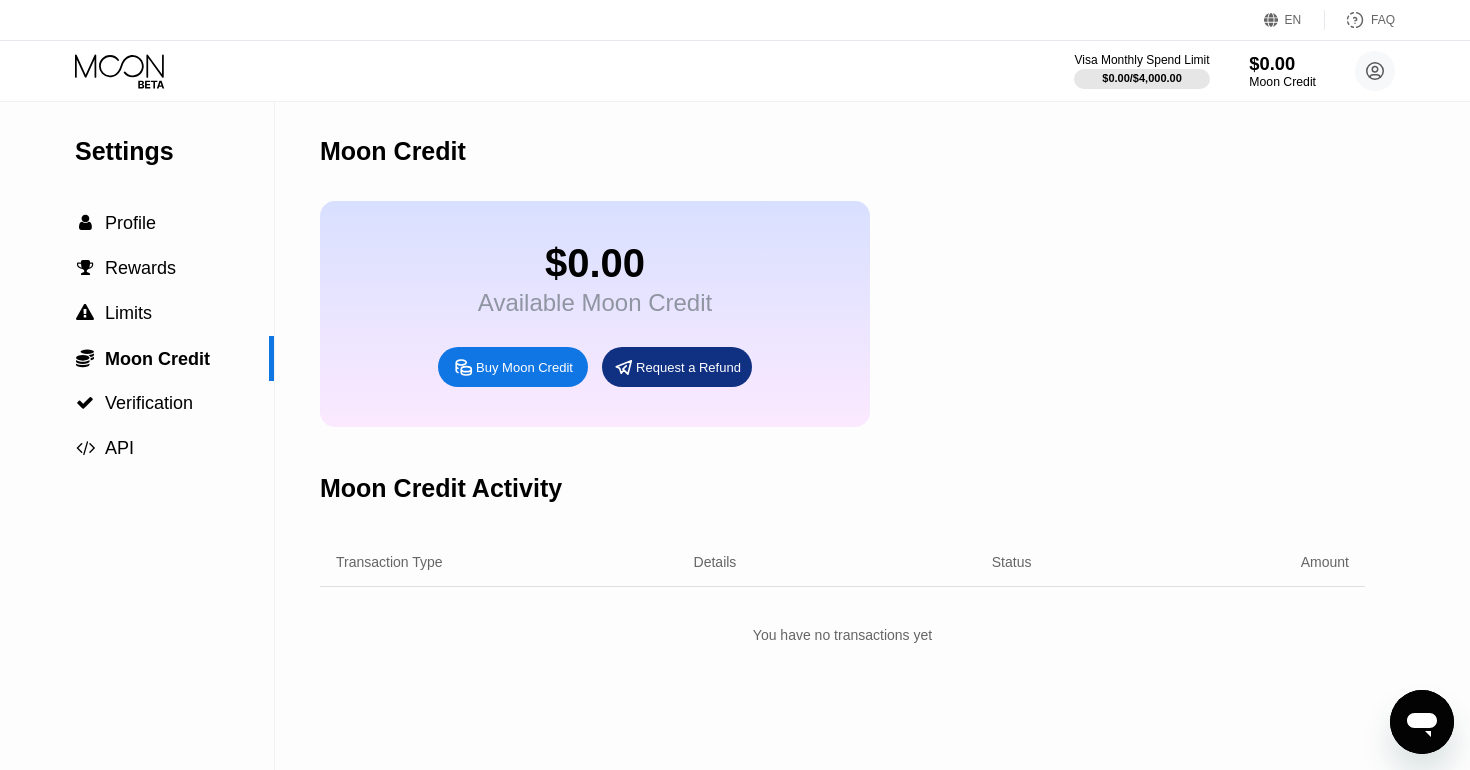 click on "$0.00" at bounding box center (1282, 63) 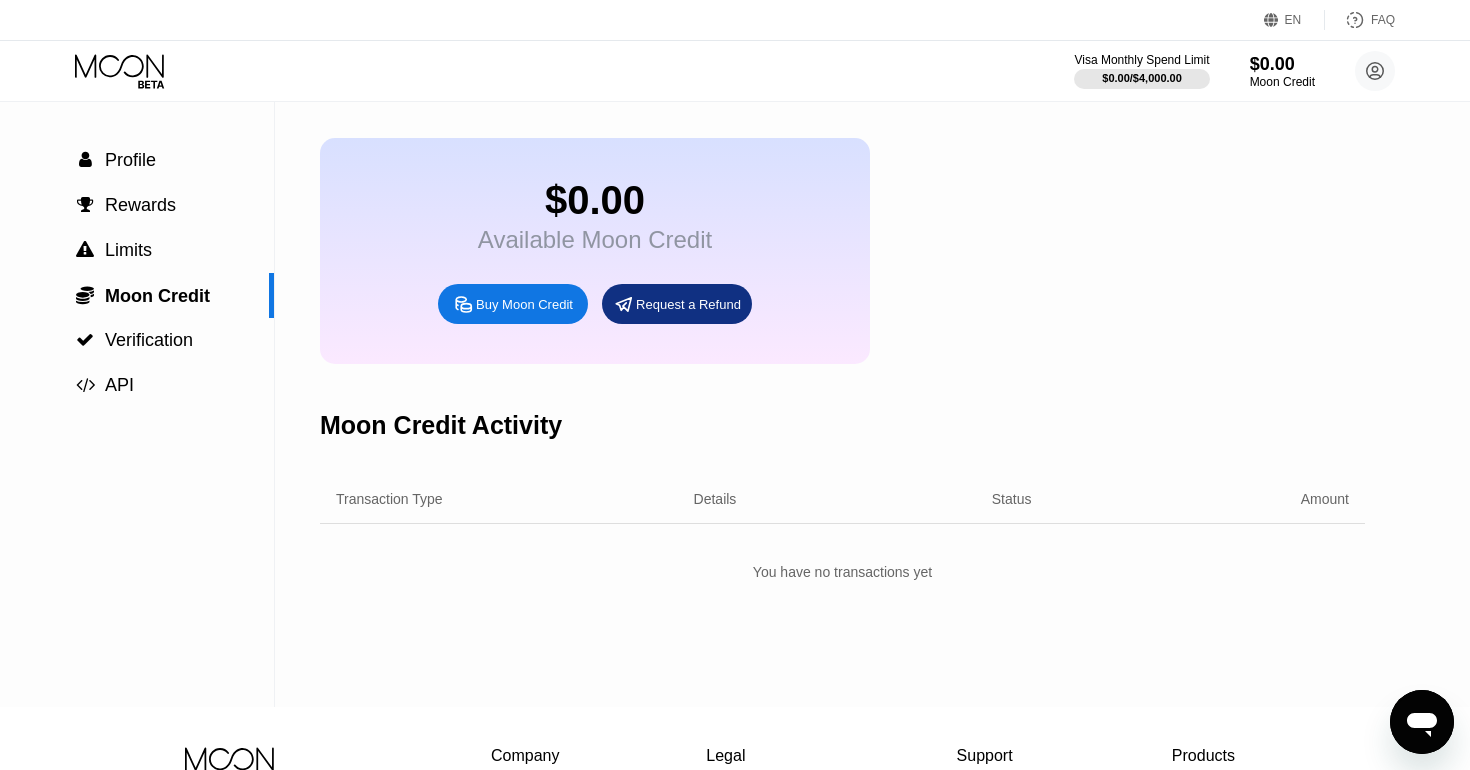 scroll, scrollTop: 0, scrollLeft: 0, axis: both 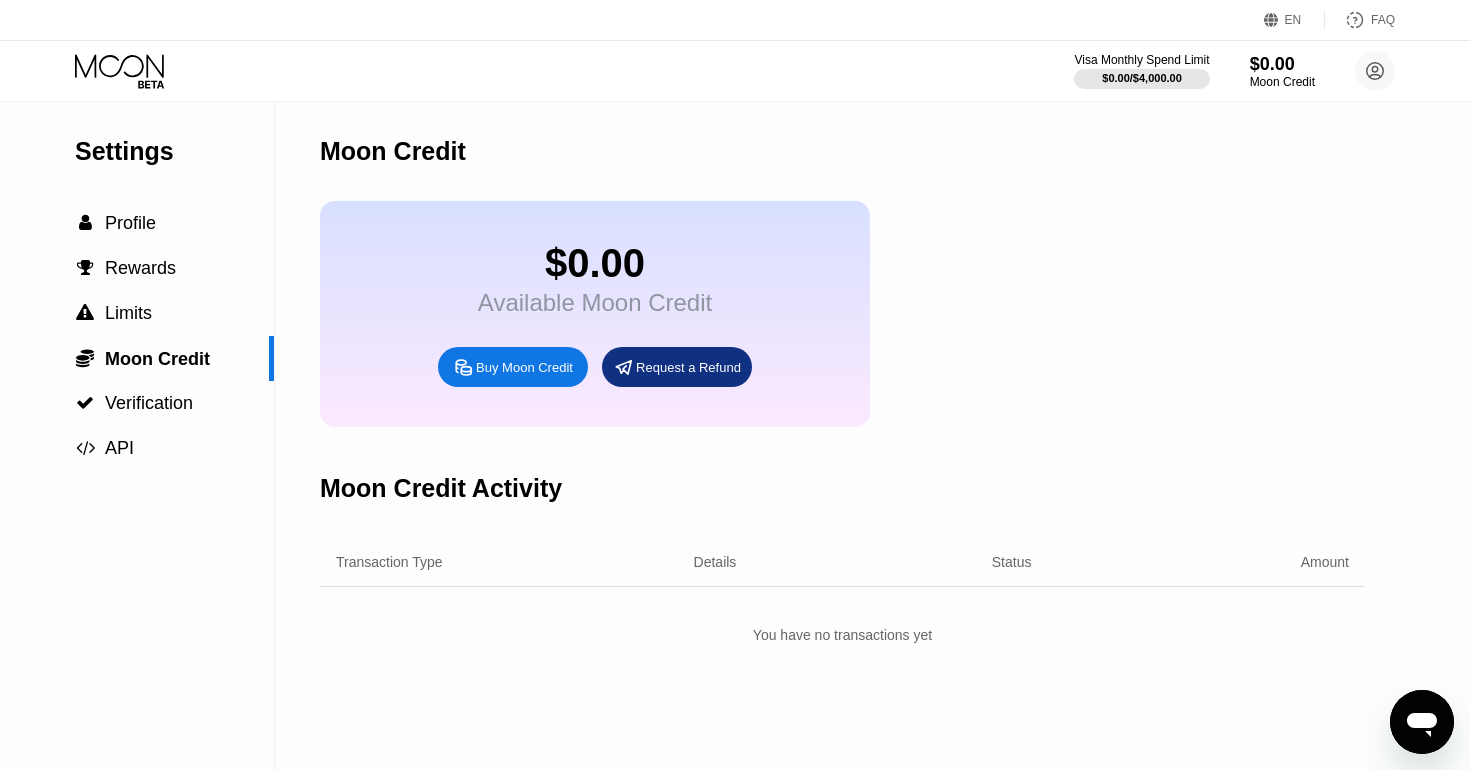 click on "EN" at bounding box center [1274, 20] 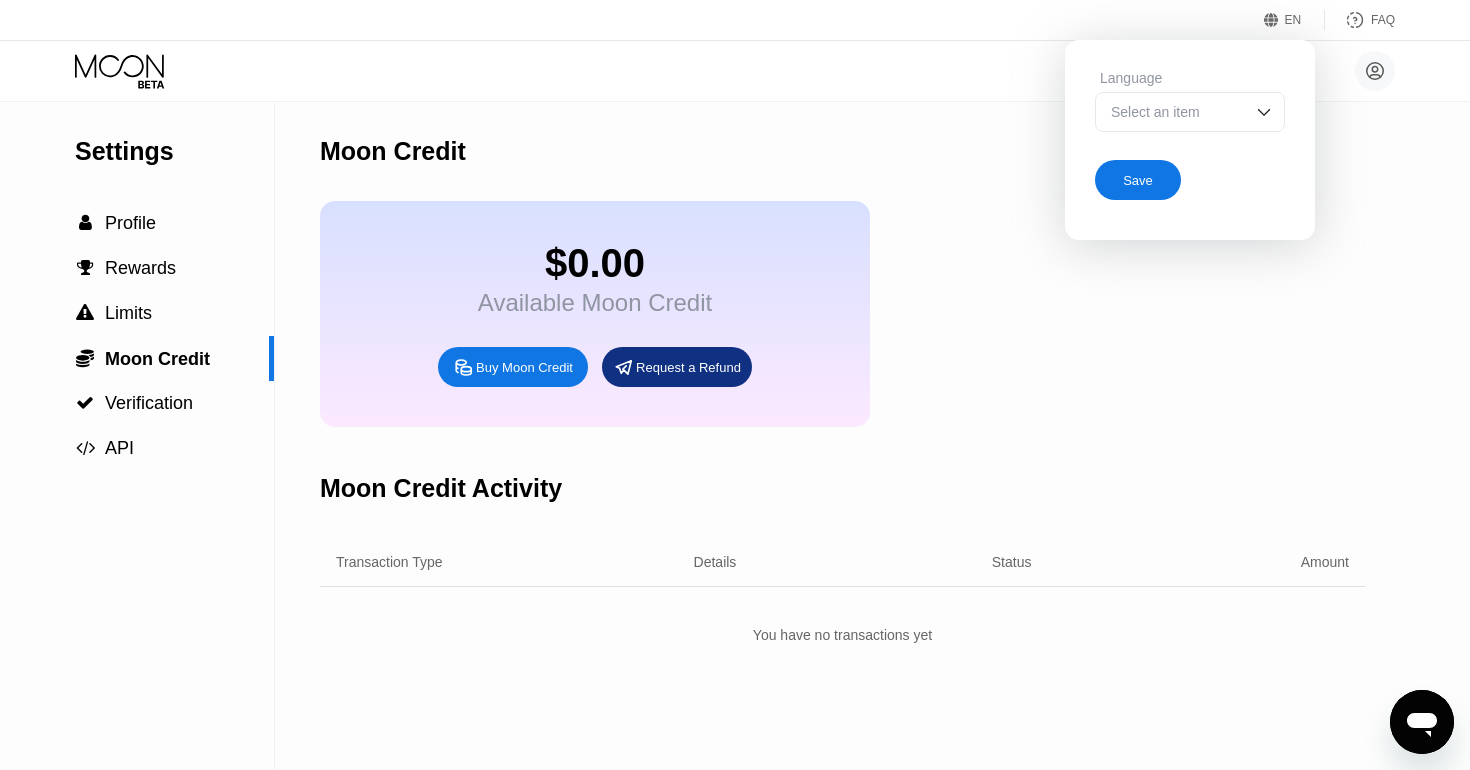 click on "Select an item" at bounding box center (1175, 112) 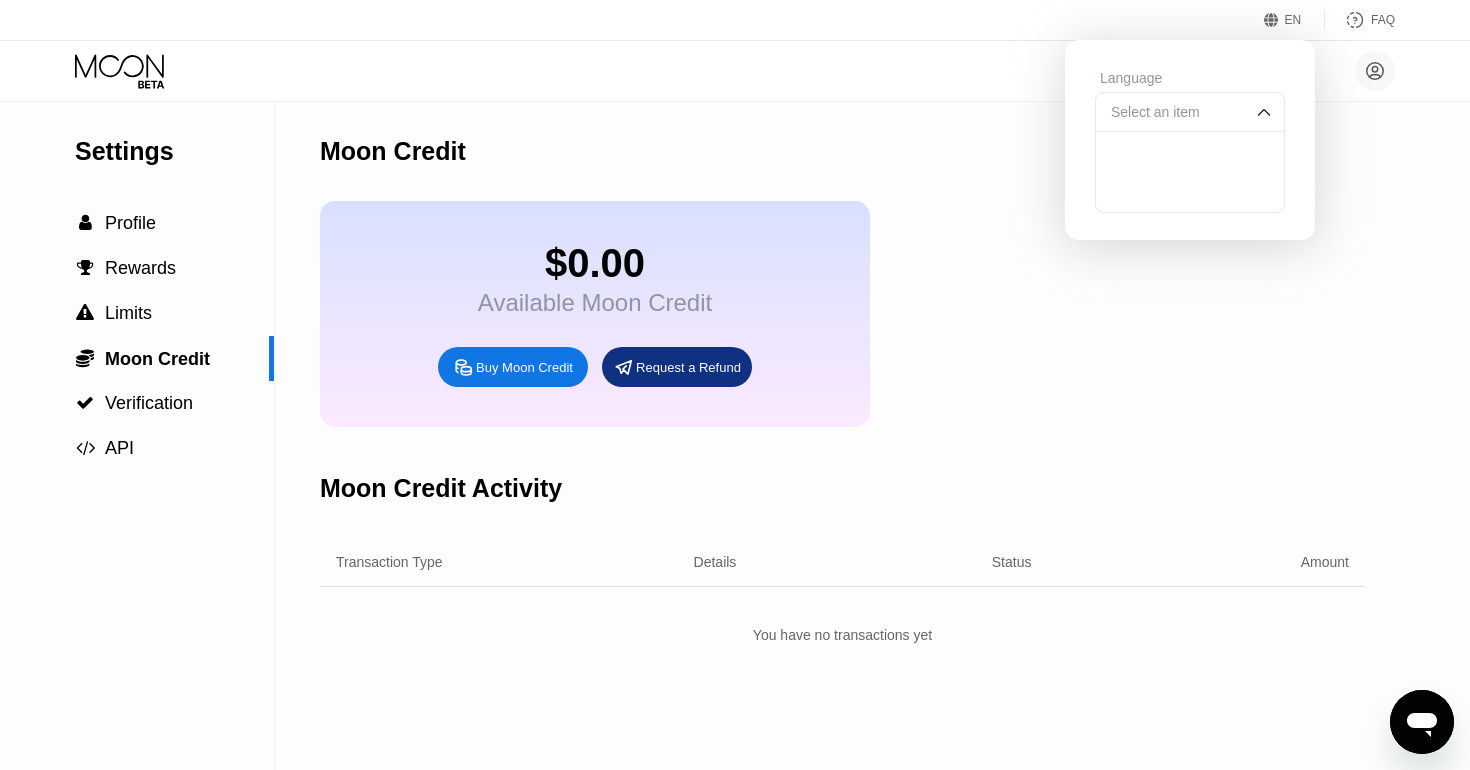 click at bounding box center (1190, 152) 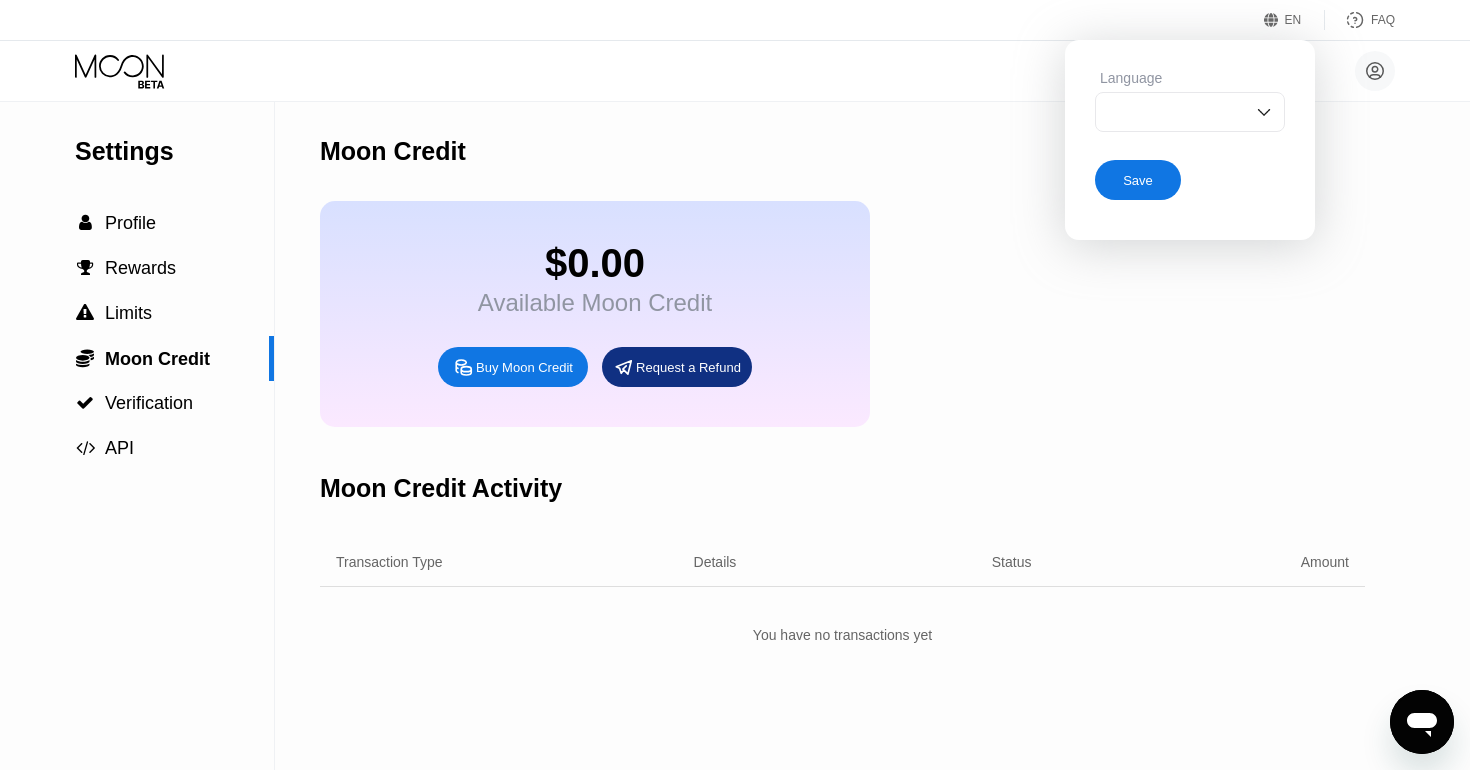 click at bounding box center [1190, 112] 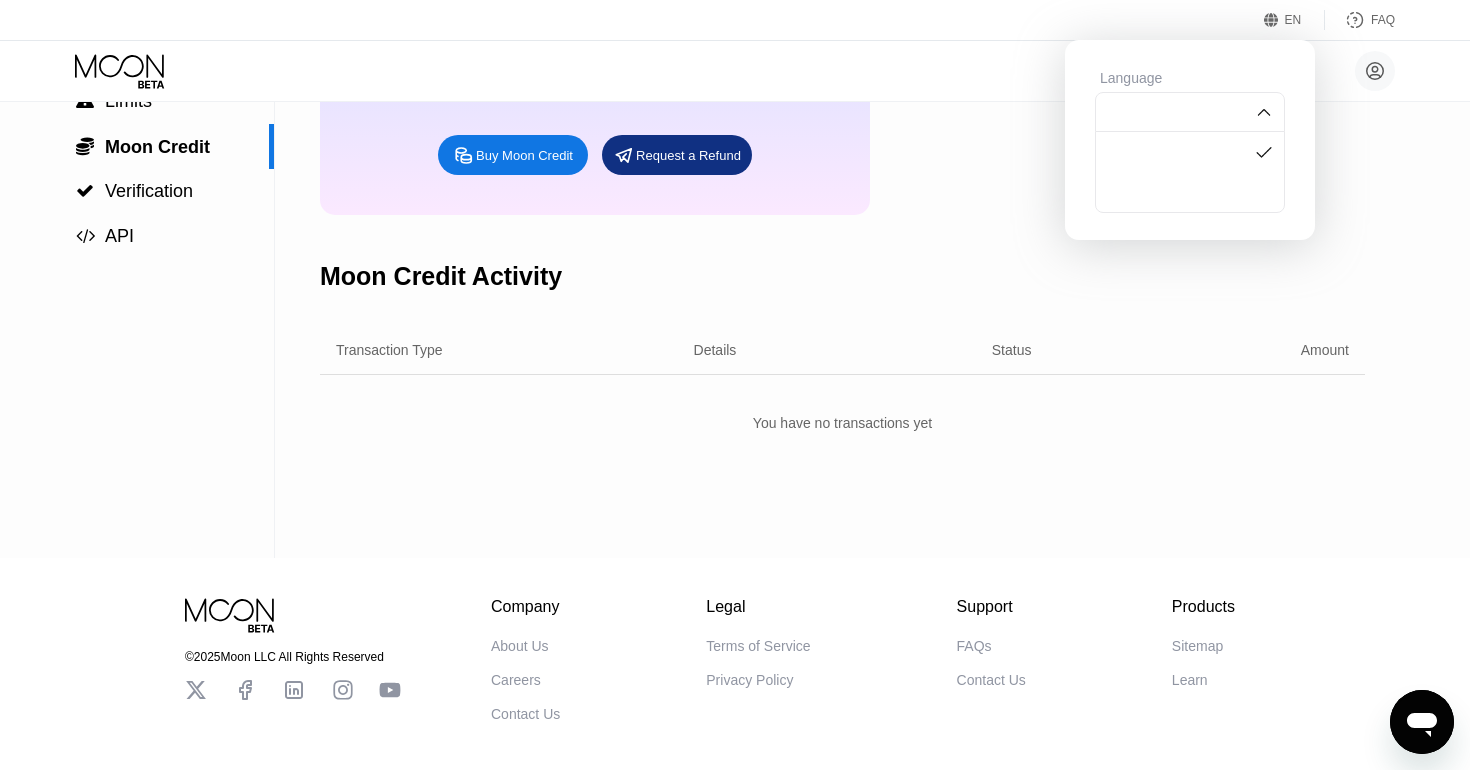 scroll, scrollTop: 295, scrollLeft: 0, axis: vertical 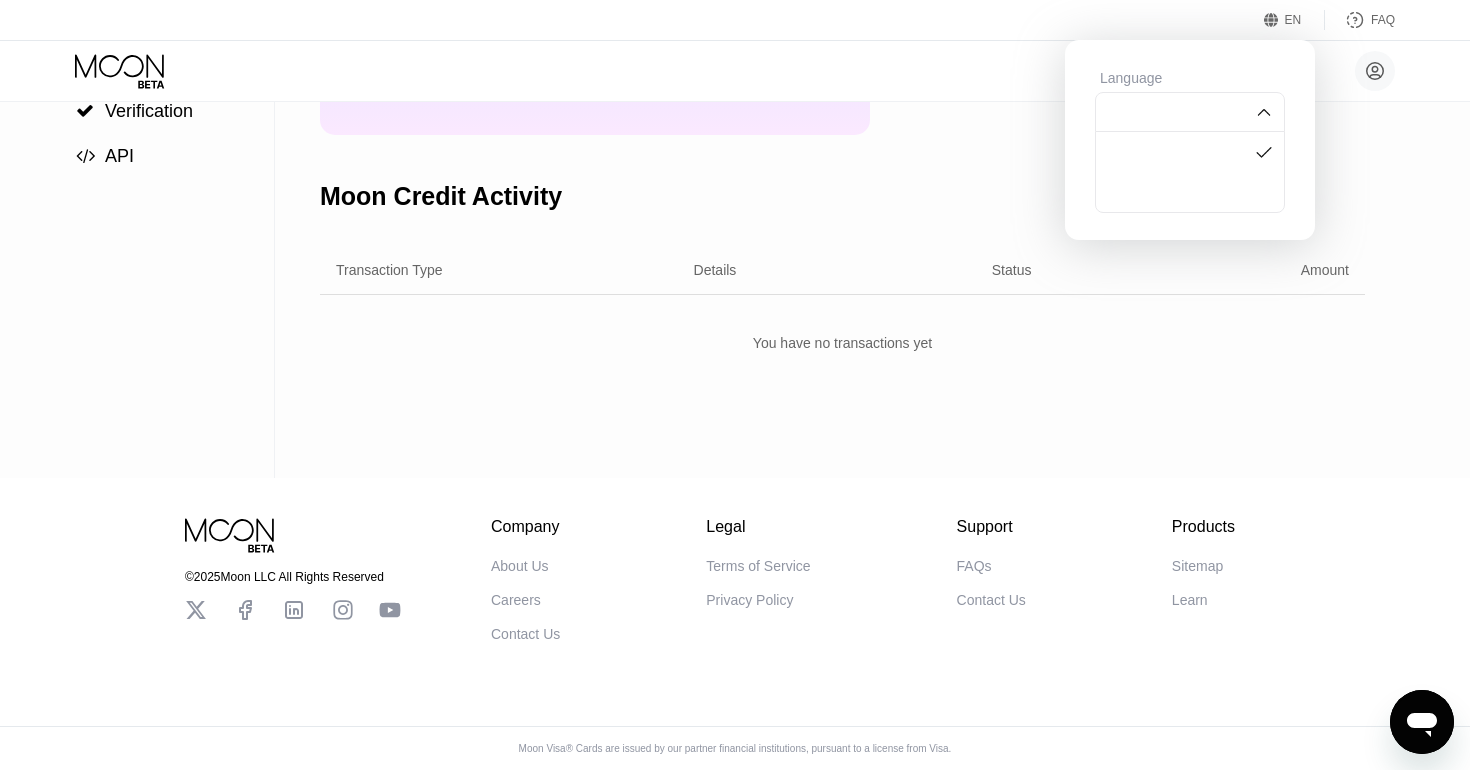 click at bounding box center [1190, 192] 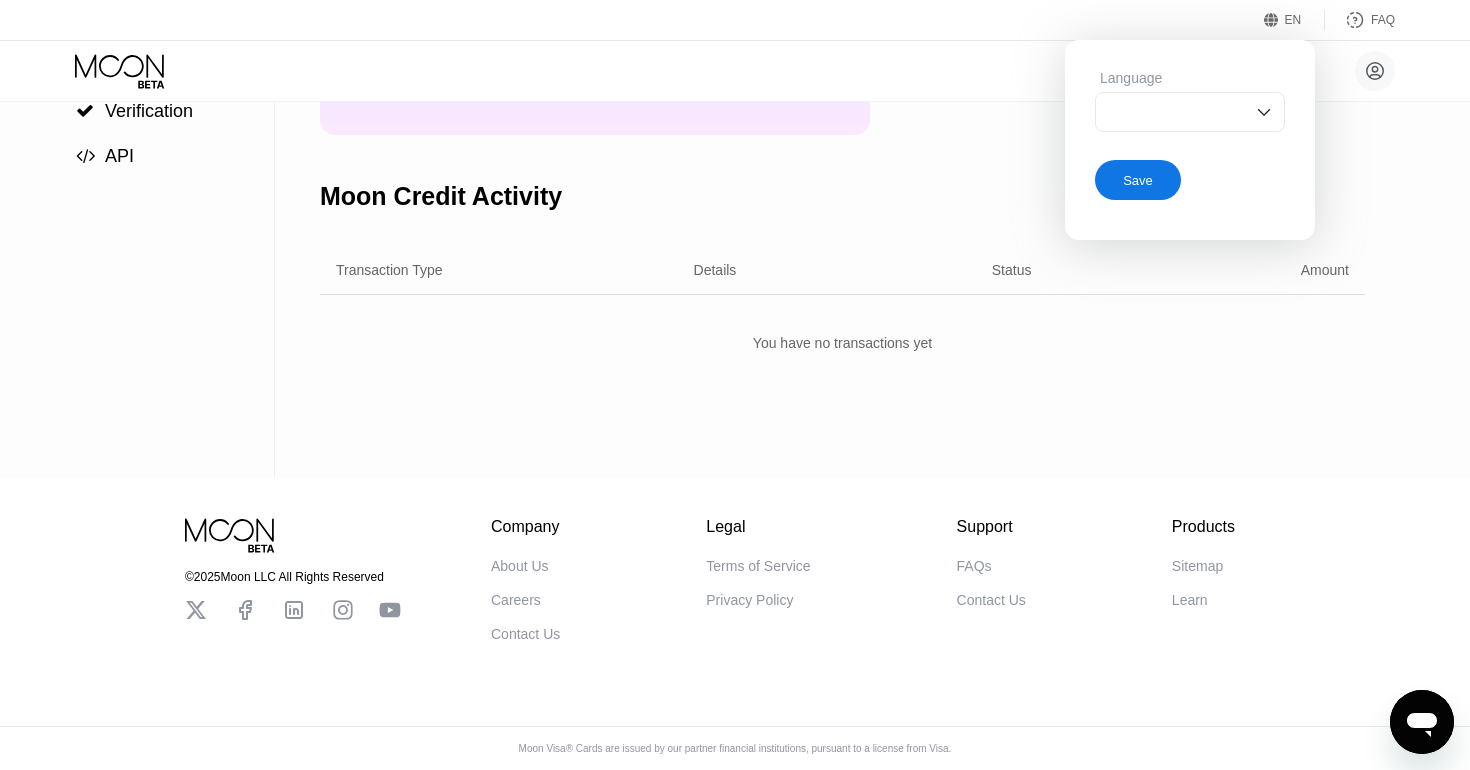 click on "Settings  Profile  Rewards  Limits  Moon Credit  Verification  API Moon Credit $0.00 Available Moon Credit Buy Moon Credit Request a Refund Moon Credit Activity Transaction Type Details Status Amount You have no transactions yet" at bounding box center (735, 144) 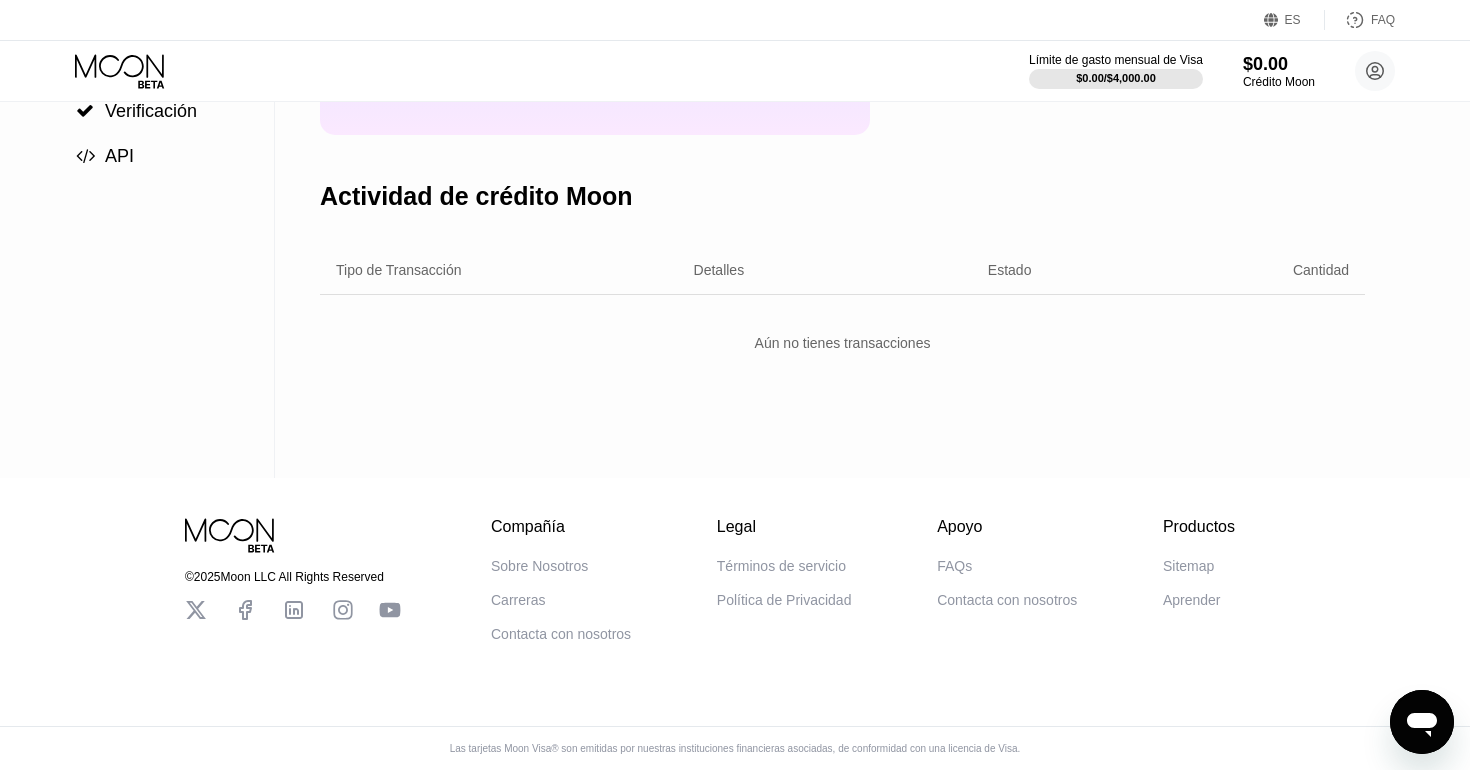 click on "ES" at bounding box center (1274, 20) 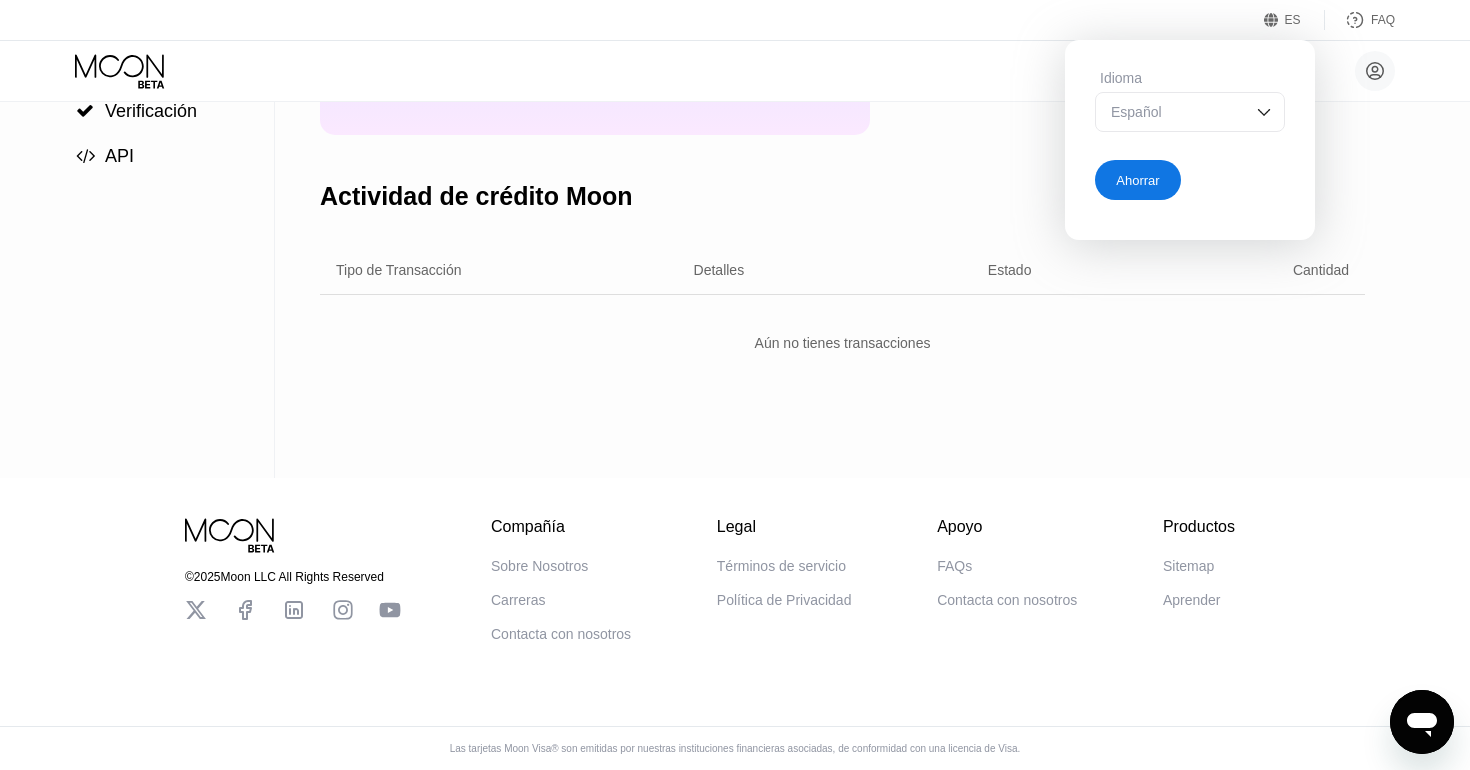 click on "Español" at bounding box center [1175, 112] 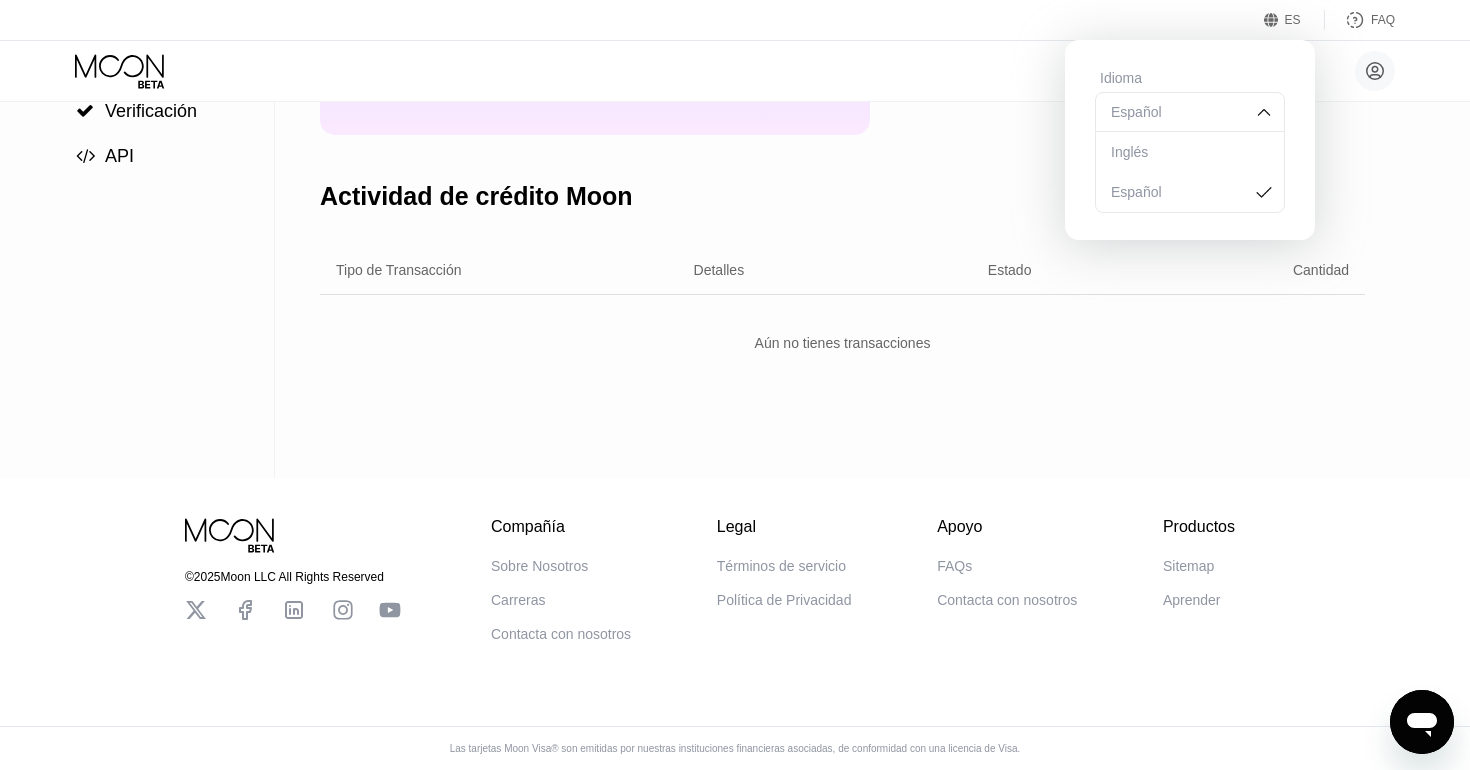 click on "Inglés" at bounding box center (1190, 152) 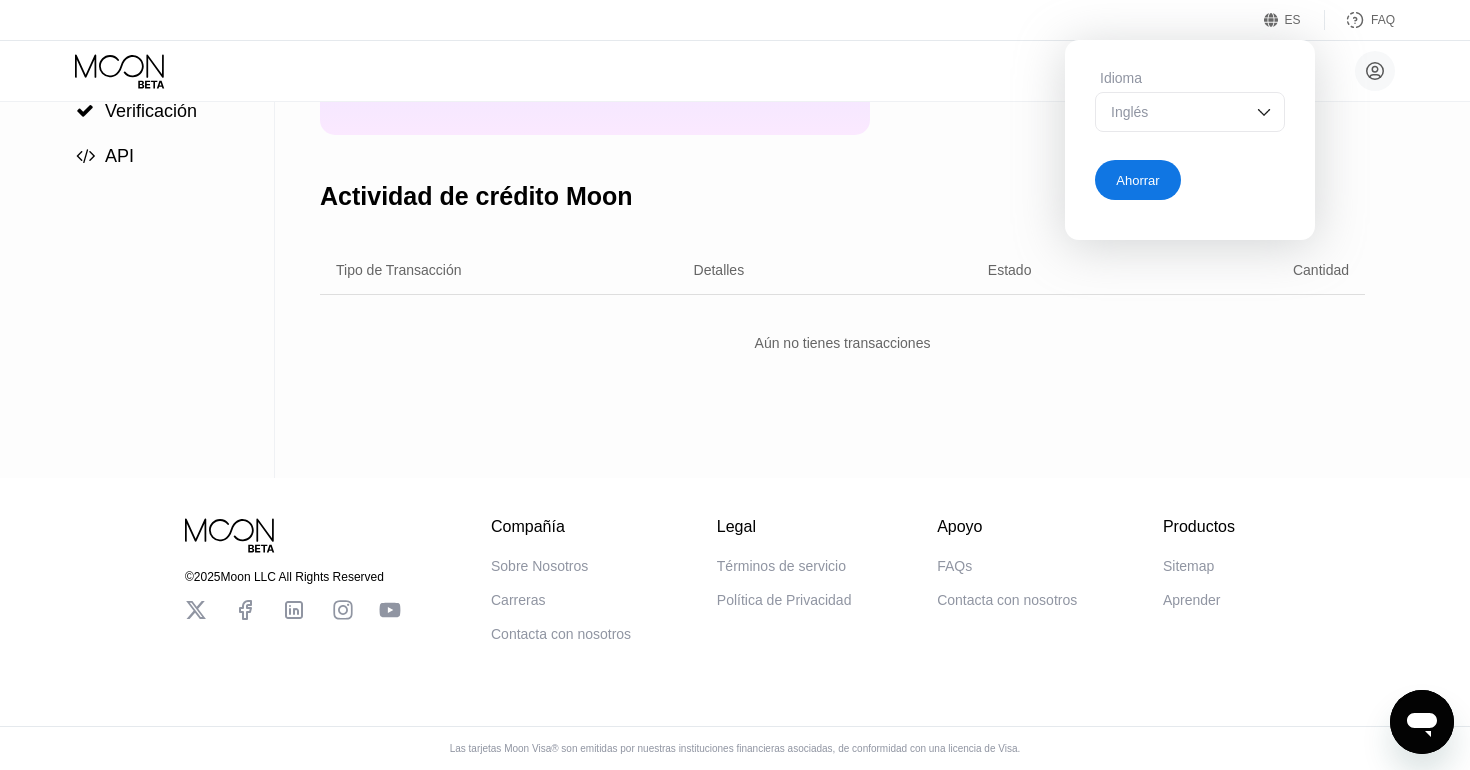 click on "Ahorrar" at bounding box center [1138, 180] 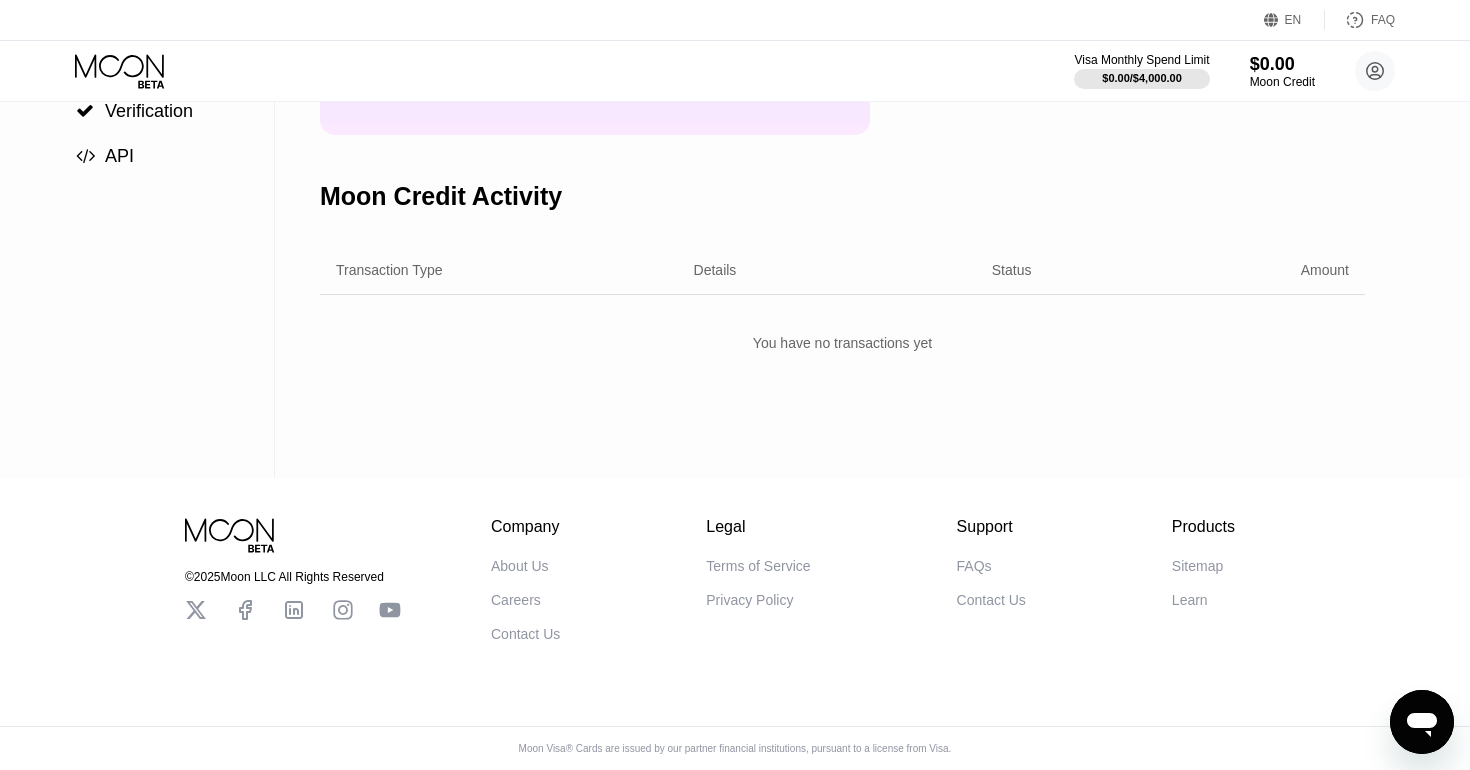 click on "EN" at bounding box center [1274, 20] 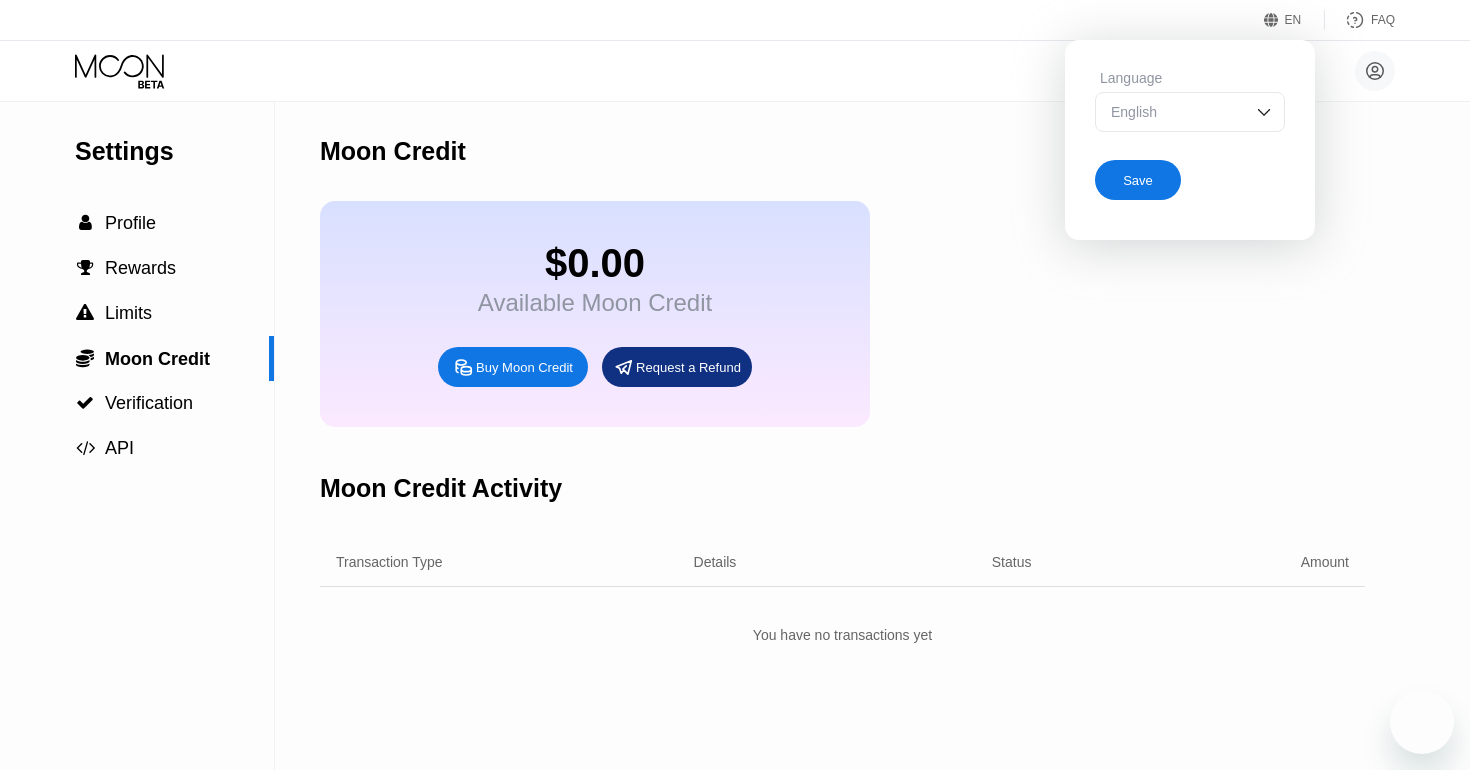 scroll, scrollTop: 295, scrollLeft: 0, axis: vertical 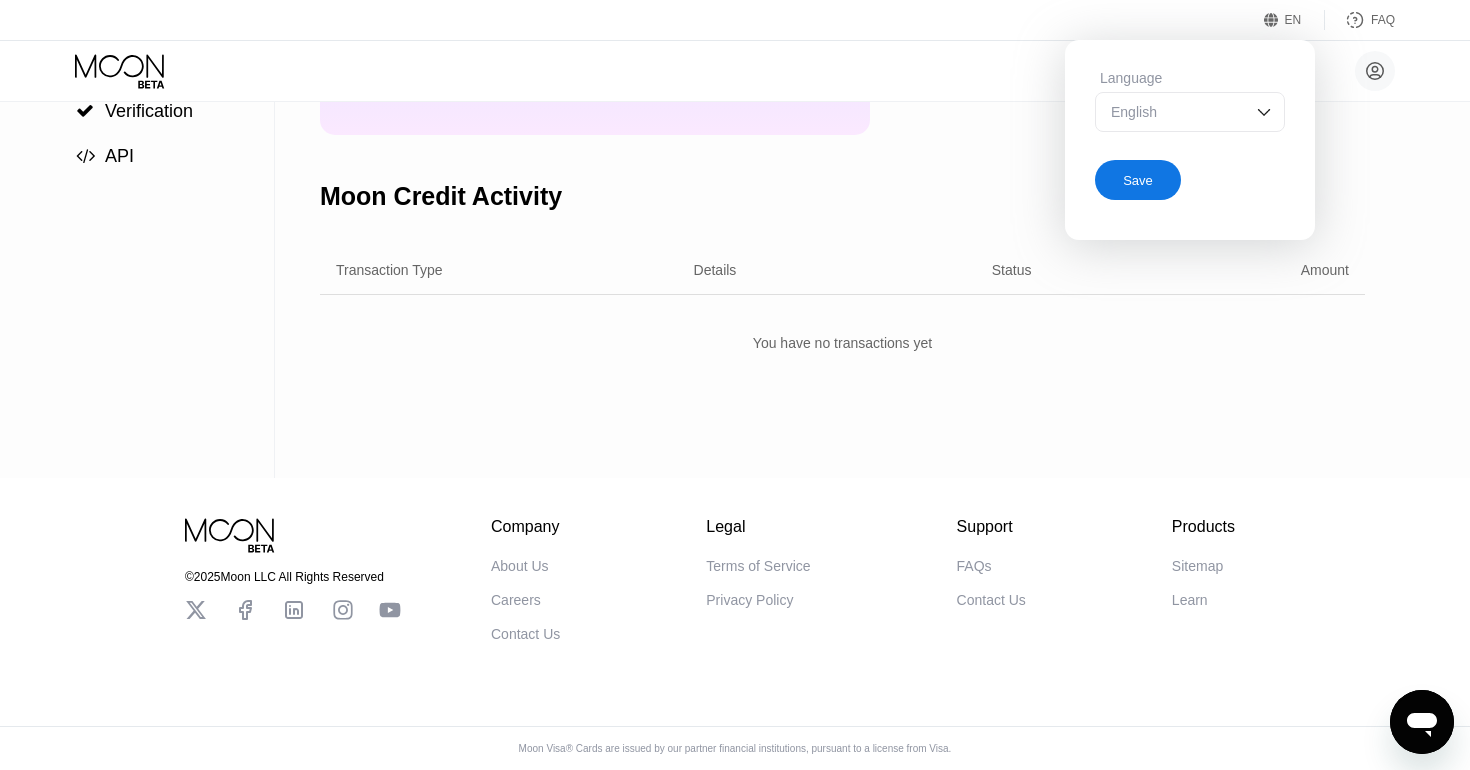 click on "English" at bounding box center (1190, 112) 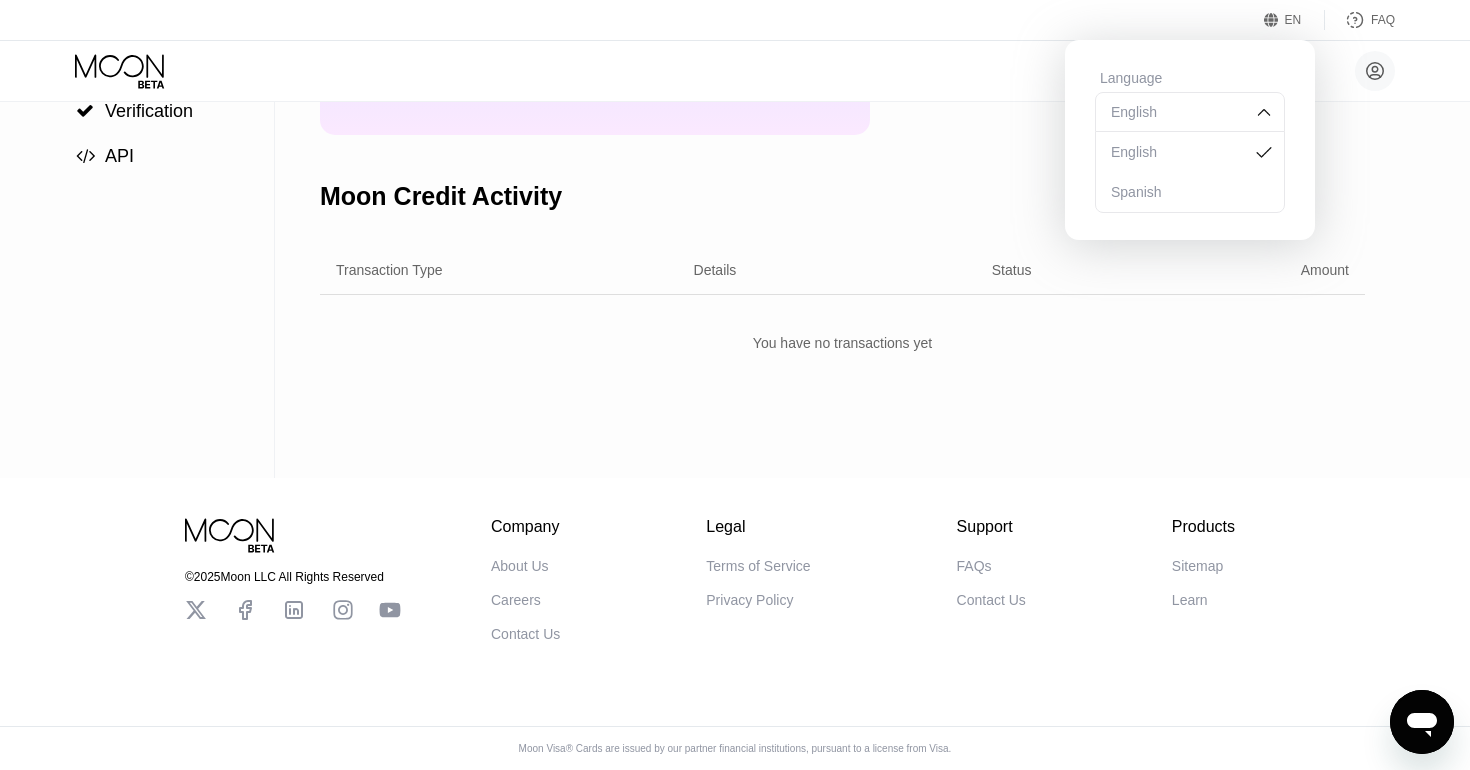 click on "Moon Credit Activity" at bounding box center [842, 196] 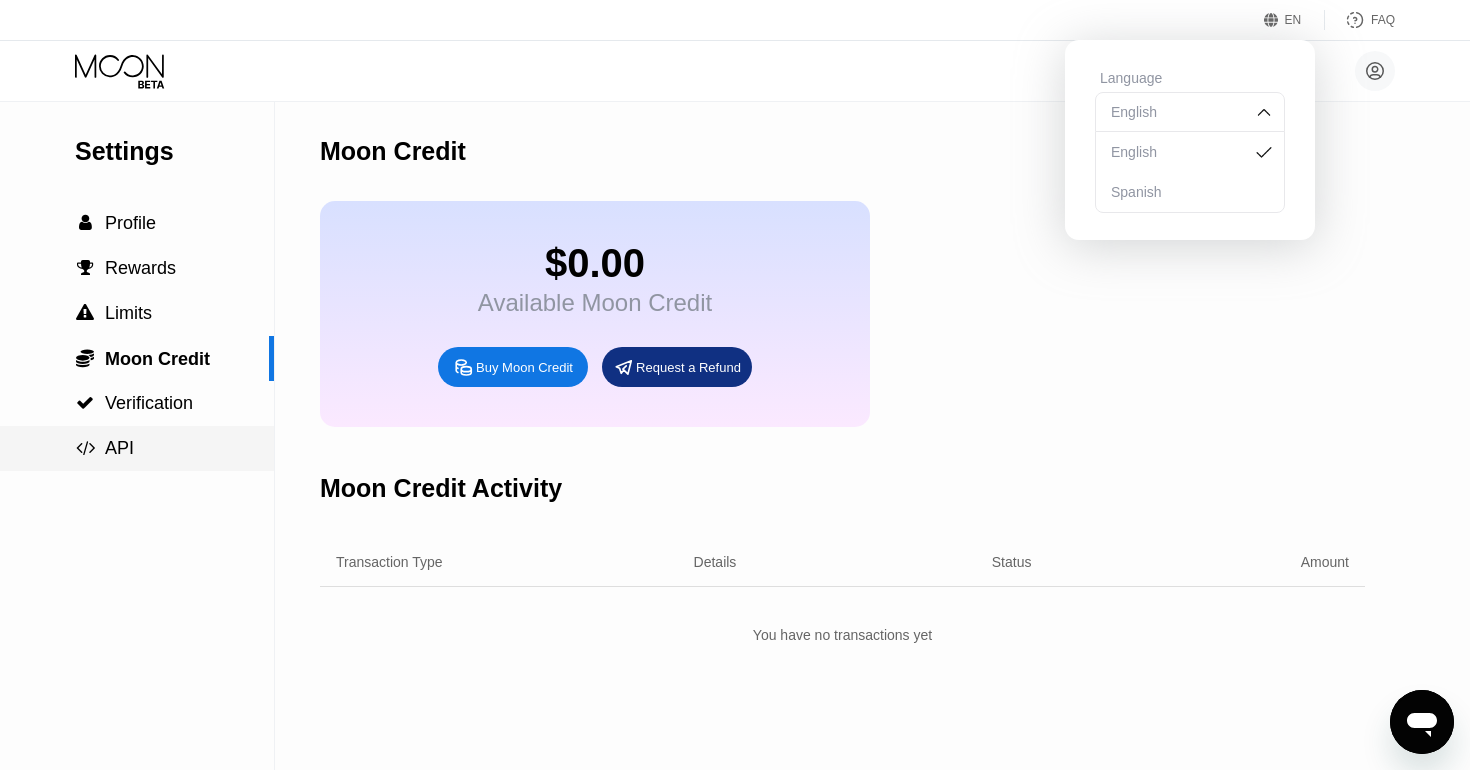 click on "API" at bounding box center [119, 448] 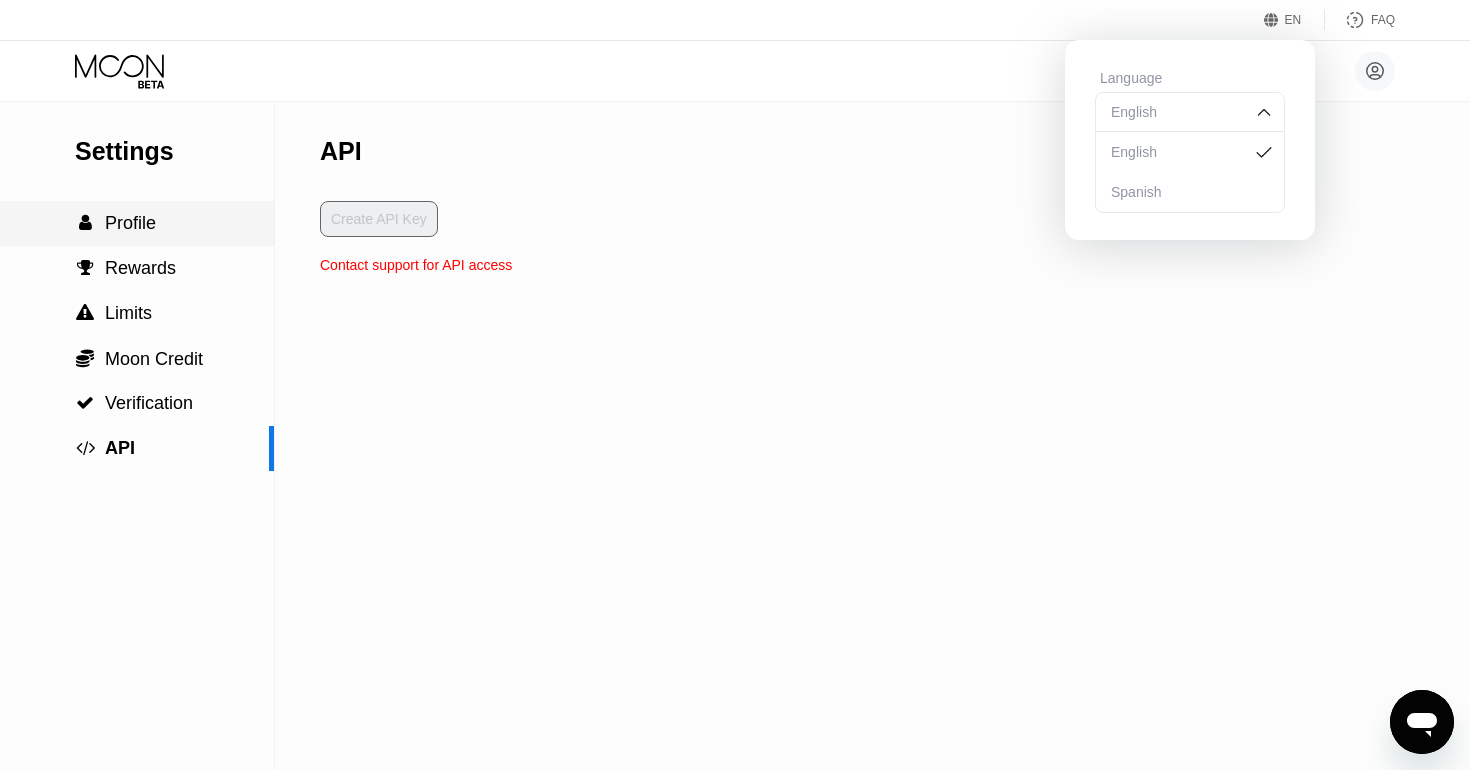 click on " Profile" at bounding box center (137, 223) 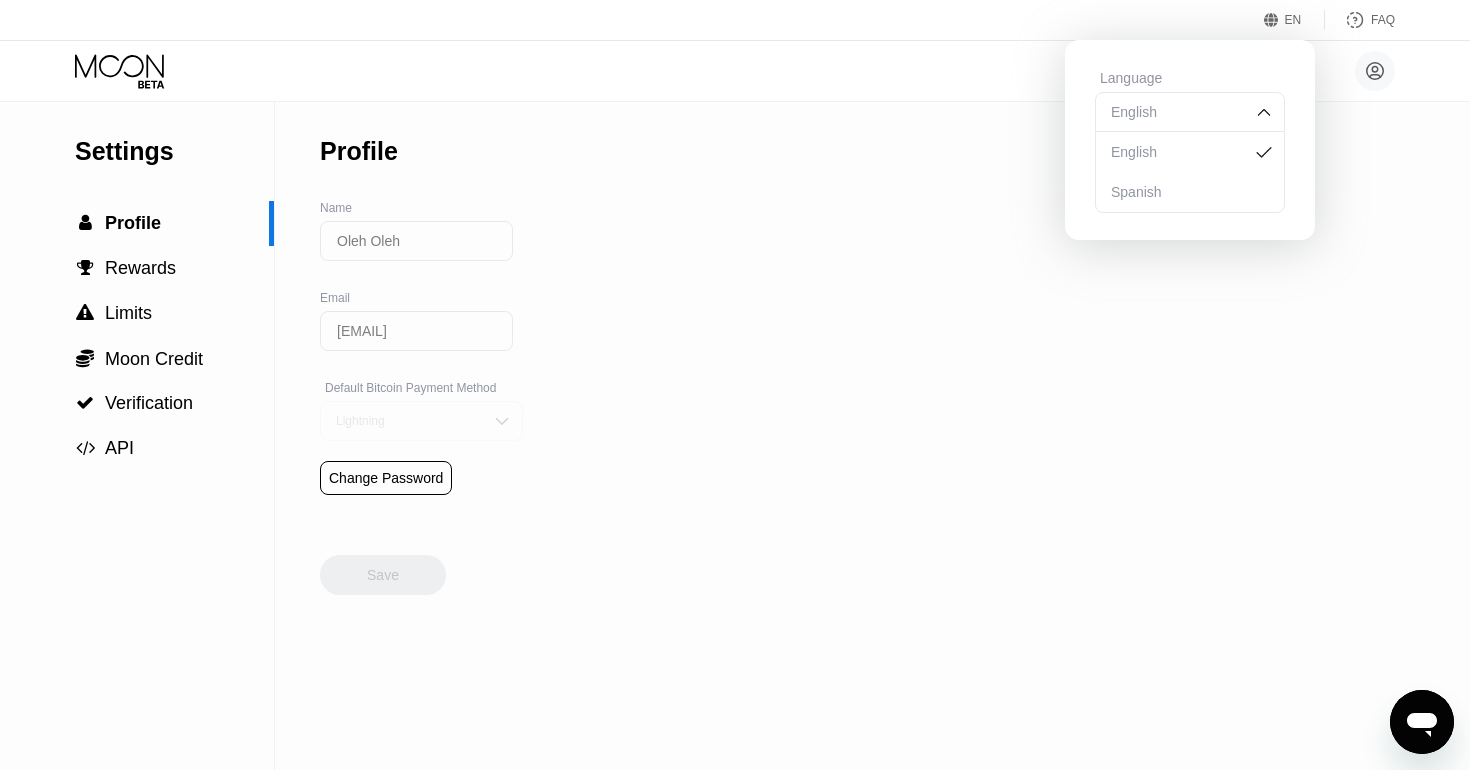 click at bounding box center [502, 421] 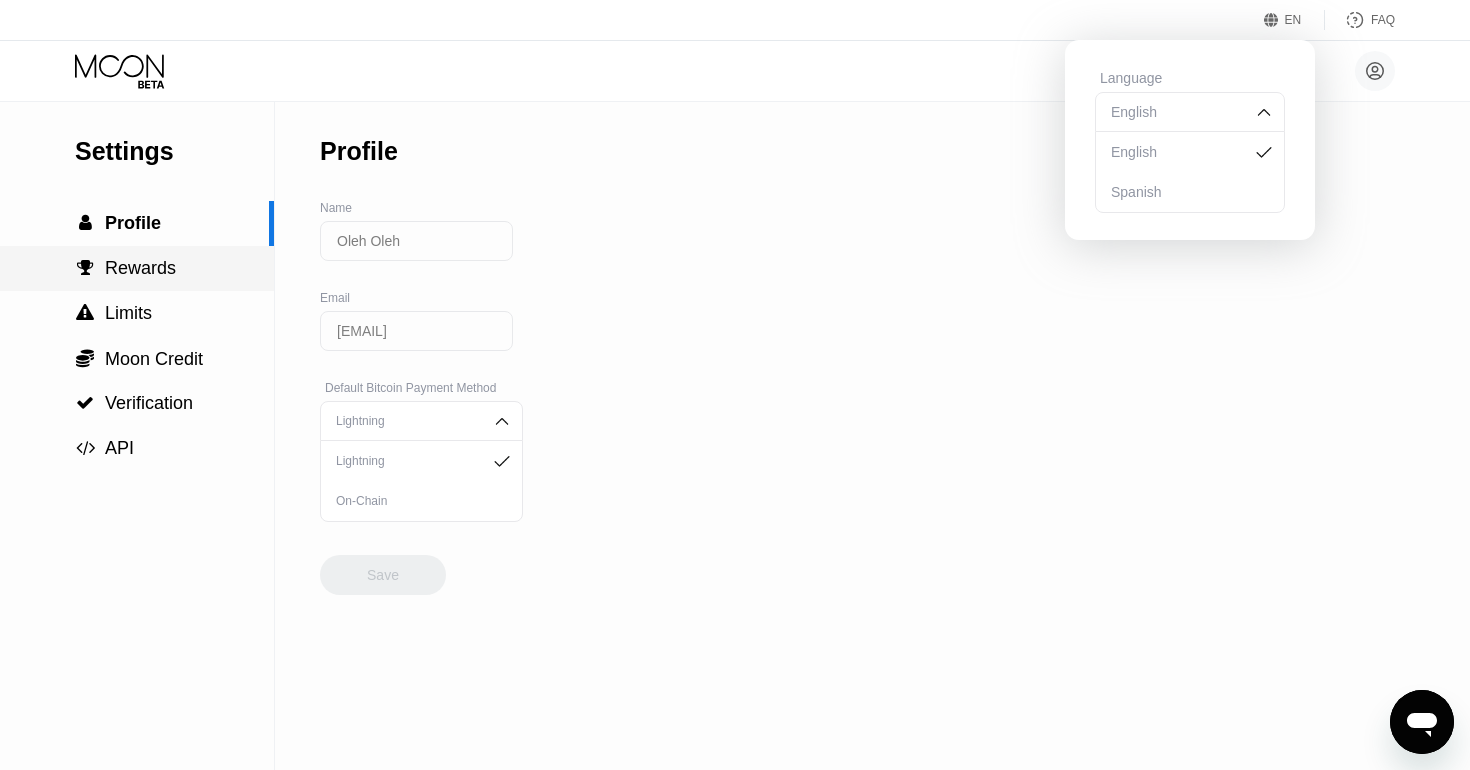 click on " Rewards" at bounding box center (137, 268) 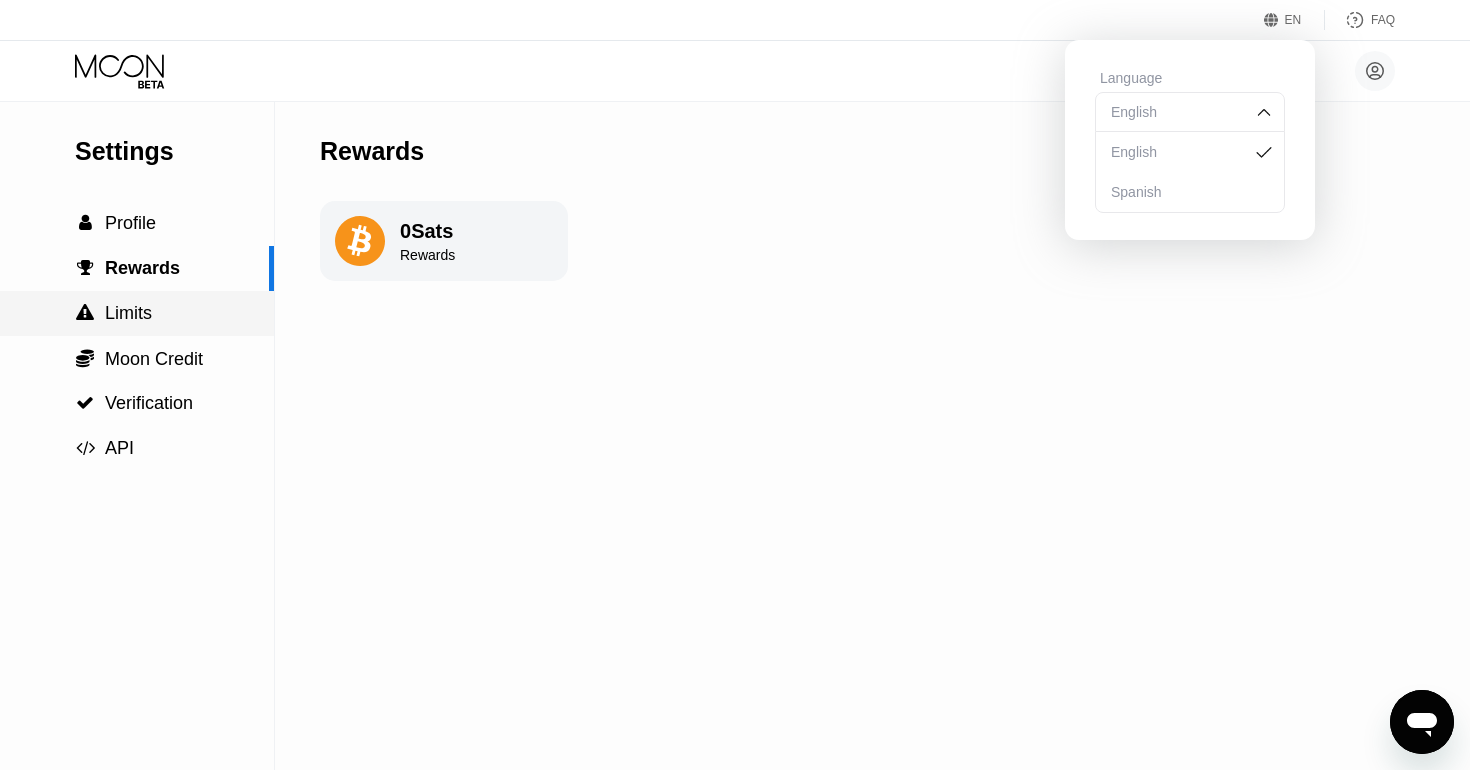 click on "Limits" at bounding box center [128, 313] 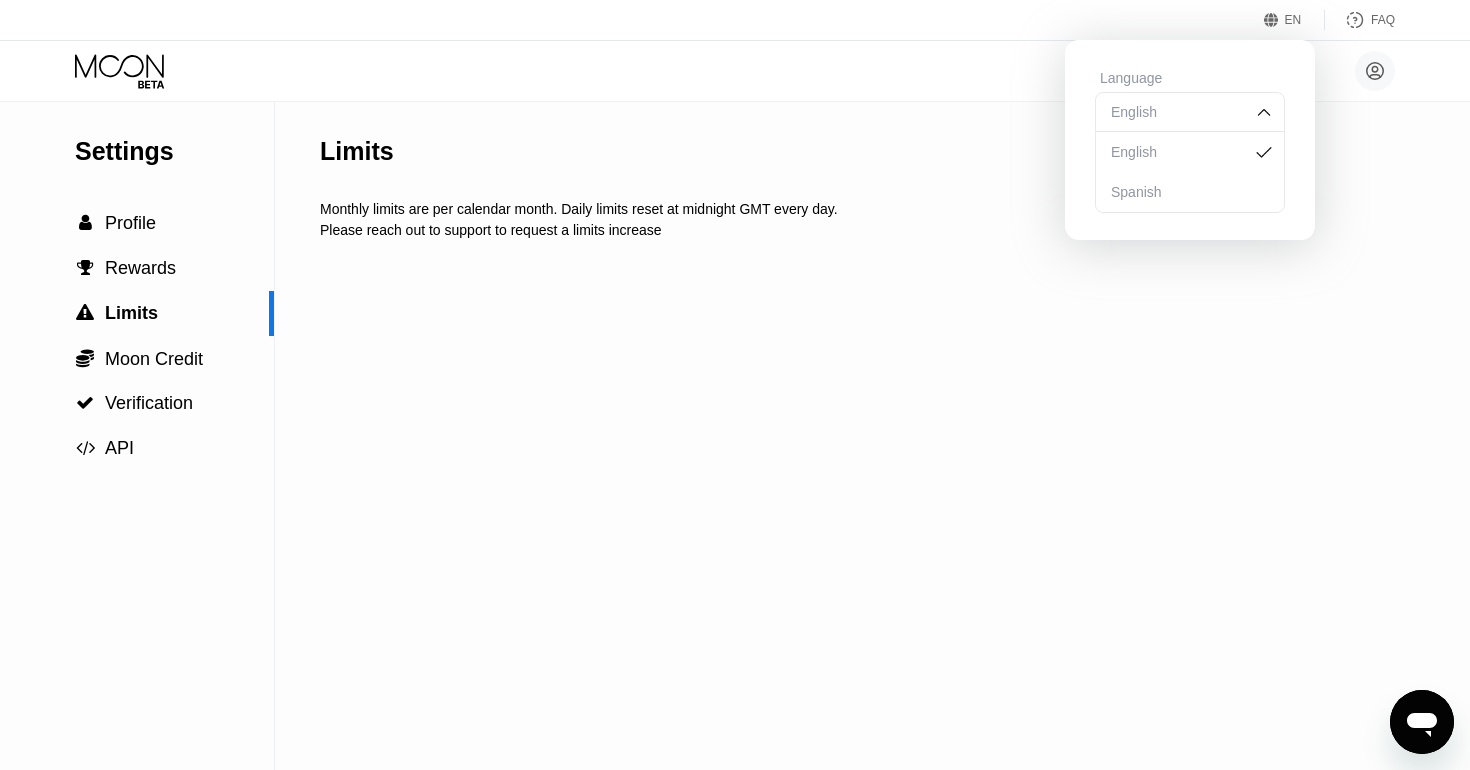 click 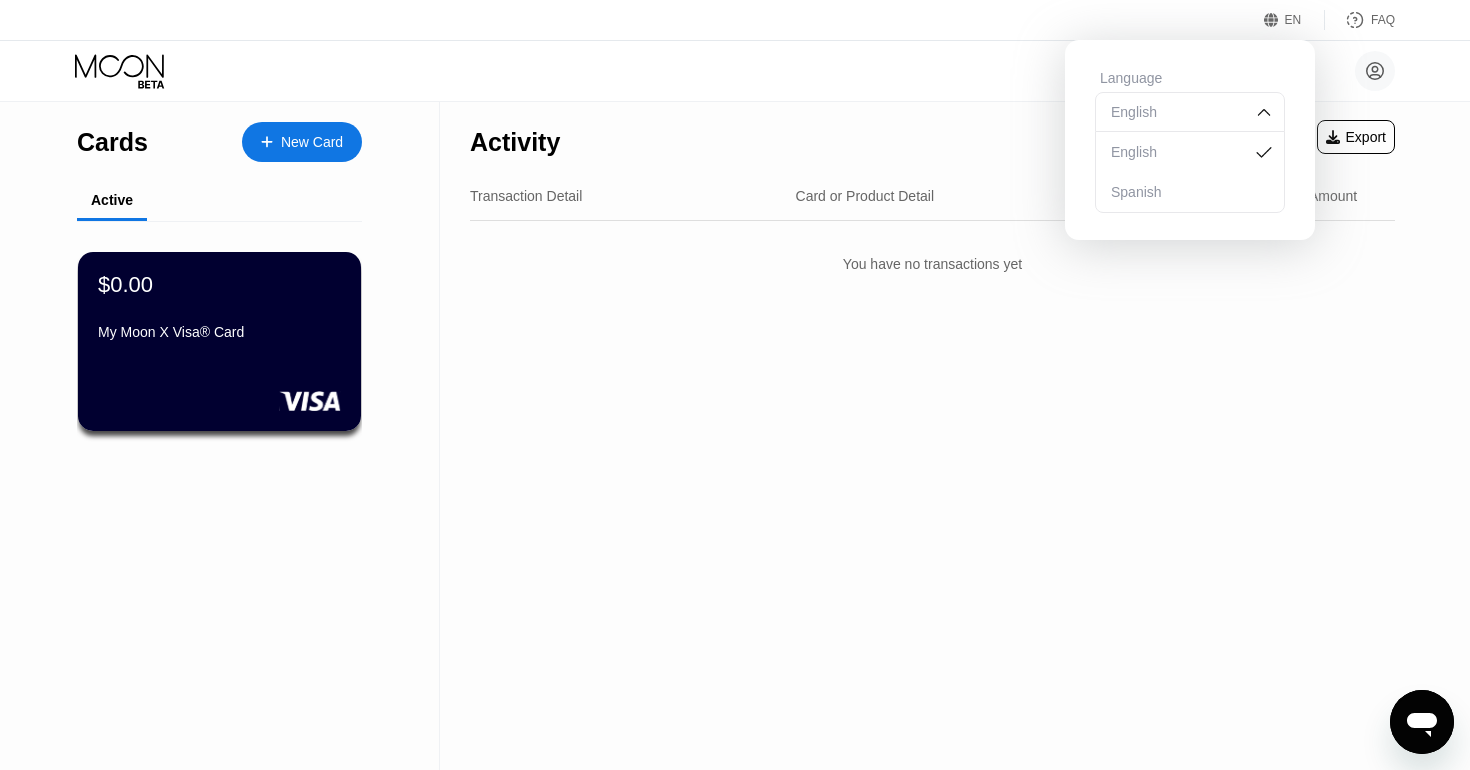 click on "Cards    New Card" at bounding box center (219, 137) 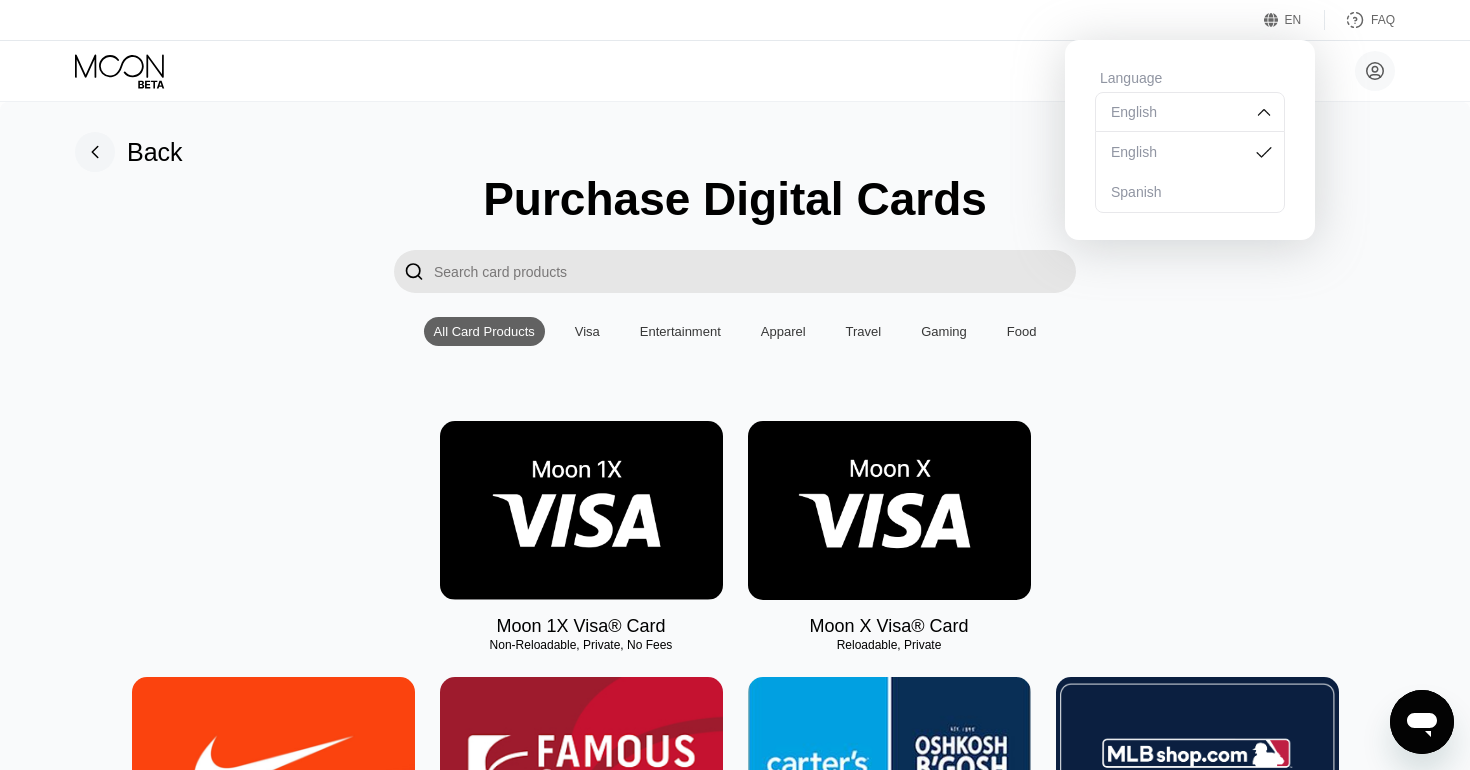 click on "Visa" at bounding box center (587, 331) 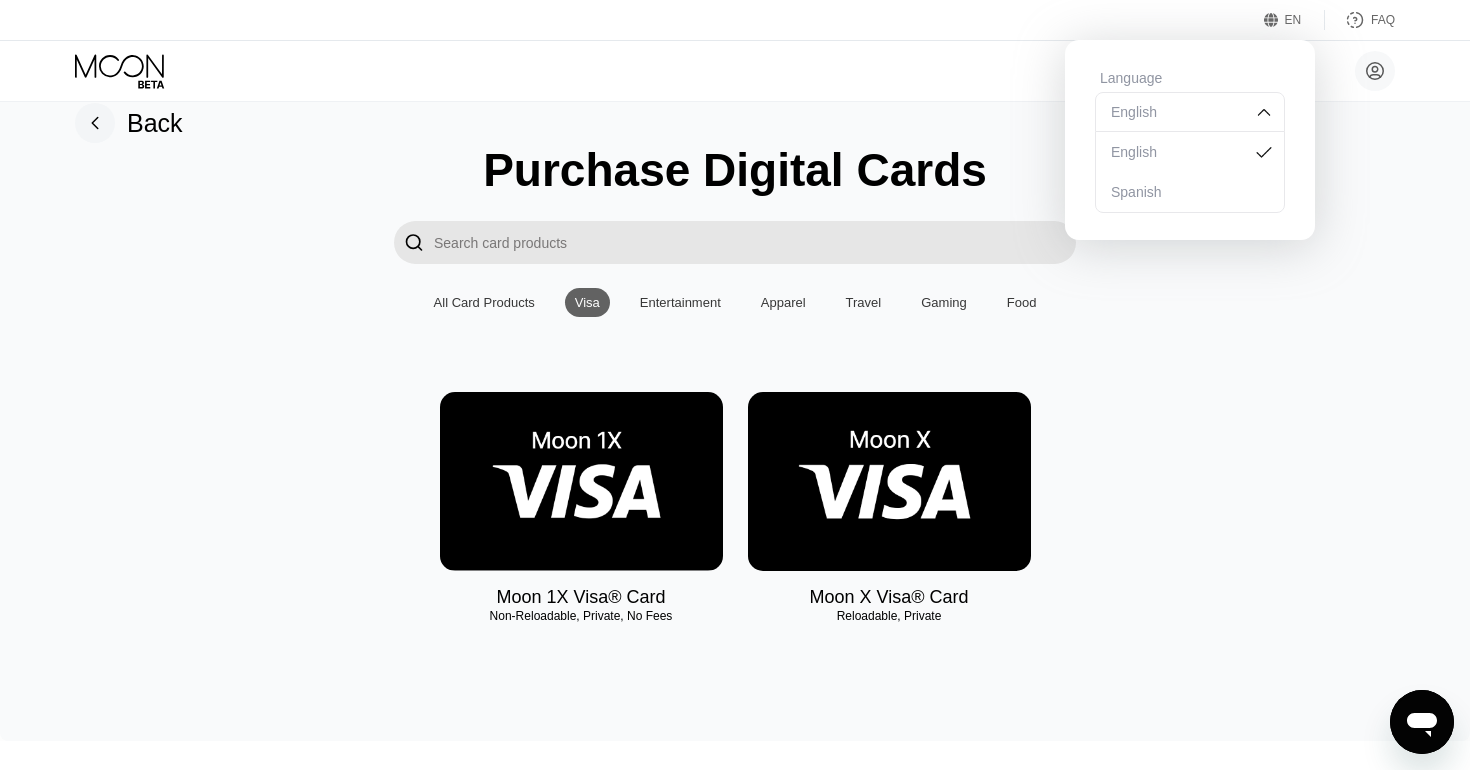 scroll, scrollTop: 0, scrollLeft: 0, axis: both 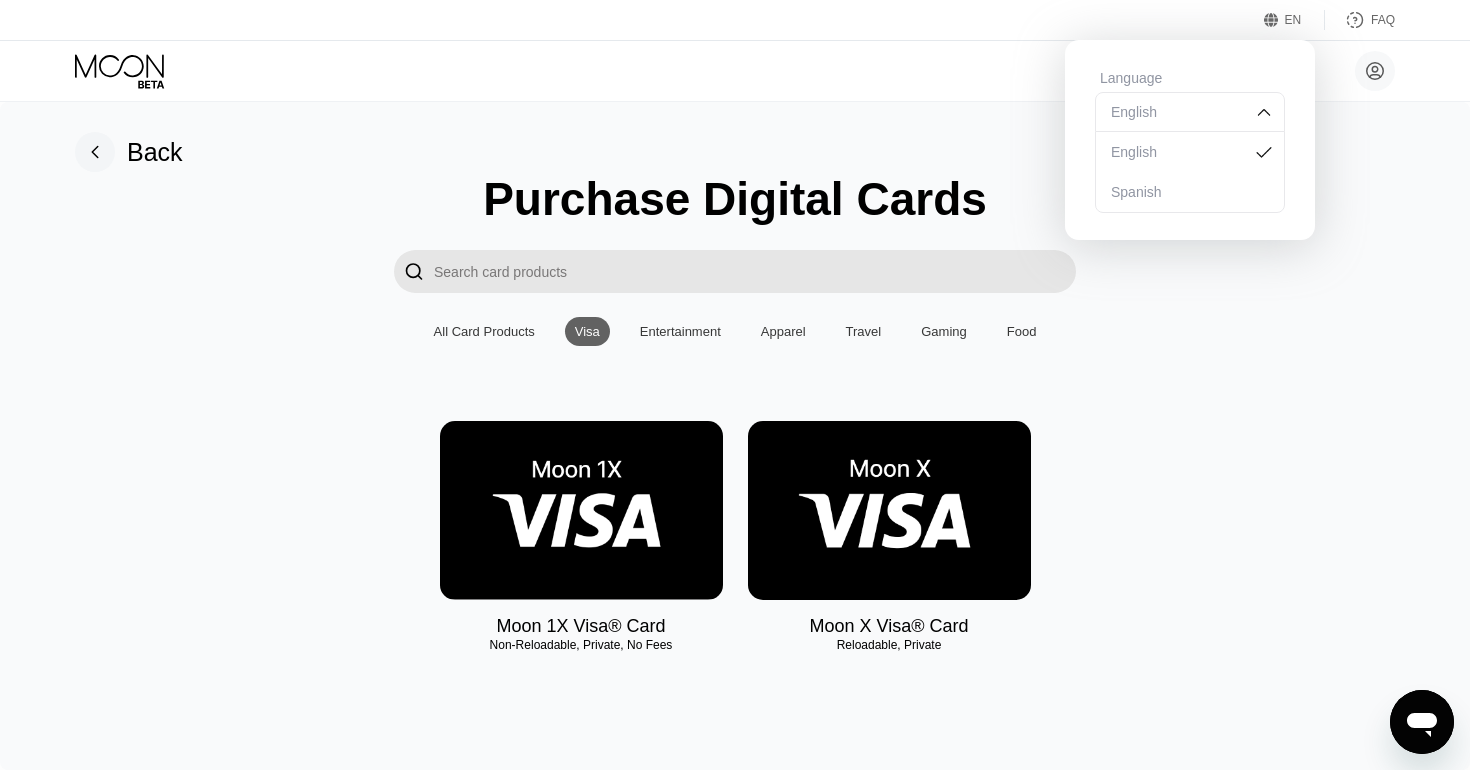 click on "Entertainment" at bounding box center (680, 331) 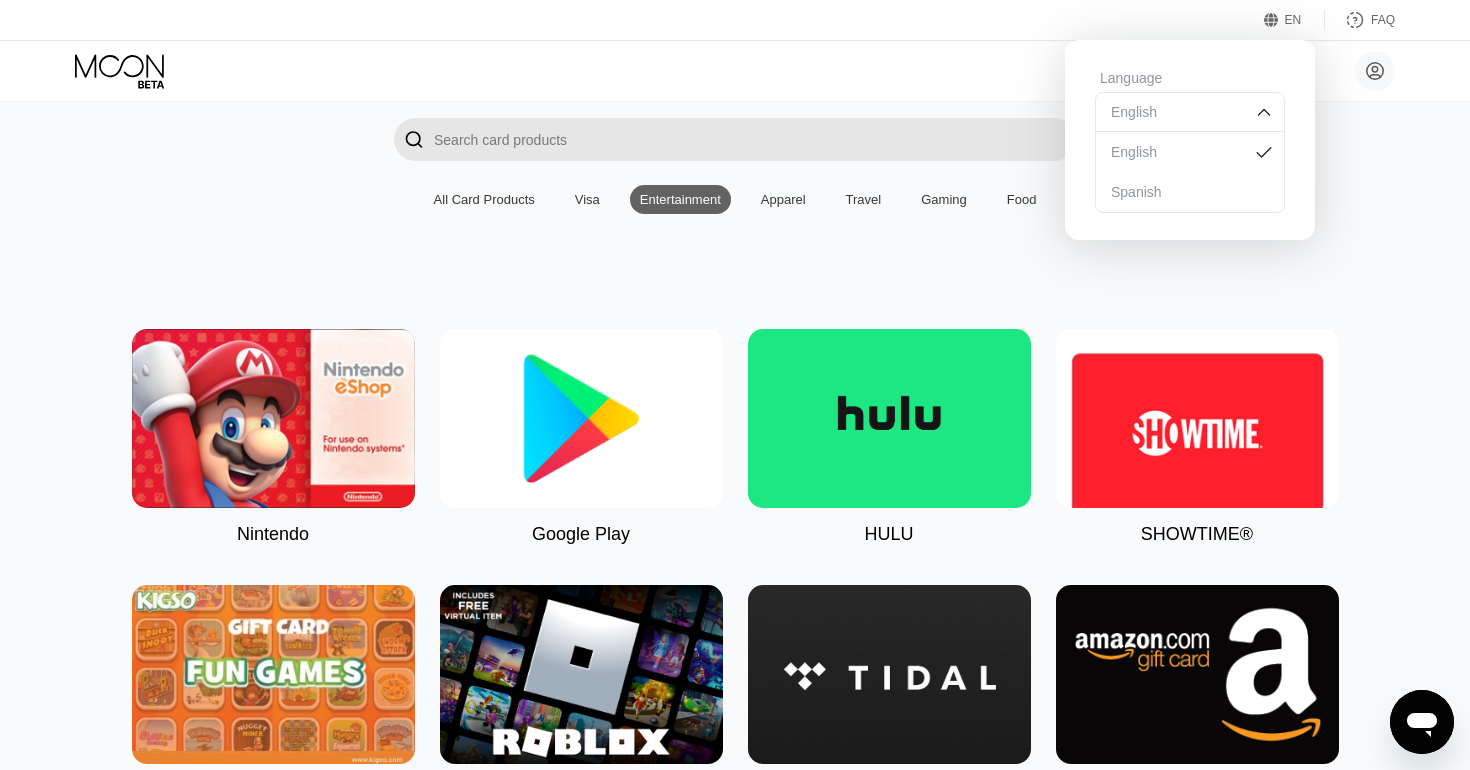 scroll, scrollTop: 82, scrollLeft: 0, axis: vertical 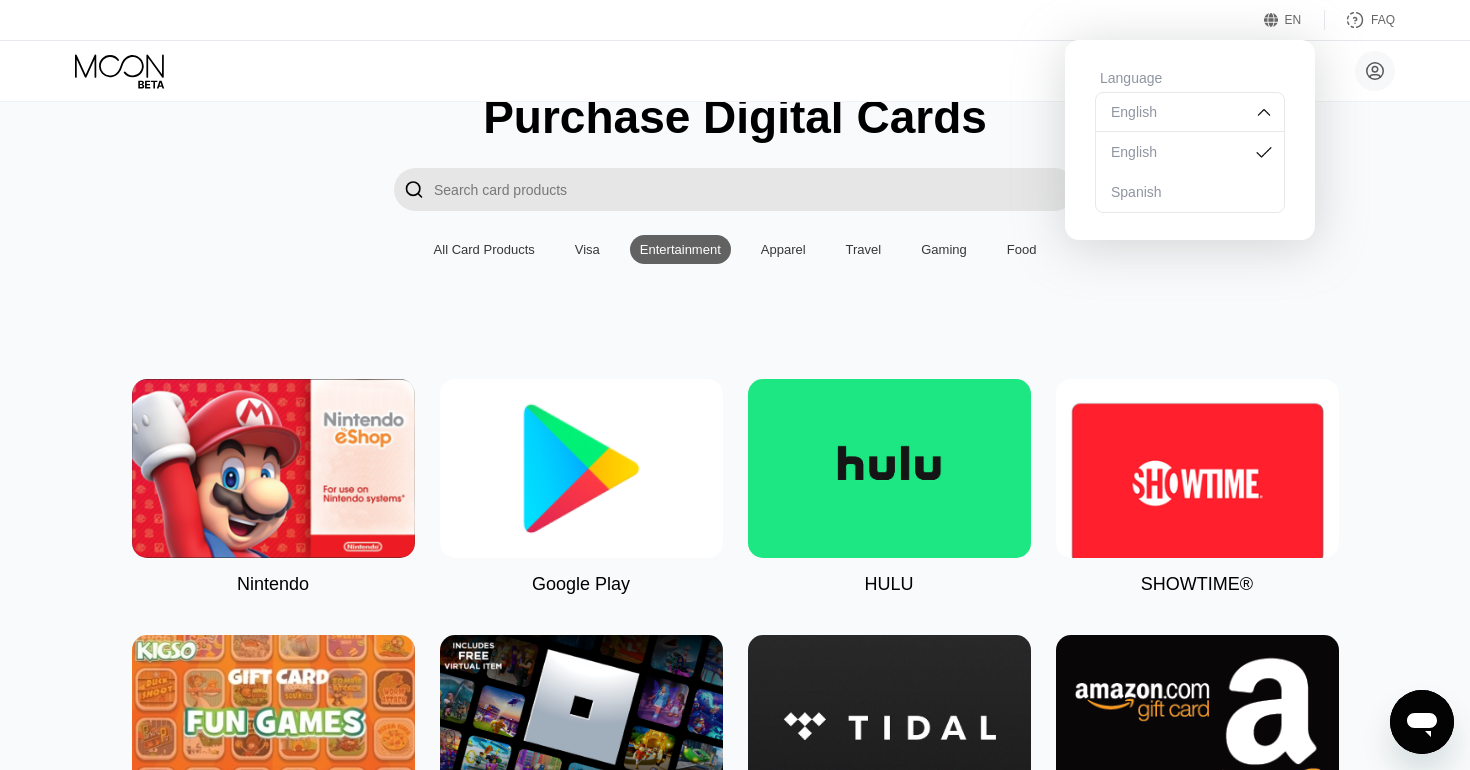 click on "Purchase Digital Cards  All Card Products Visa Entertainment Apparel Travel Gaming Food Nintendo Google Play HULU SHOWTIME® Kigso Games US Roblox TIDAL Amazon PlayStation®Store StubHub EA Play  Groupon Spotify SiriusXM STARZ" at bounding box center [735, 726] 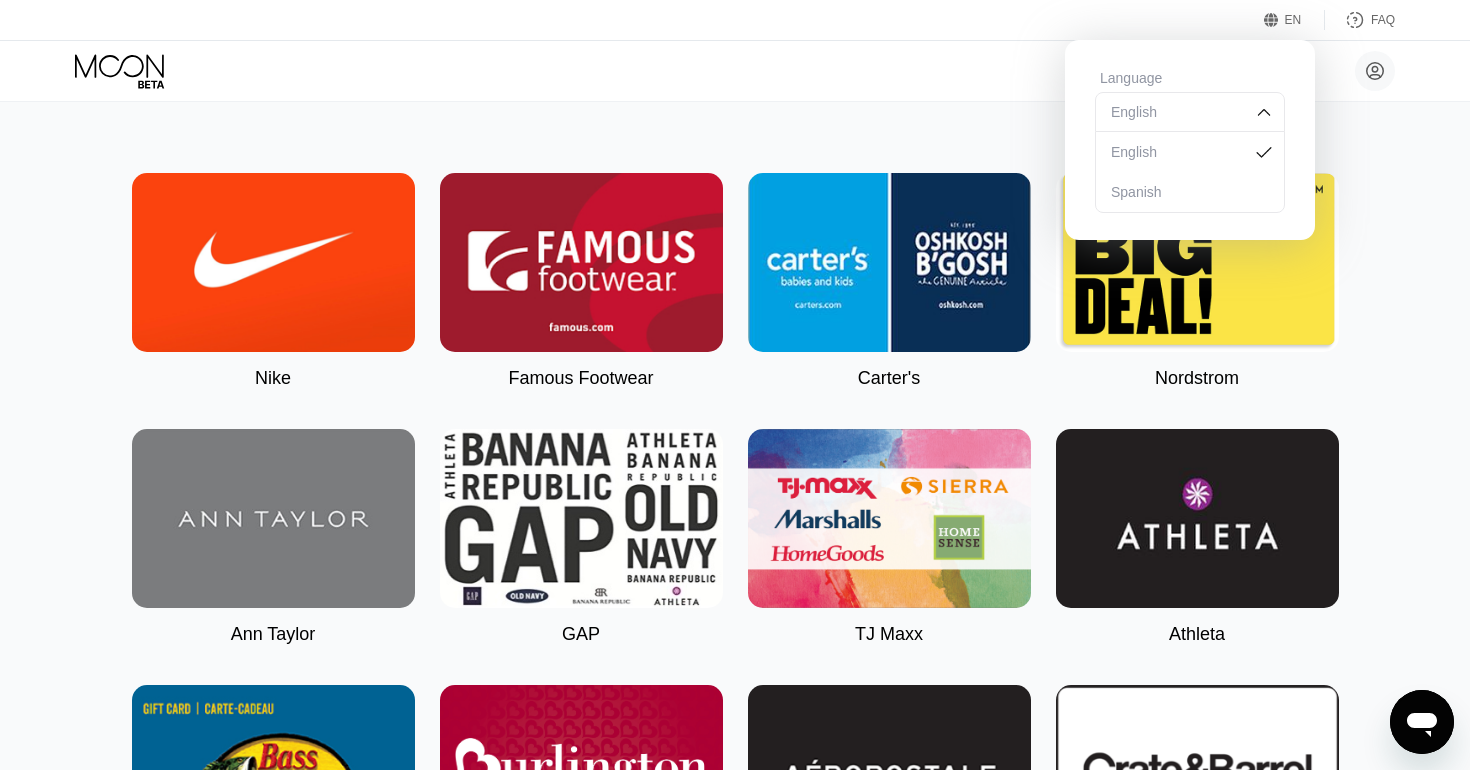 scroll, scrollTop: 0, scrollLeft: 0, axis: both 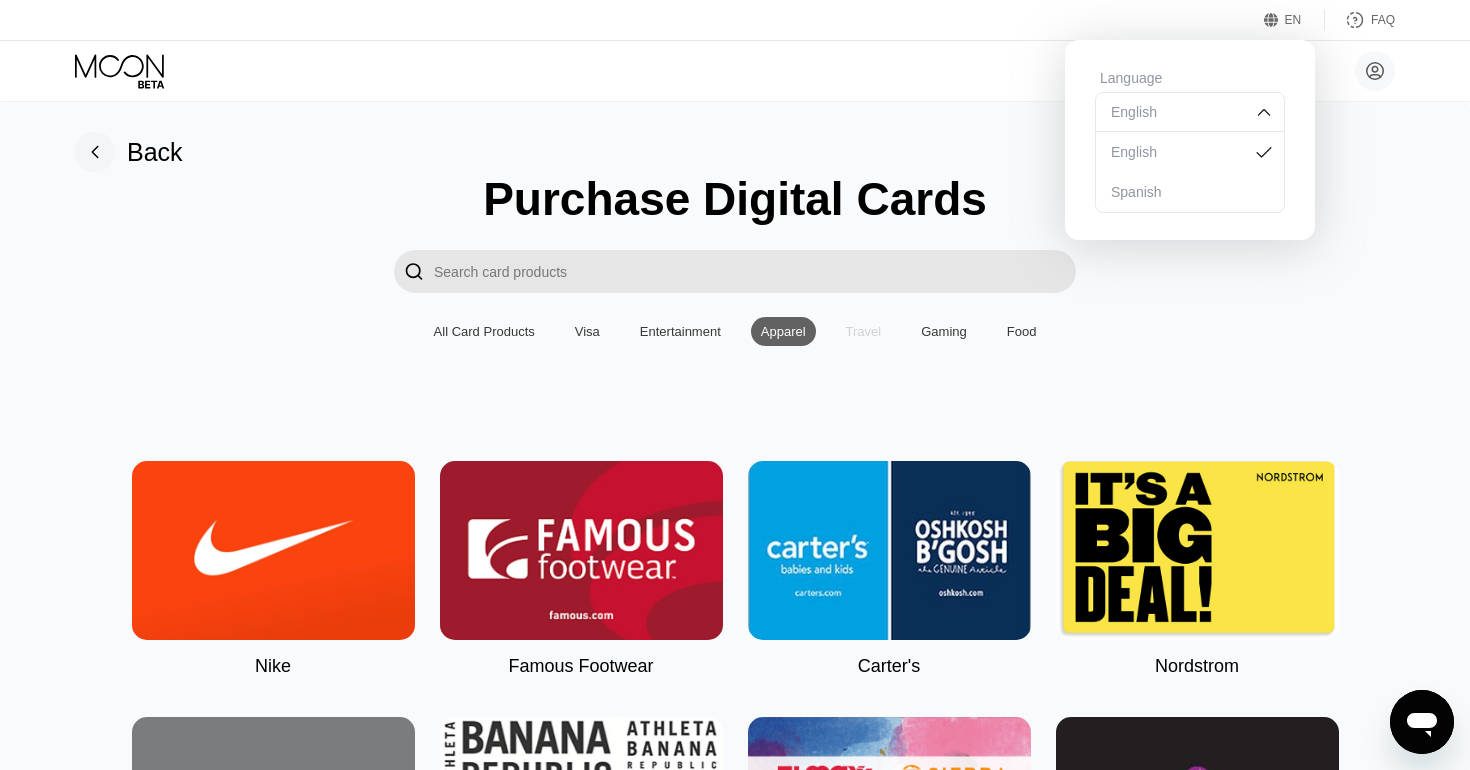 click on "Travel" at bounding box center (864, 331) 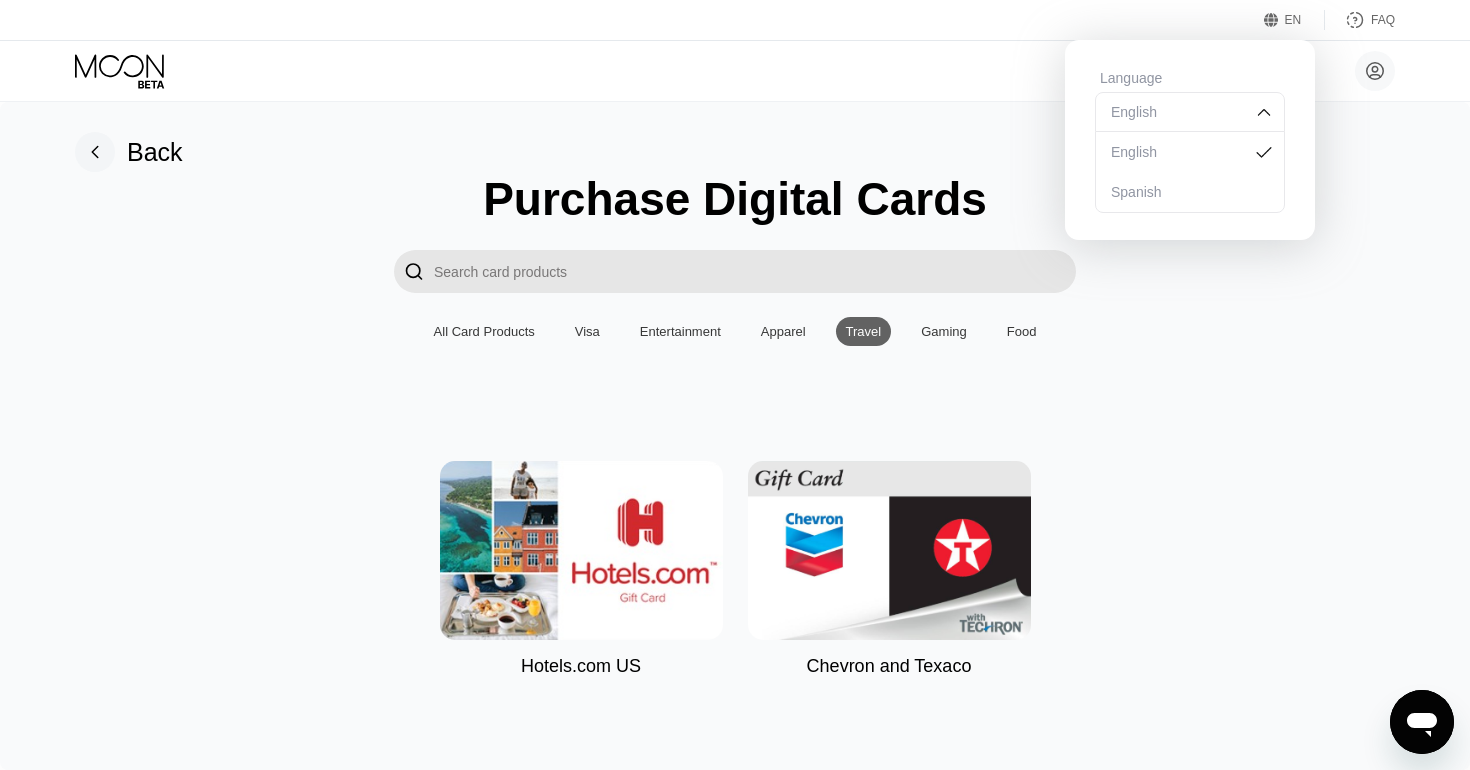 click on "Gaming" at bounding box center (944, 331) 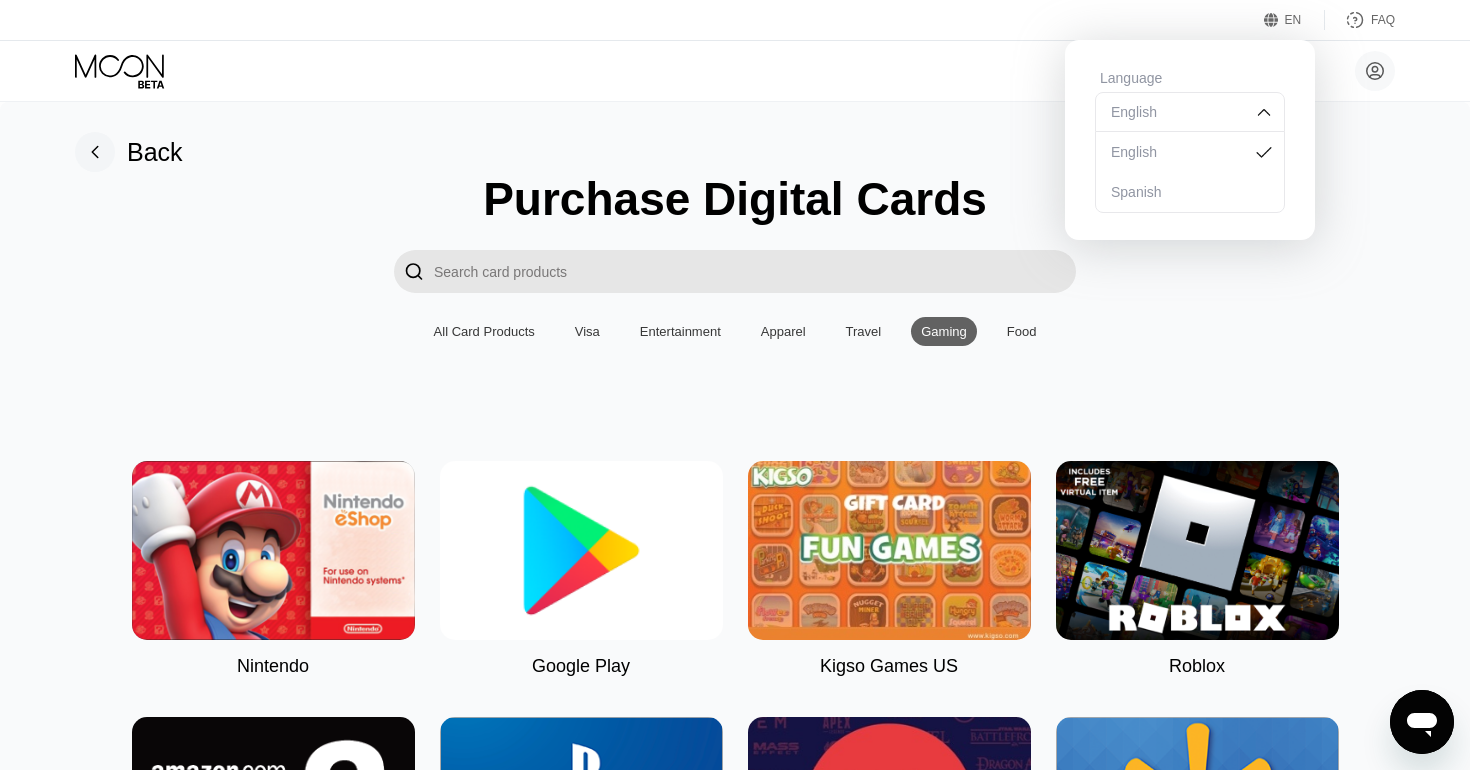 click on "Food" at bounding box center (1022, 331) 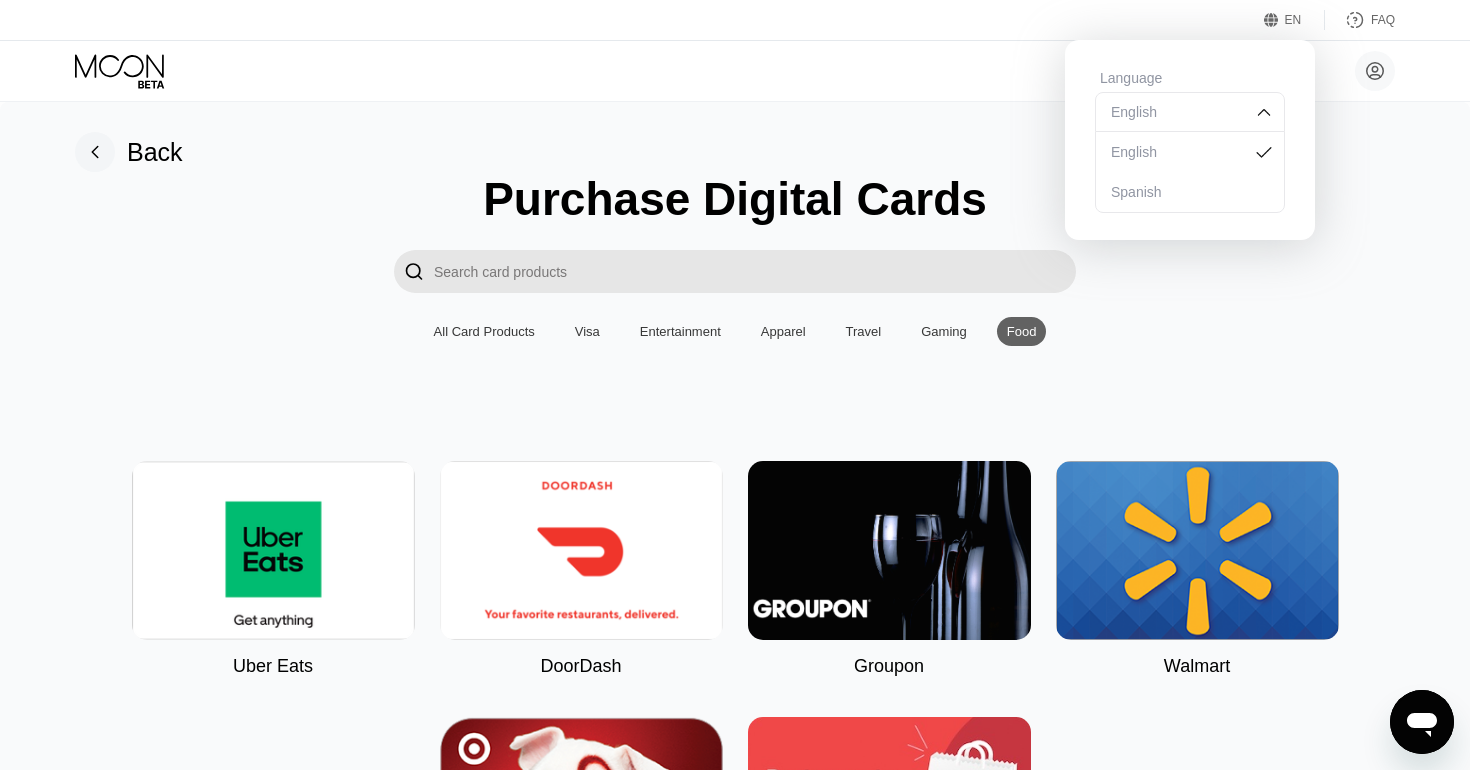 click on "All Card Products" at bounding box center [484, 331] 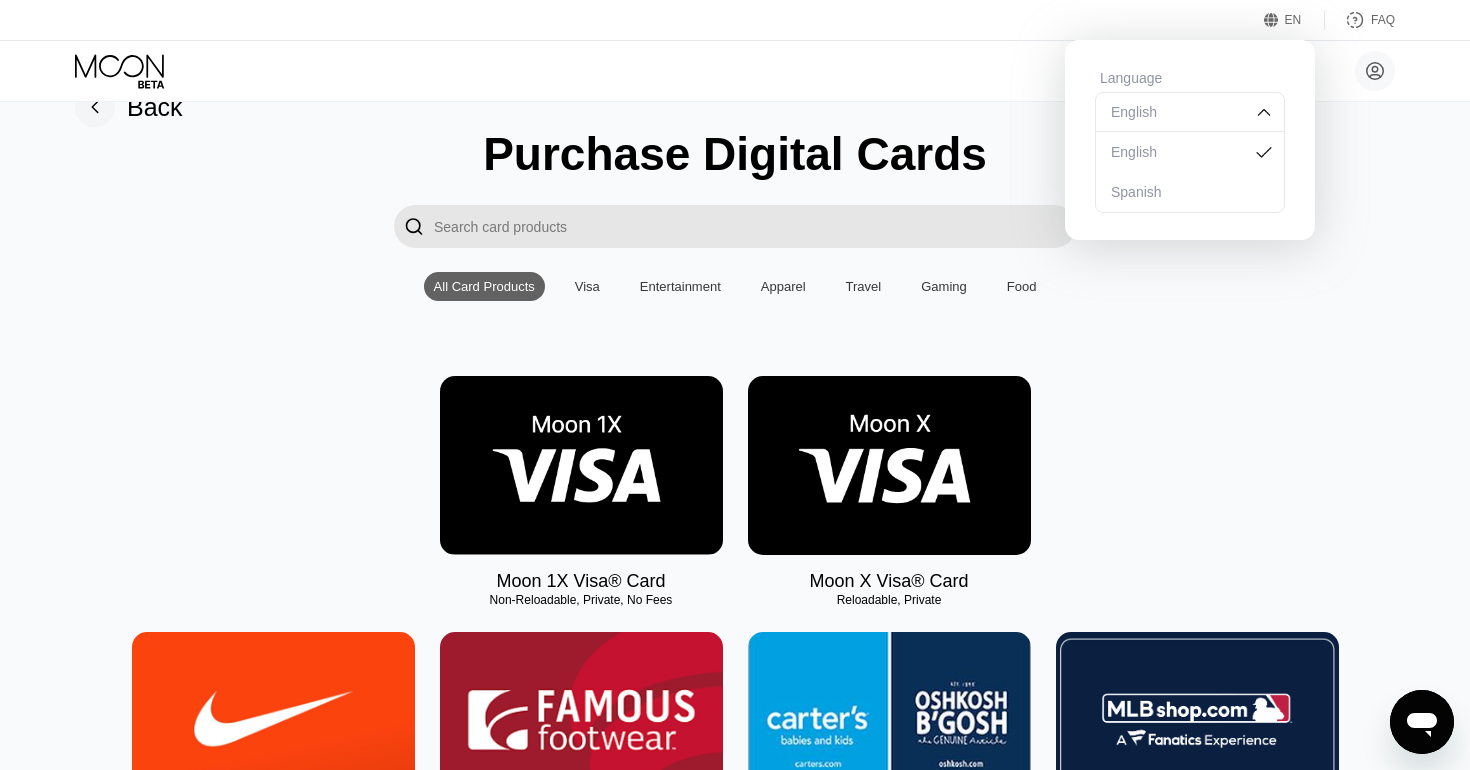 scroll, scrollTop: 51, scrollLeft: 0, axis: vertical 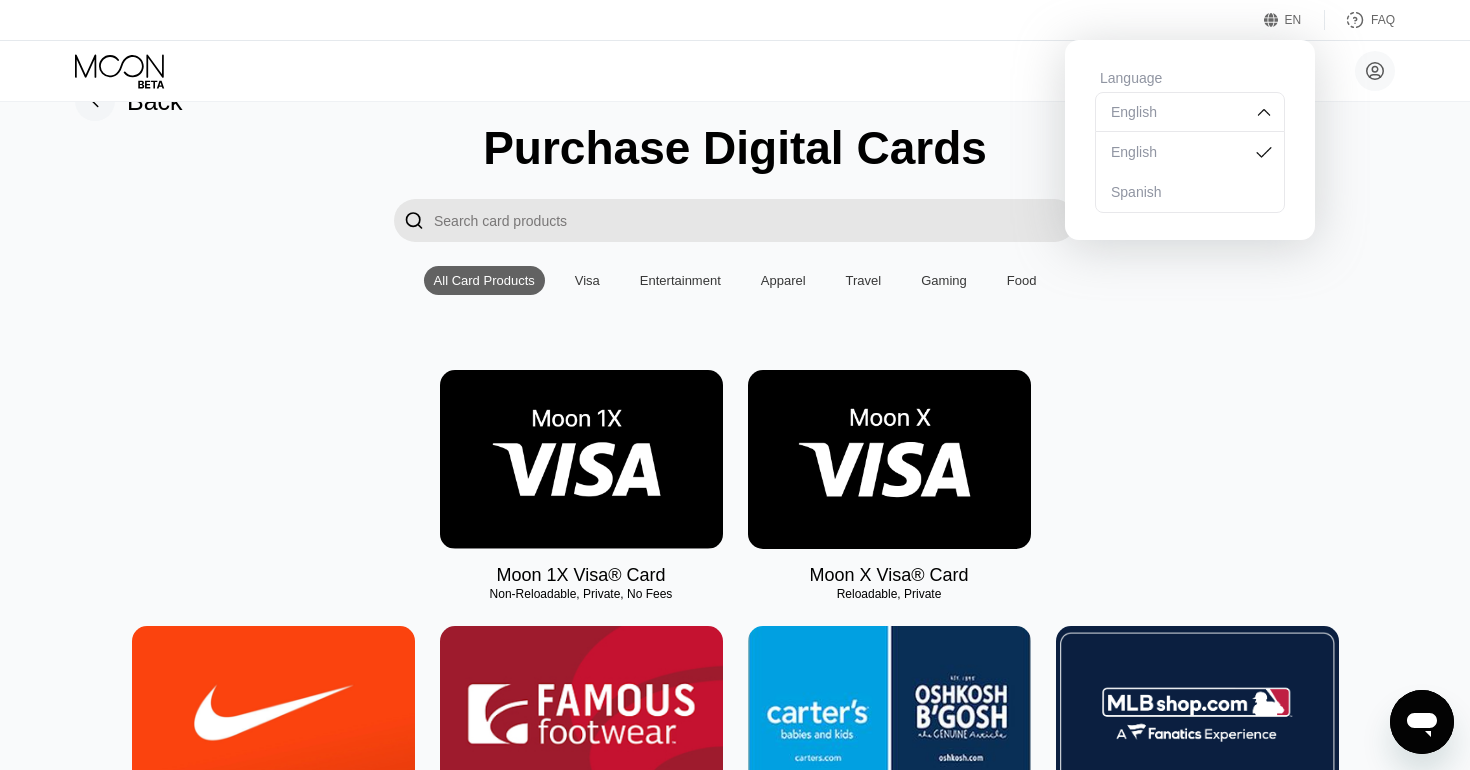 click on "Purchase Digital Cards  All Card Products Visa Entertainment Apparel Travel Gaming Food Moon 1X Visa® Card Non-Reloadable, Private, No Fees Moon X Visa® Card Reloadable, Private Nike Famous Footwear Carter's MLB Shop Nintendo Guitar Center Nordstrom Ann Taylor GAP Google Play HULU Petco Uber Eats GameStop TJ Maxx Athleta Xbox US Bass Pro Shops® Burlington SHOWTIME® Pottery Barn P.C. Richard and Son Aéropostale Sling TV Fanatics Crate and Barrel Macy's Paramount+ Kigso Games US Jiffy Lube® Sephora US Dick's Sporting Goods DSW Roblox Twitch L.L. Bean Lowe's NHL Shop The Children's Place Applebee’s® TIDAL Nautica Big Lots Marshalls Amazon Harry's REI Guess Staples US Hotels.com US PlayStation®Store Bath & Body Works Dollar Shave Club DoorDash The Home Depot® H&M Homesense NBA Store AMC Theatres® Office Depot® StubHub Michaels Williams-Sonoma Airbnb EA Play  Zappos.com Groupon Saks Fifth Avenue Kohl’s US Adidas Wayfair US Old Navy Tommy Bahama HomeGoods PetSmart eBay Victoria's Secret Walmart" at bounding box center (735, 3425) 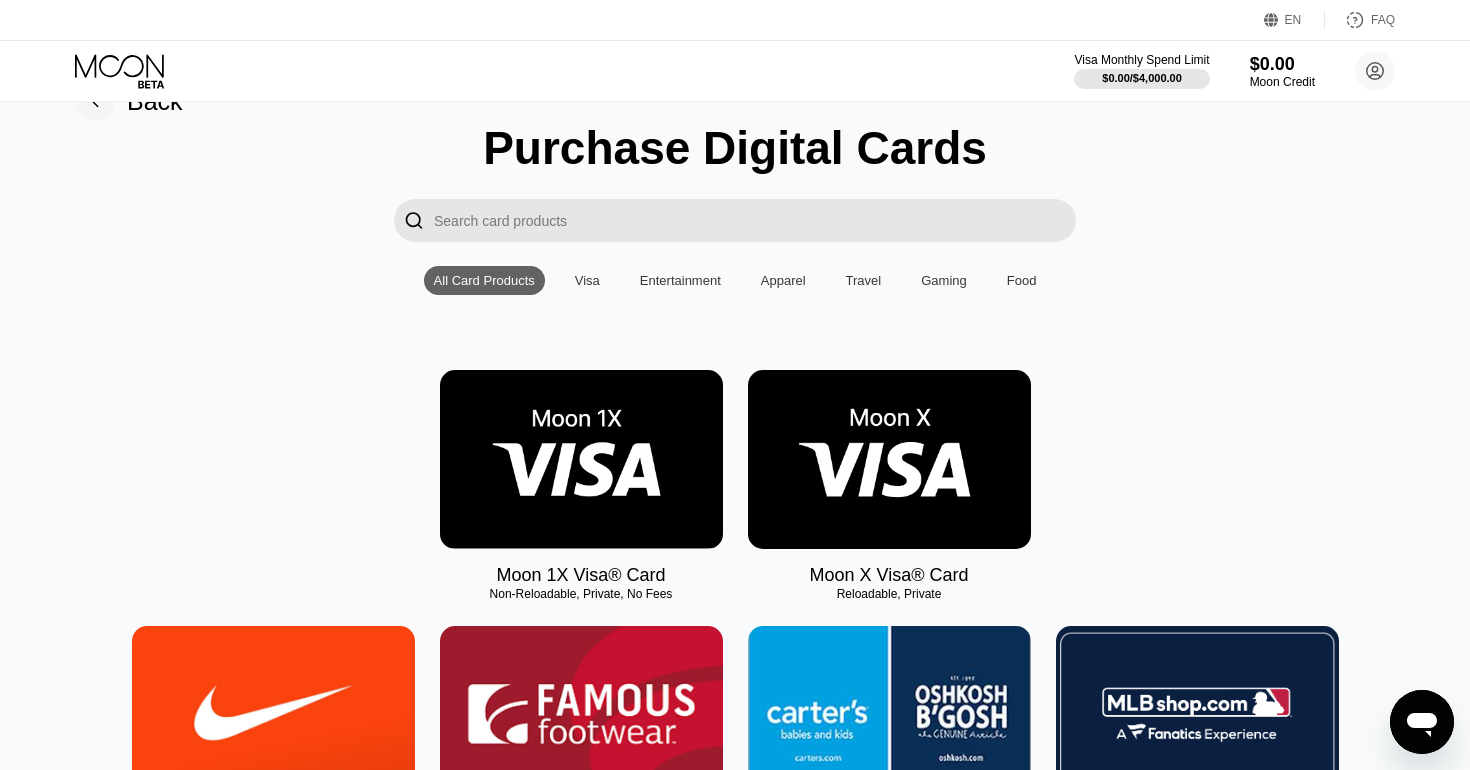 click on "FAQ" at bounding box center (1383, 20) 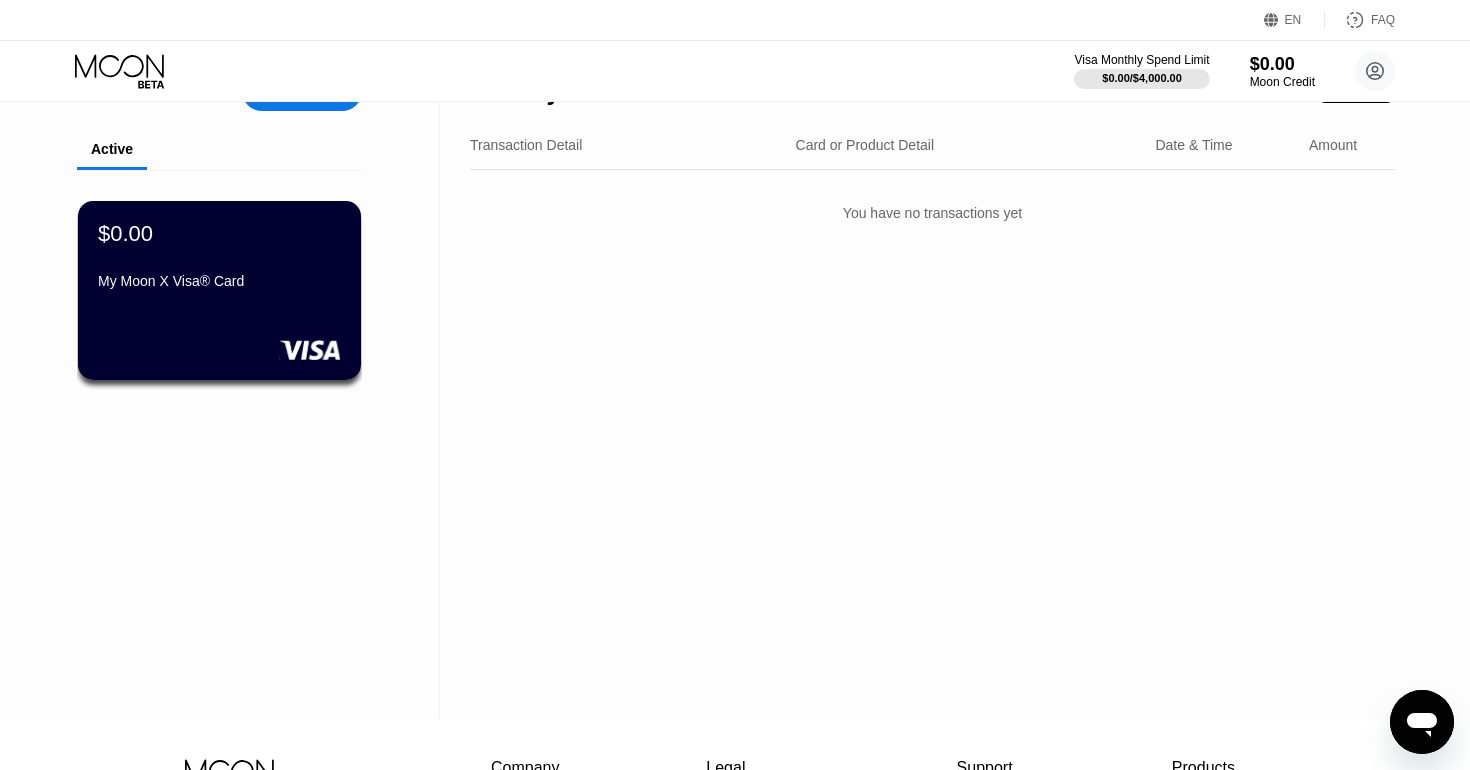 scroll, scrollTop: 0, scrollLeft: 0, axis: both 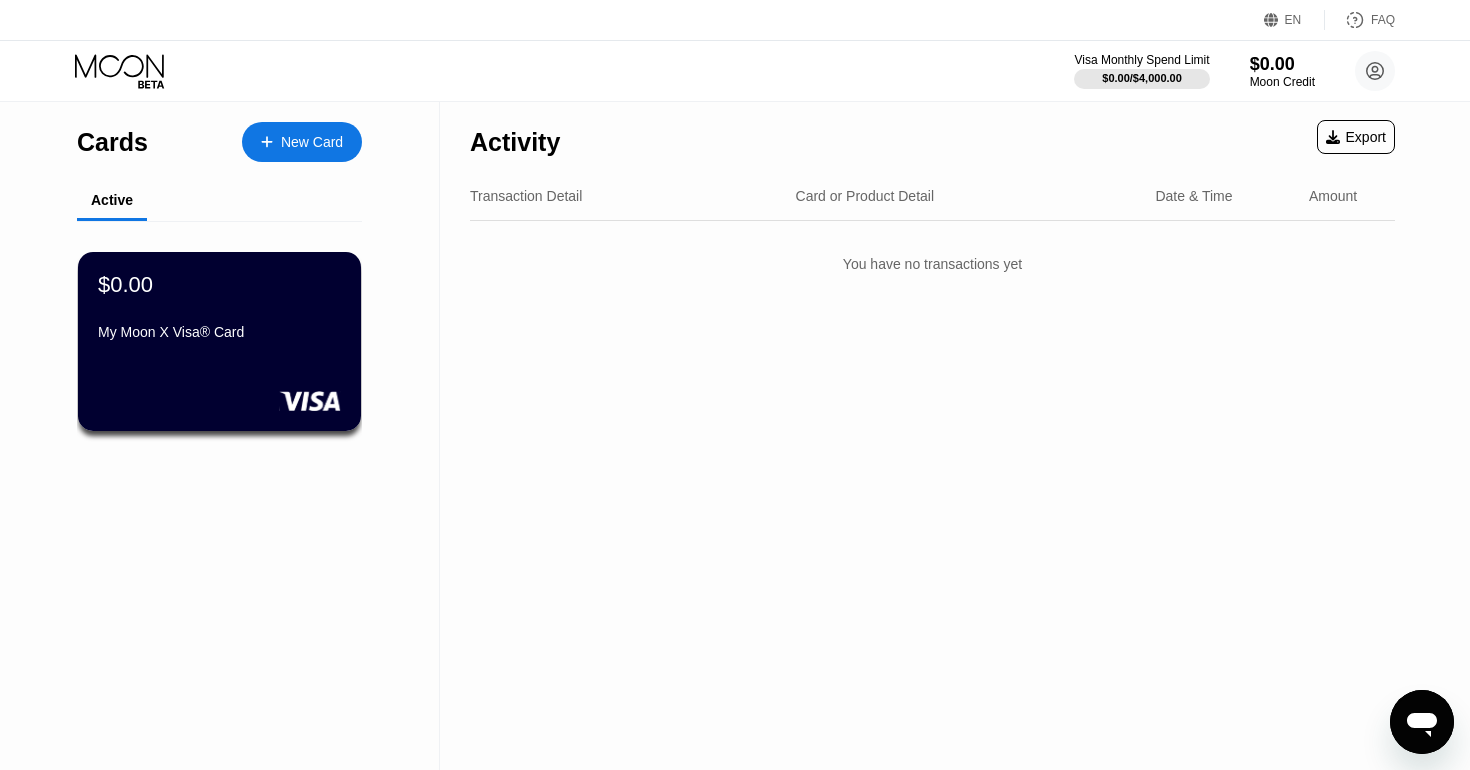 click on "New Card" at bounding box center [302, 142] 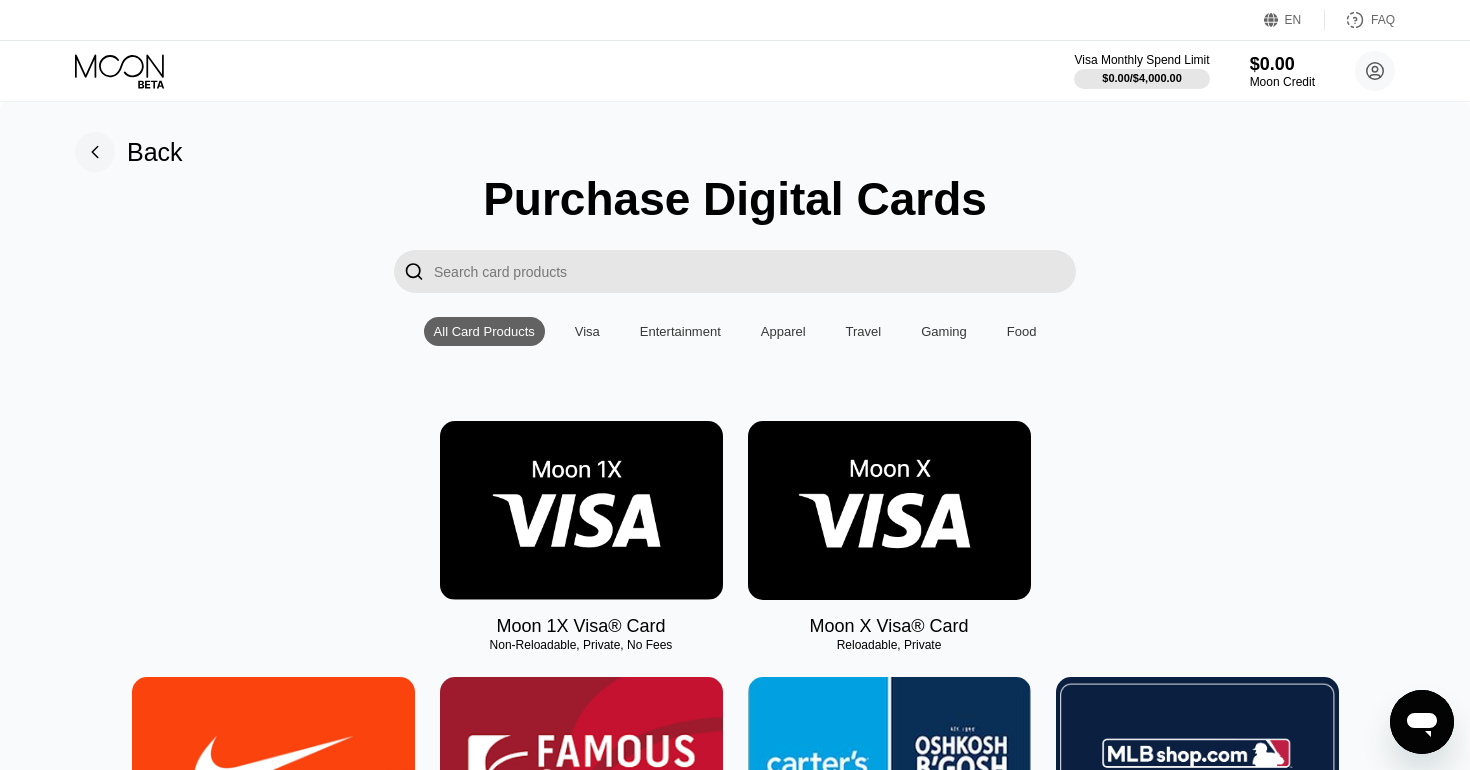 click at bounding box center [581, 510] 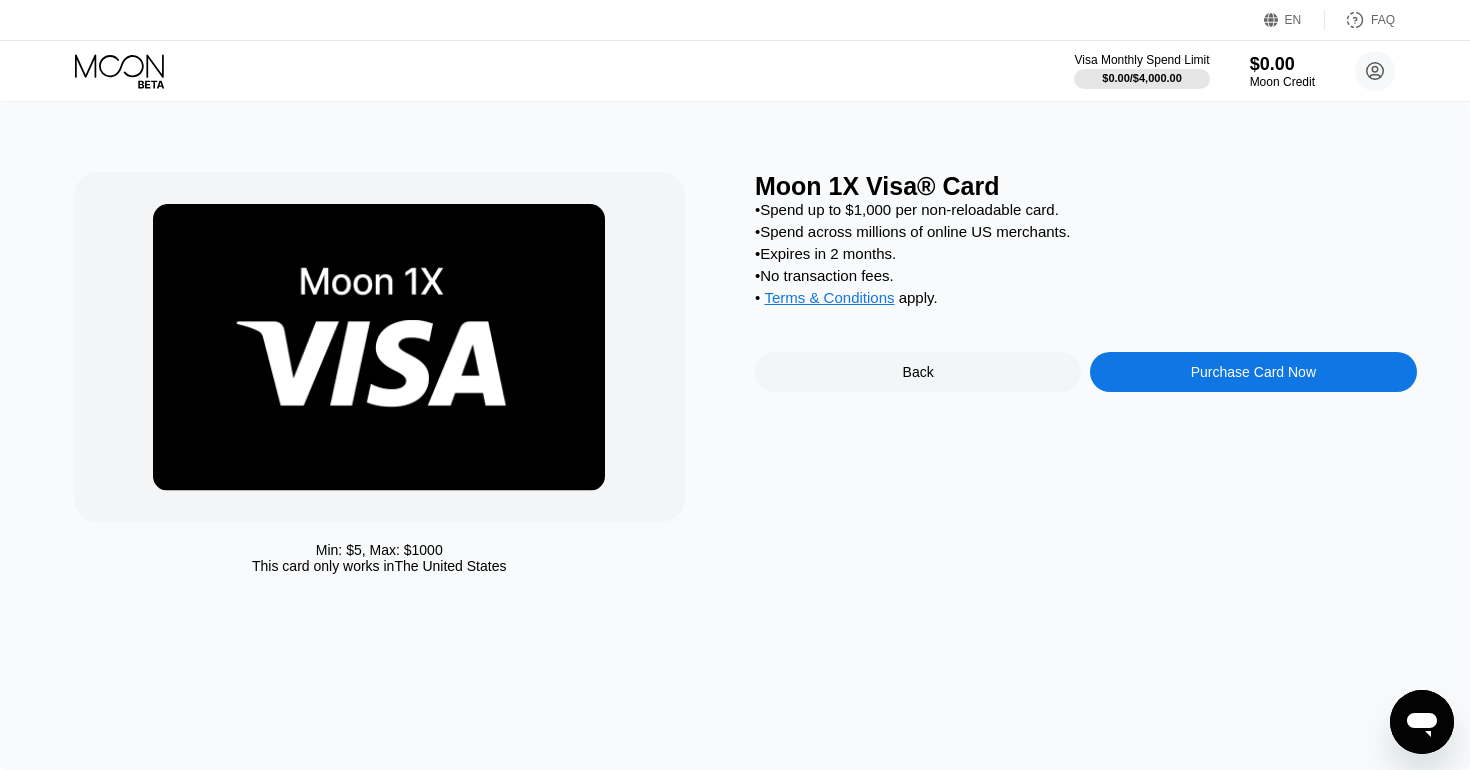 click on "Purchase Card Now" at bounding box center [1253, 372] 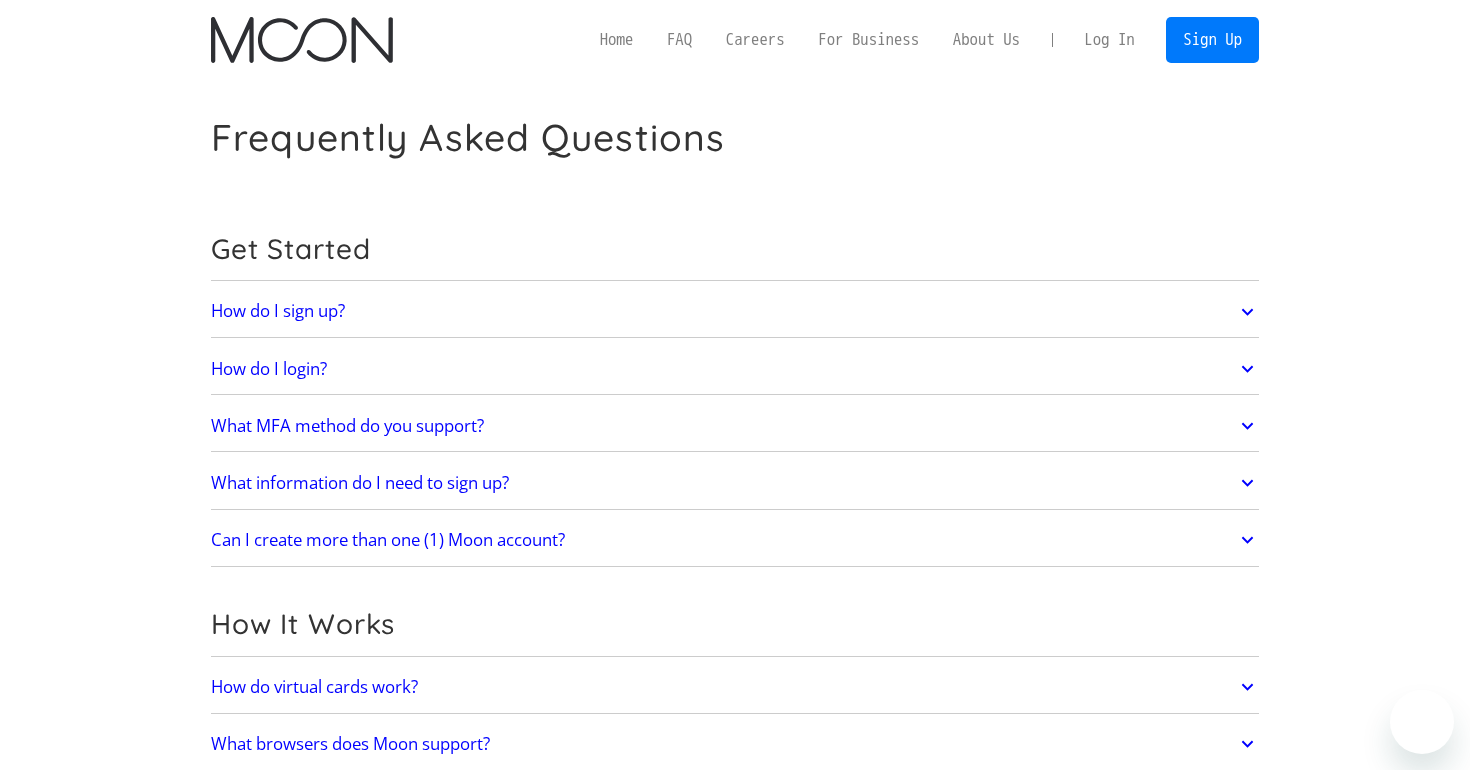 scroll, scrollTop: 0, scrollLeft: 0, axis: both 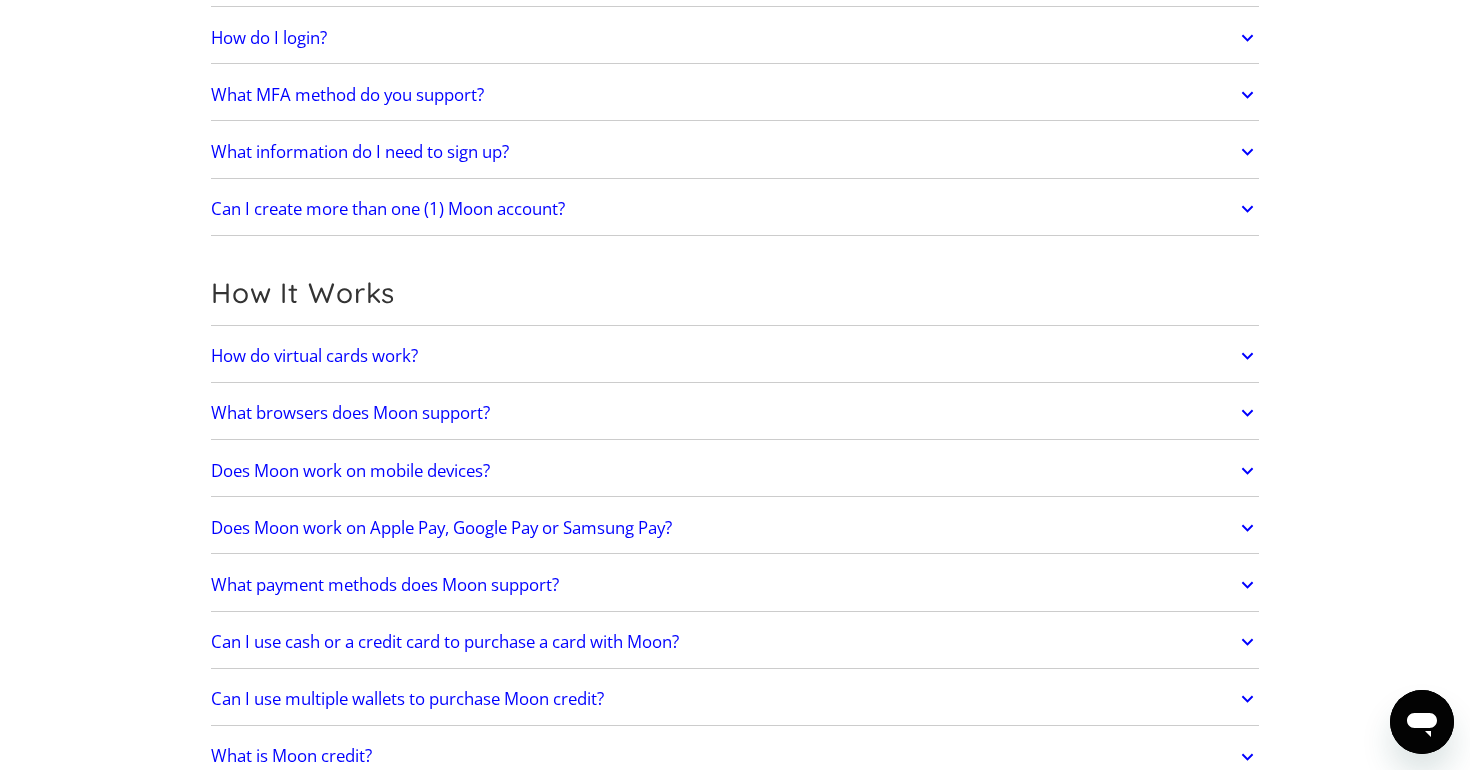 click on "How do virtual cards work?" at bounding box center [735, 356] 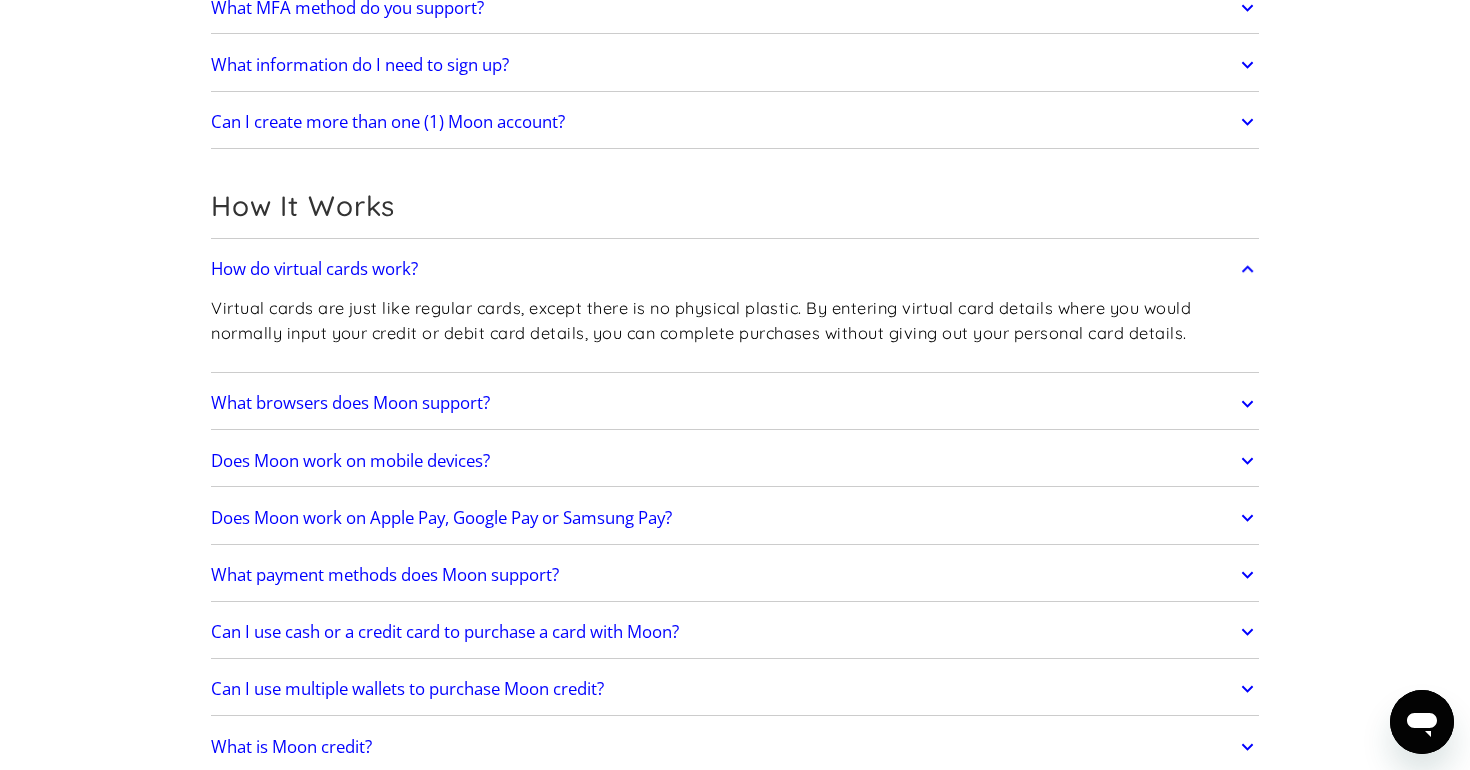 scroll, scrollTop: 420, scrollLeft: 0, axis: vertical 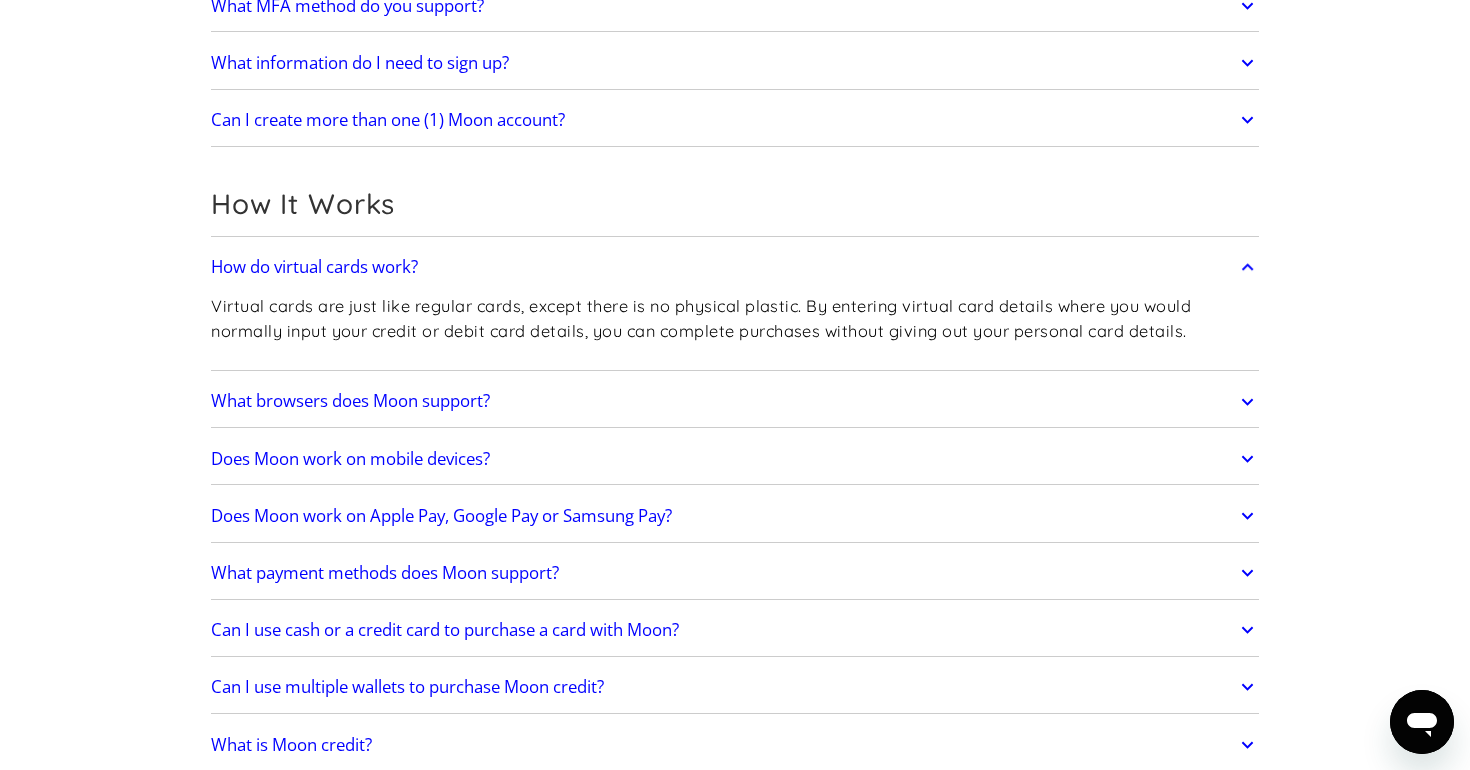 click on "Does Moon work on Apple Pay, Google Pay or Samsung Pay?" at bounding box center (441, 516) 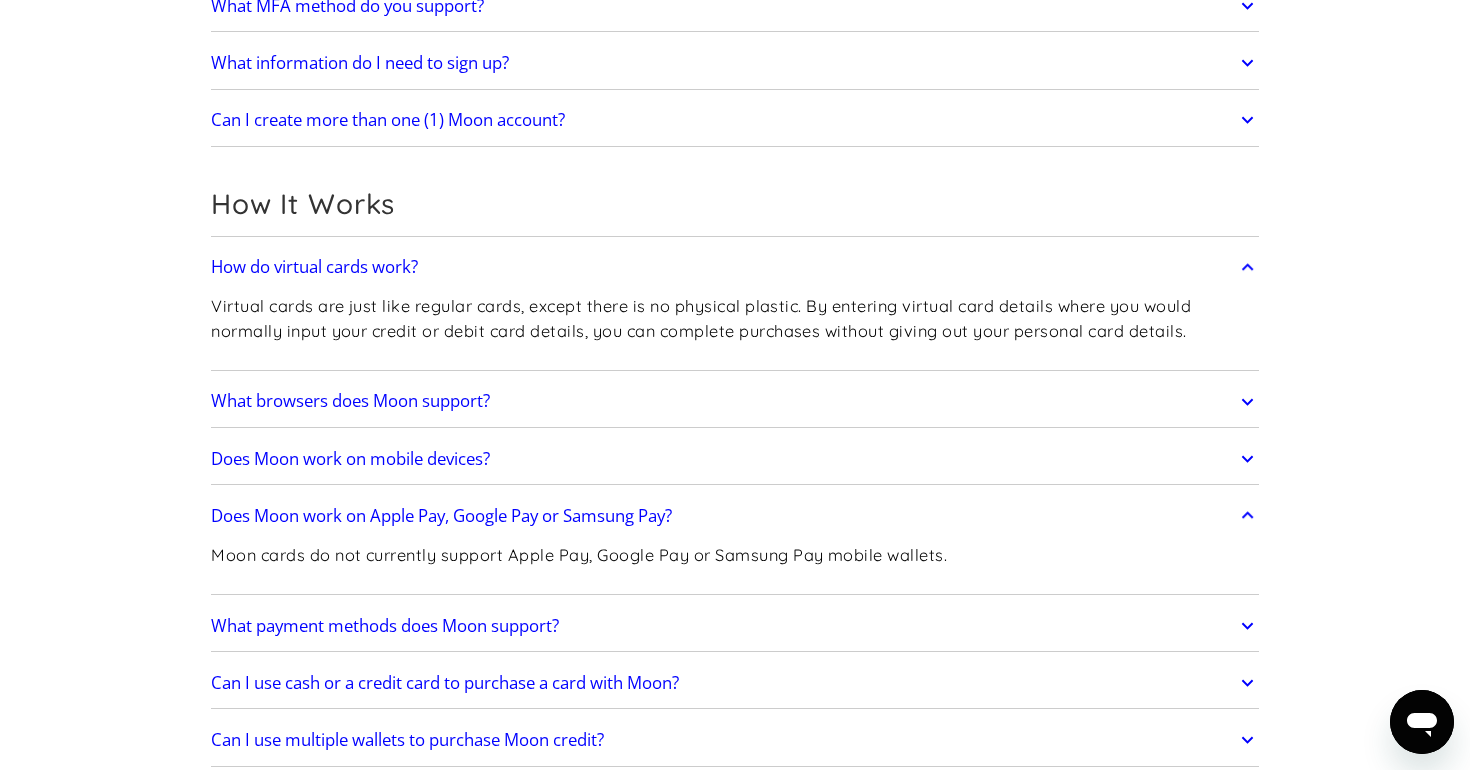 scroll, scrollTop: 497, scrollLeft: 0, axis: vertical 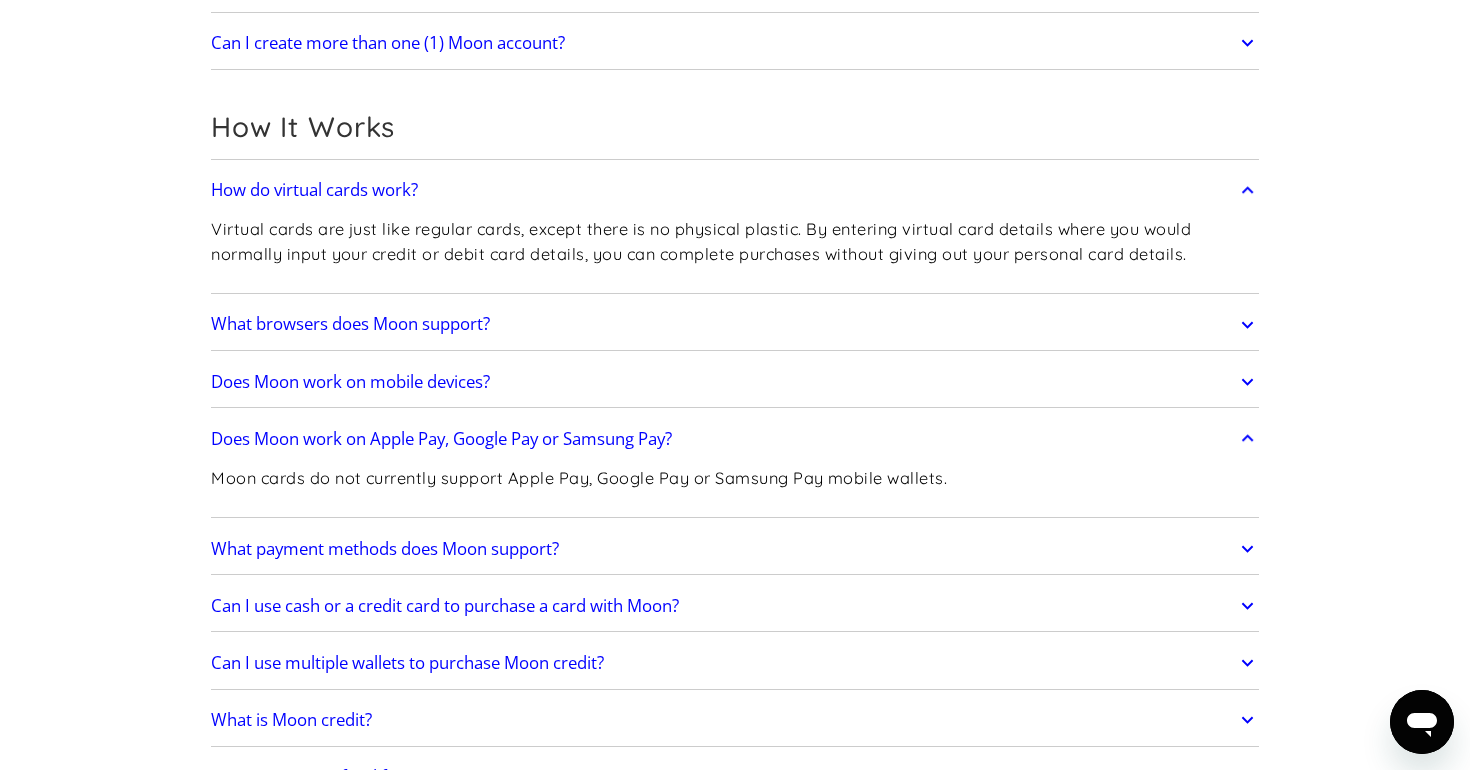 click on "What payment methods does Moon support?" at bounding box center (735, 549) 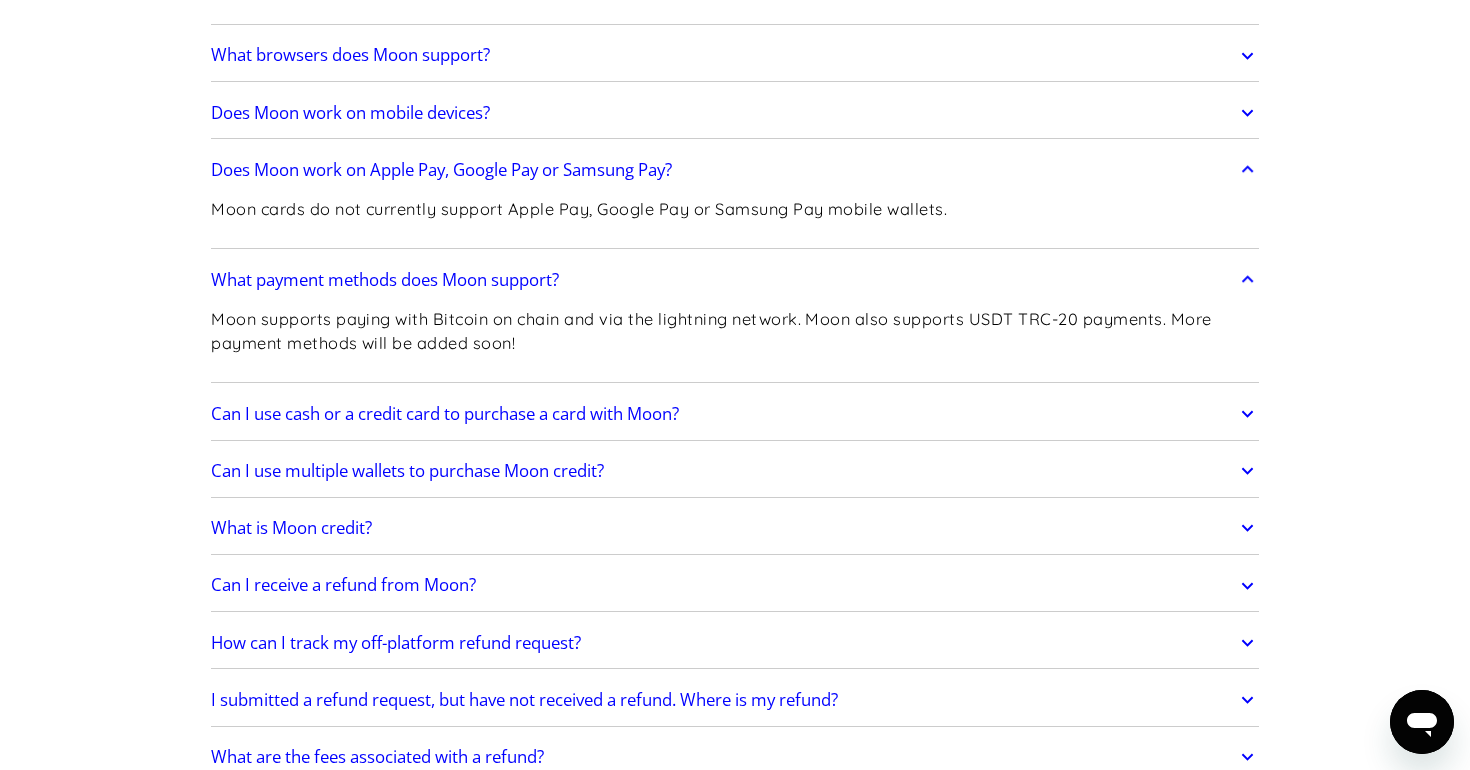 scroll, scrollTop: 768, scrollLeft: 0, axis: vertical 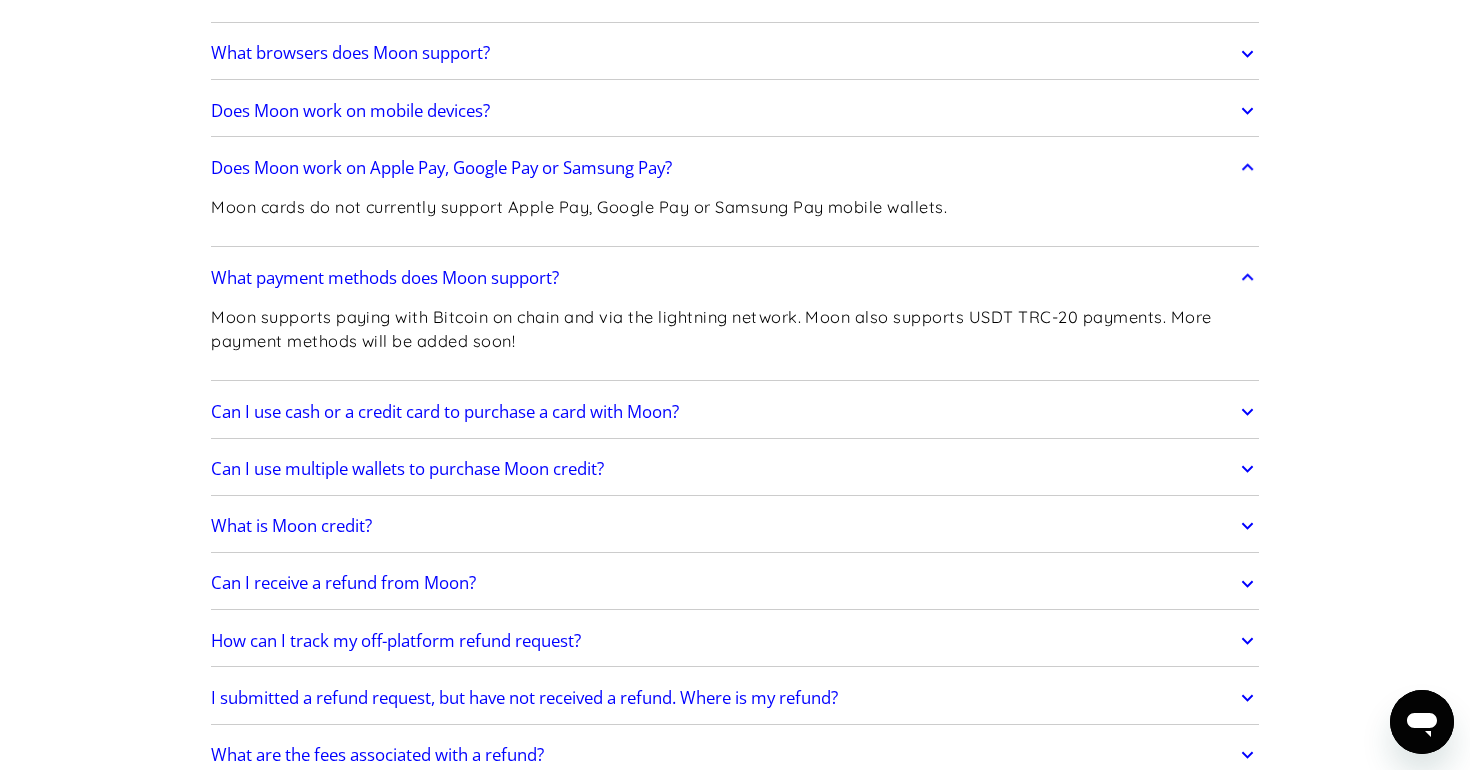 click on "Can I use cash or a credit card to purchase a card with Moon?" at bounding box center (735, 412) 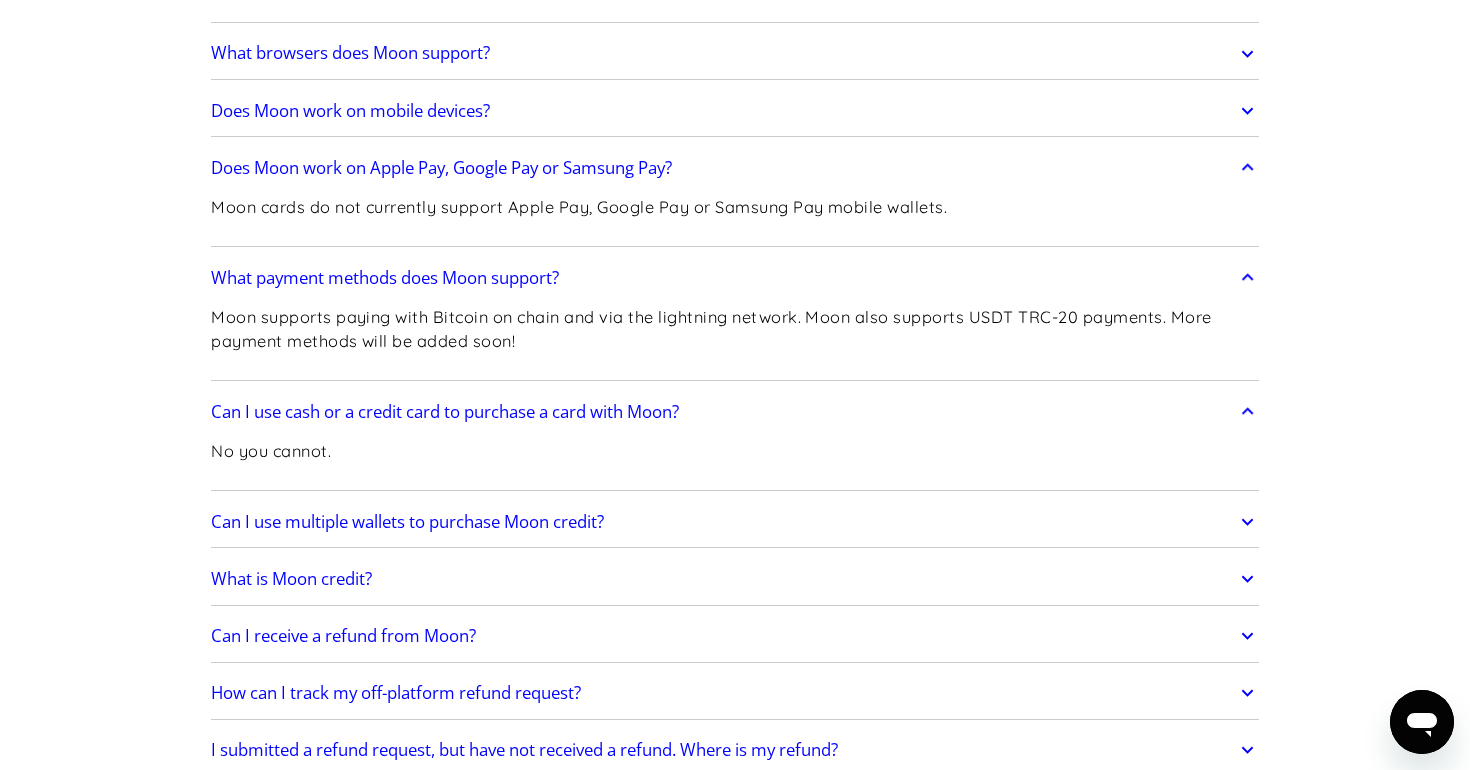 click on "Can I use multiple wallets to purchase Moon credit?" at bounding box center [735, 522] 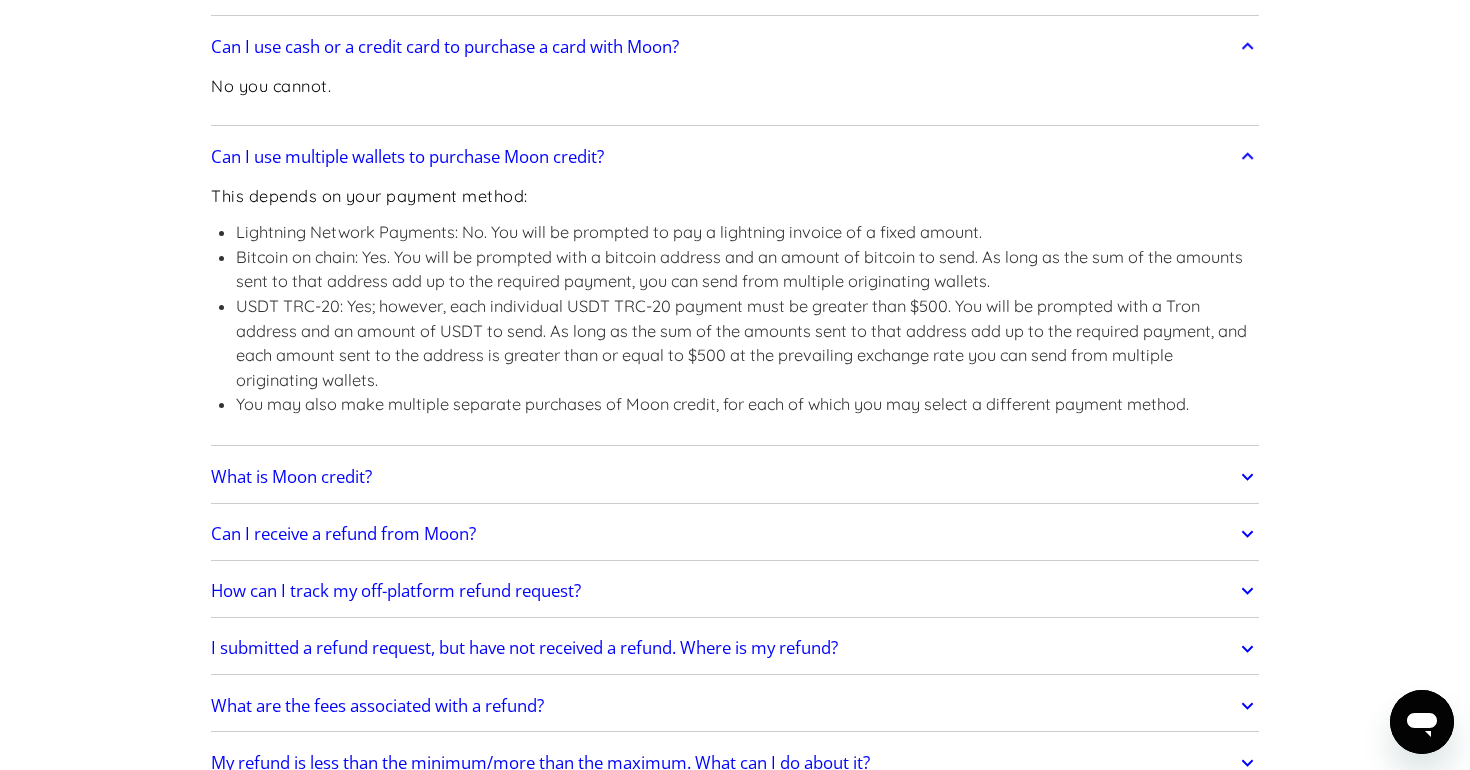 scroll, scrollTop: 1134, scrollLeft: 0, axis: vertical 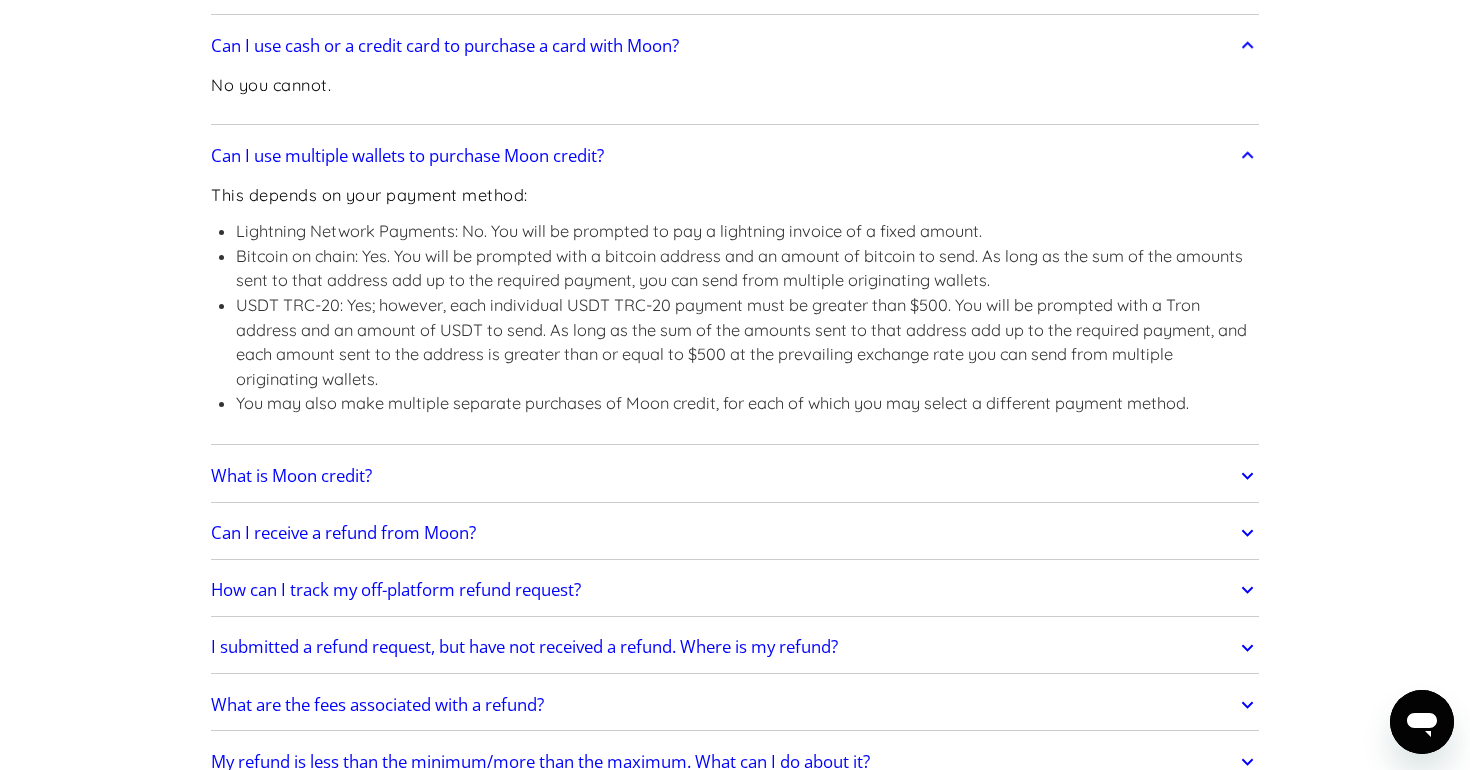 click on "What is Moon credit?" at bounding box center (735, 476) 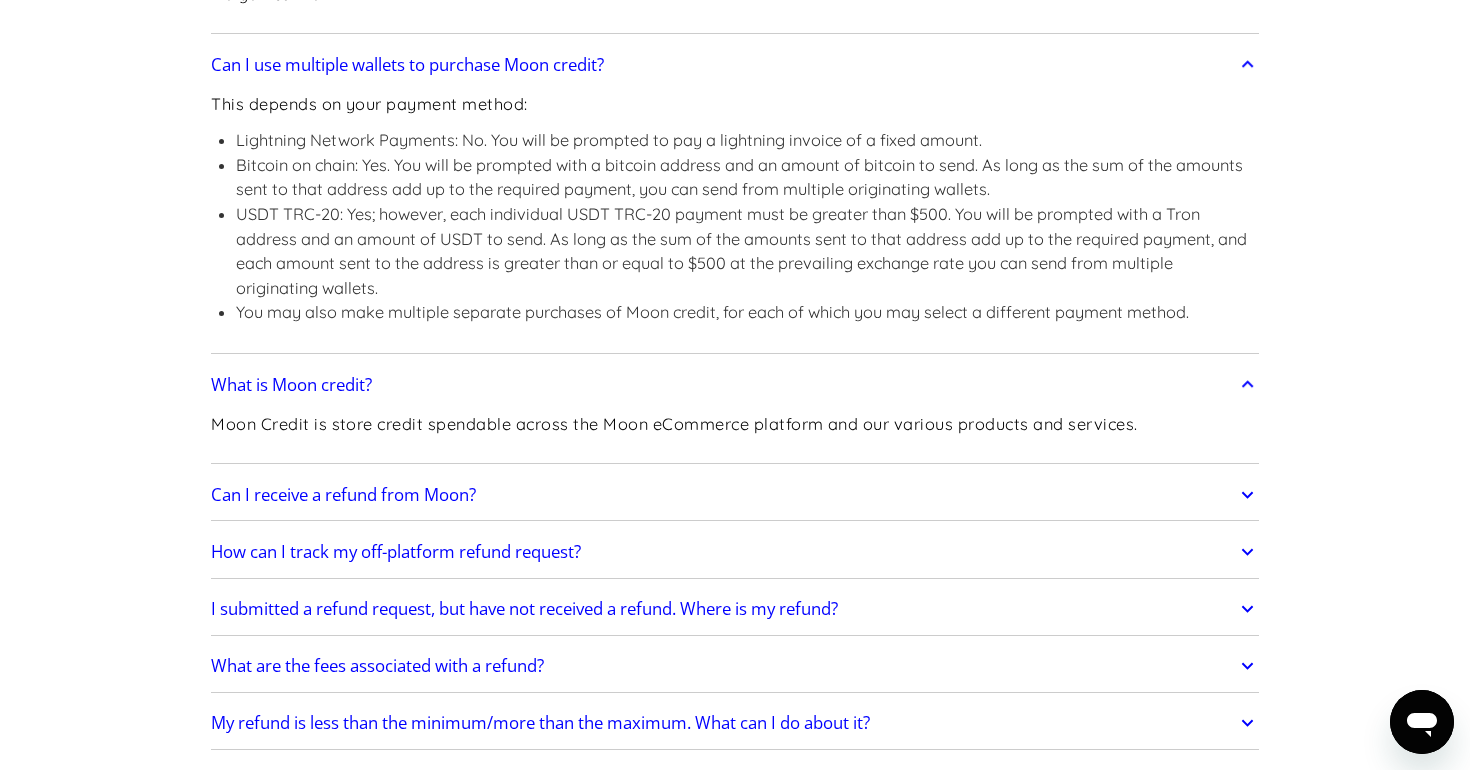 scroll, scrollTop: 1228, scrollLeft: 0, axis: vertical 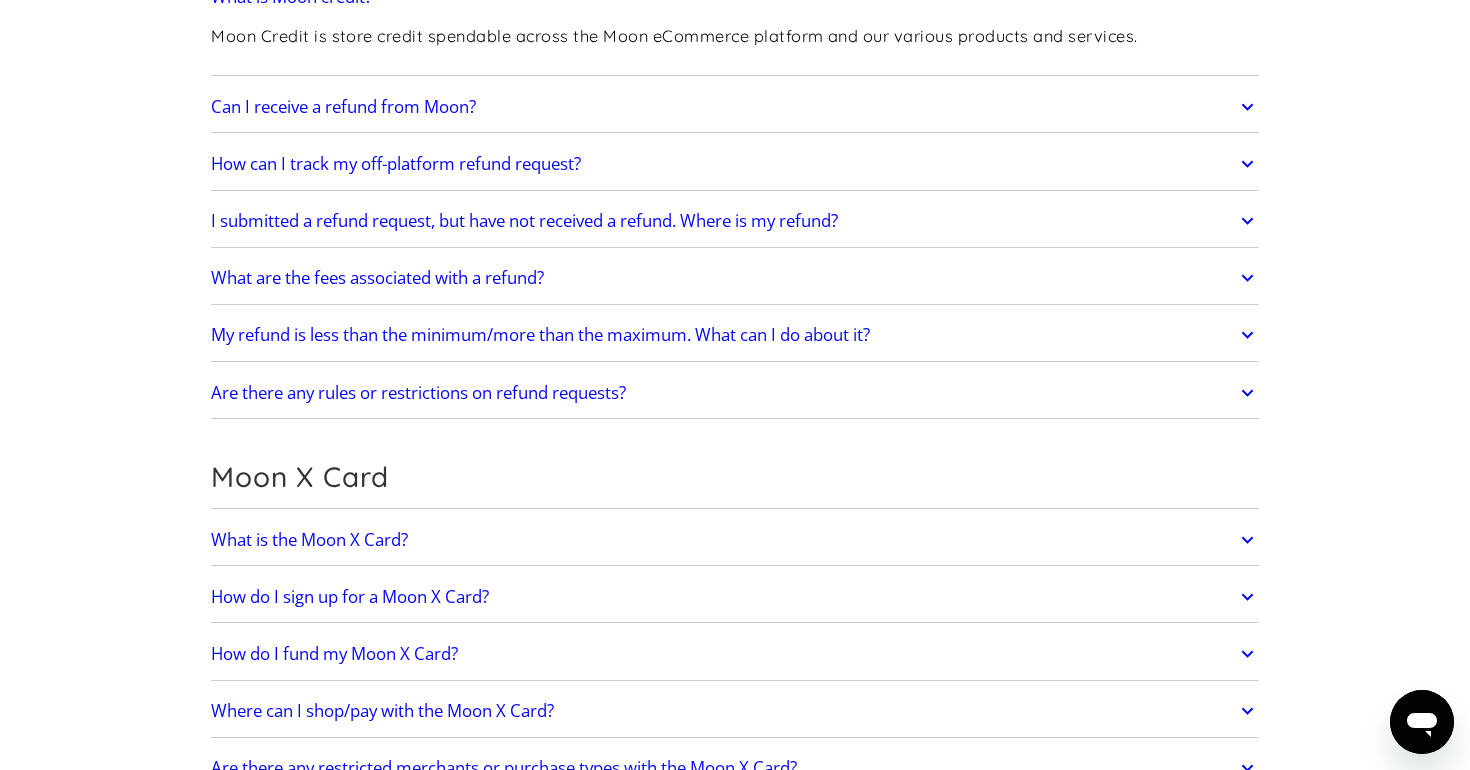 click on "What is the Moon X Card?" at bounding box center (735, 540) 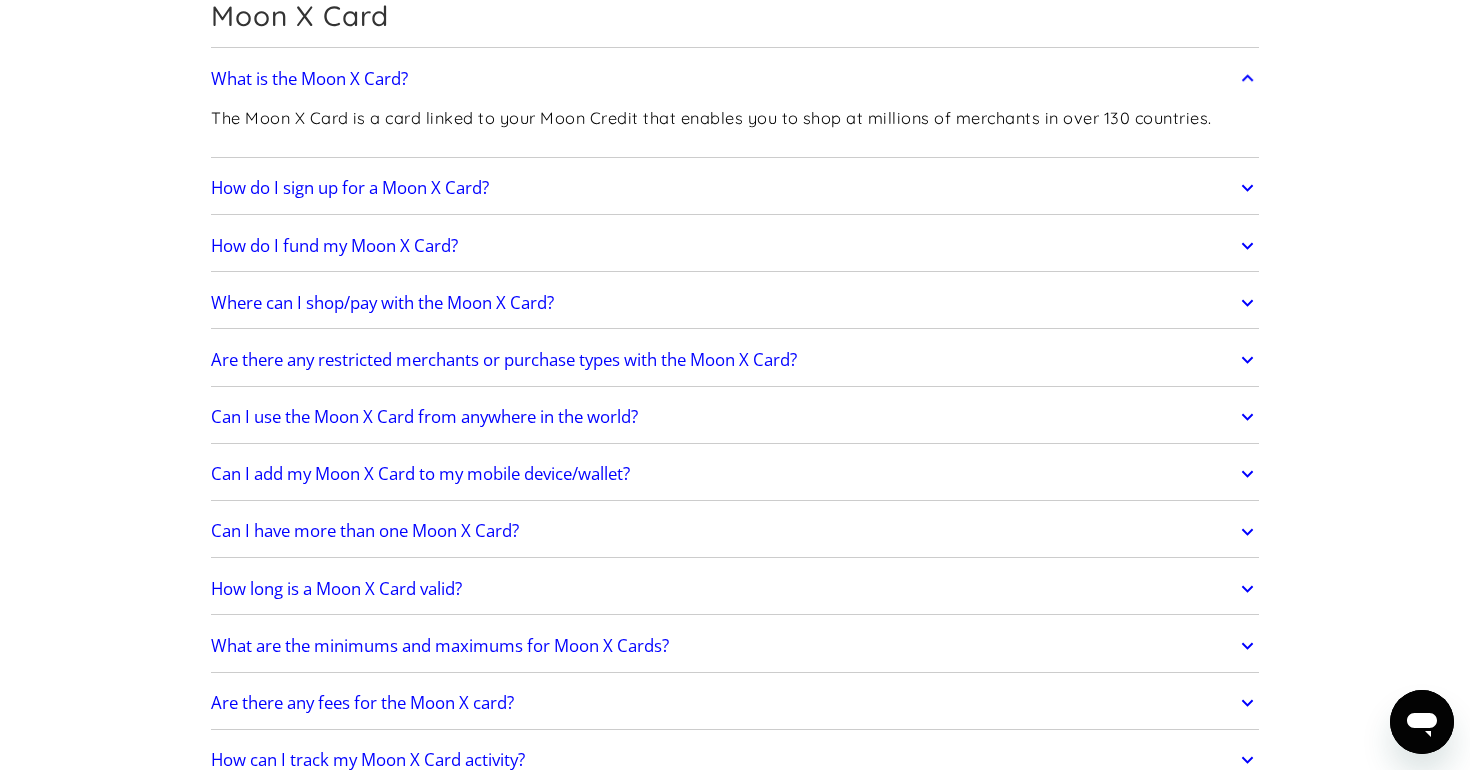 scroll, scrollTop: 2077, scrollLeft: 0, axis: vertical 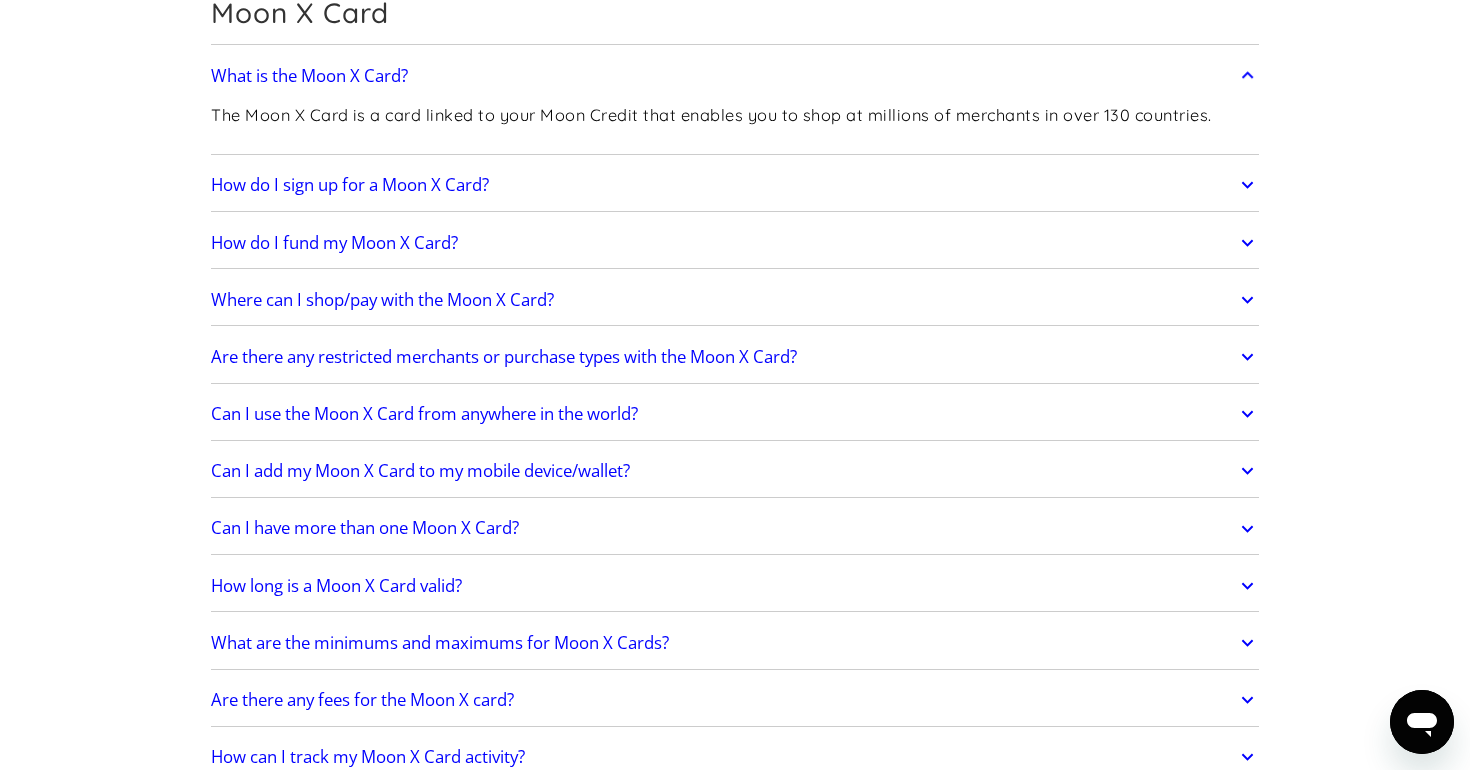 click on "How long is a Moon X Card valid?" at bounding box center (735, 586) 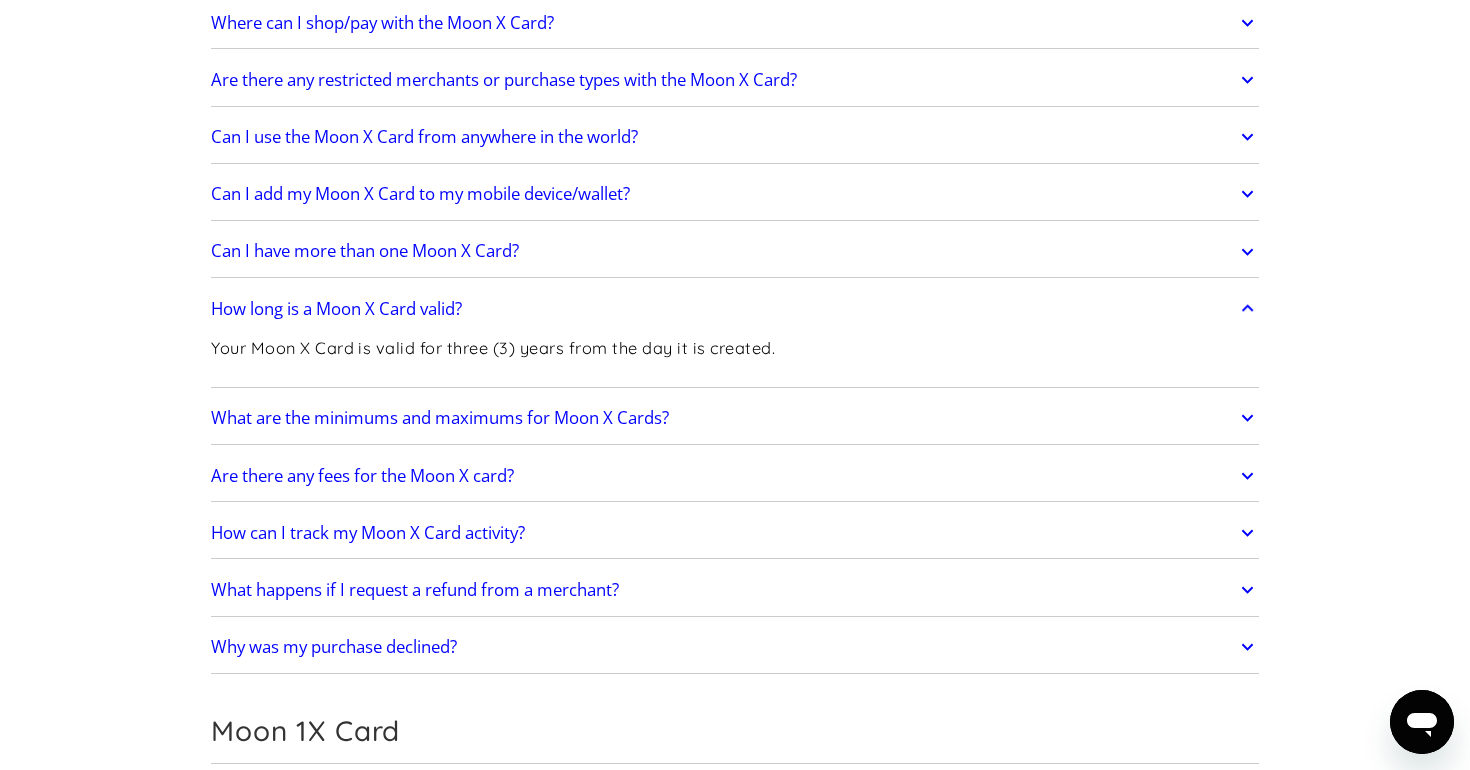 scroll, scrollTop: 2355, scrollLeft: 0, axis: vertical 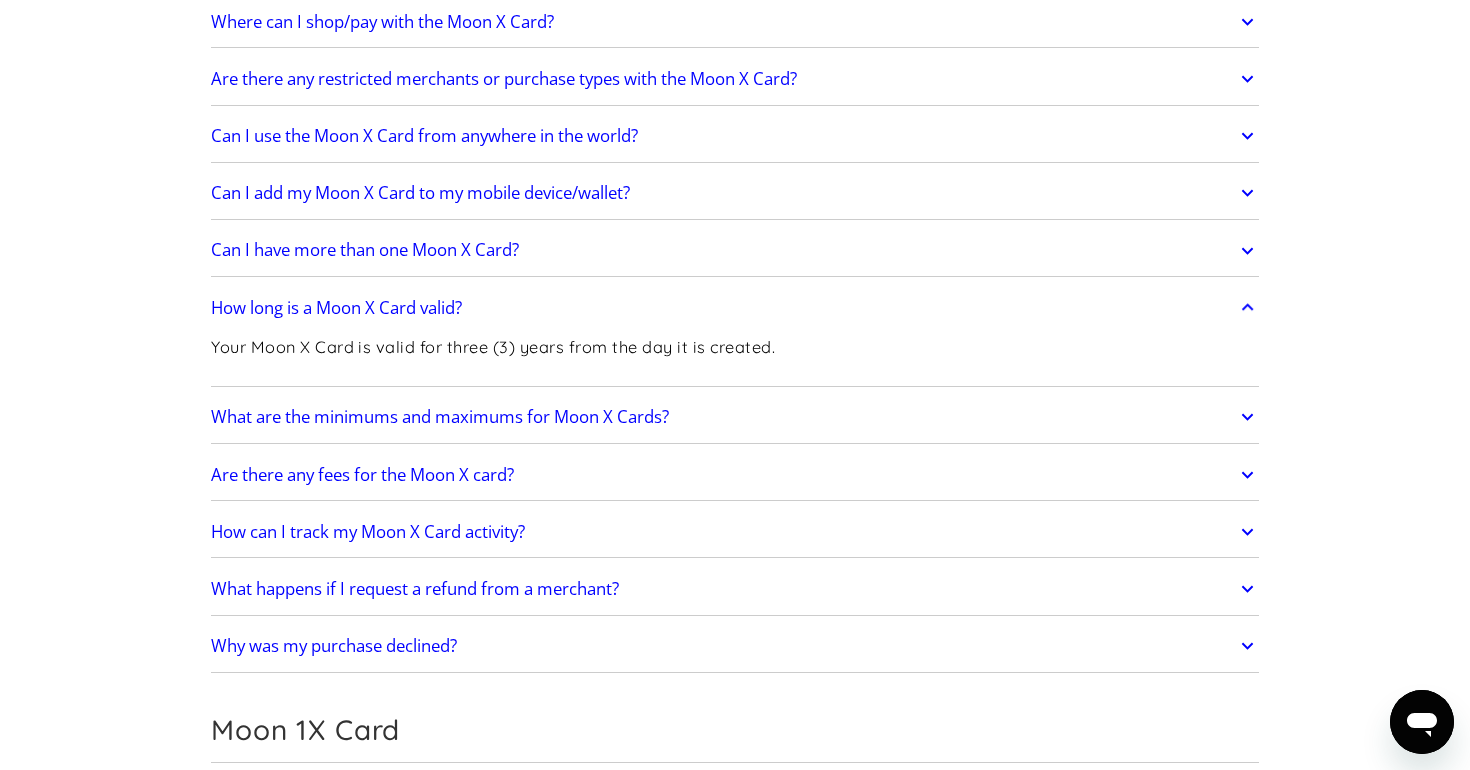 click on "What are the minimums and maximums for Moon X Cards?" at bounding box center [735, 417] 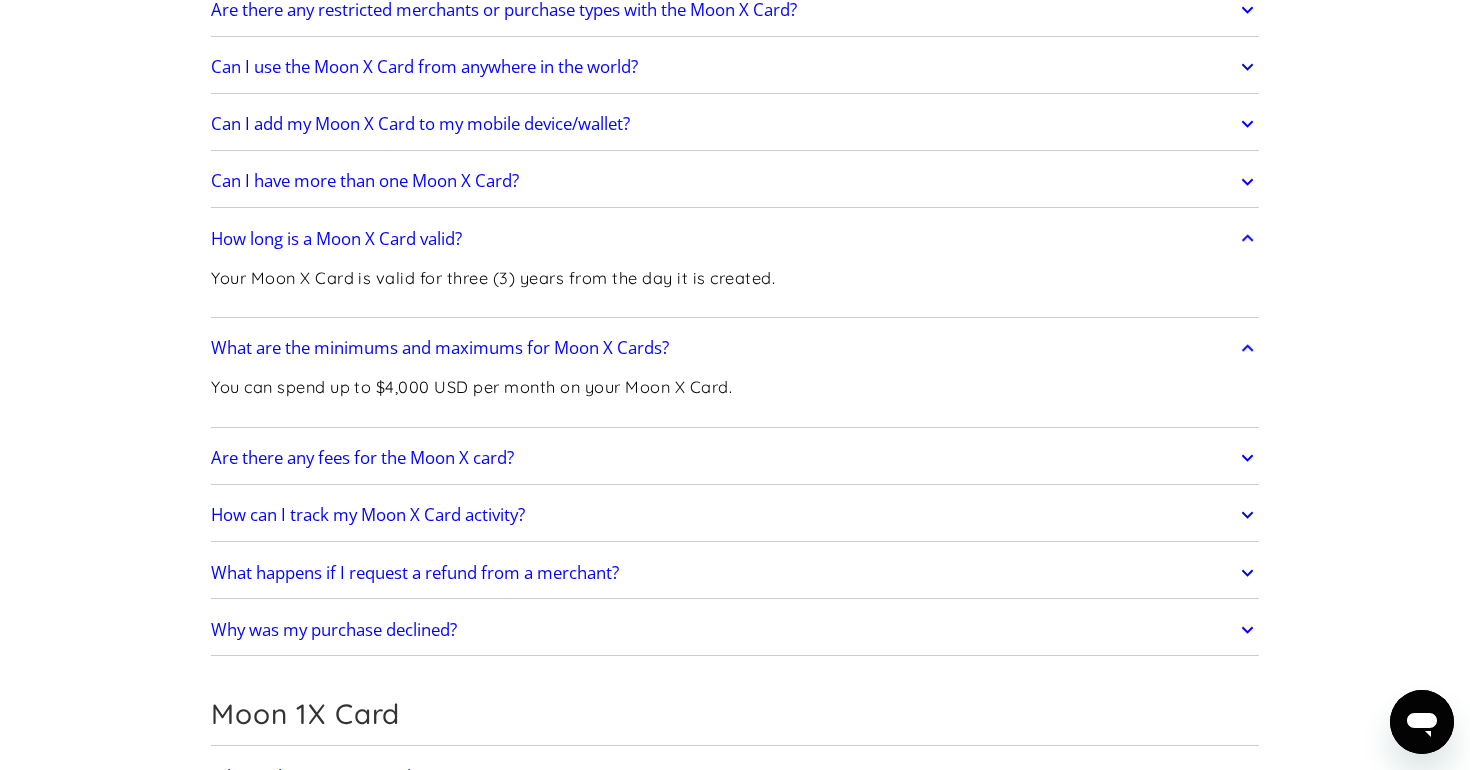 scroll, scrollTop: 2430, scrollLeft: 0, axis: vertical 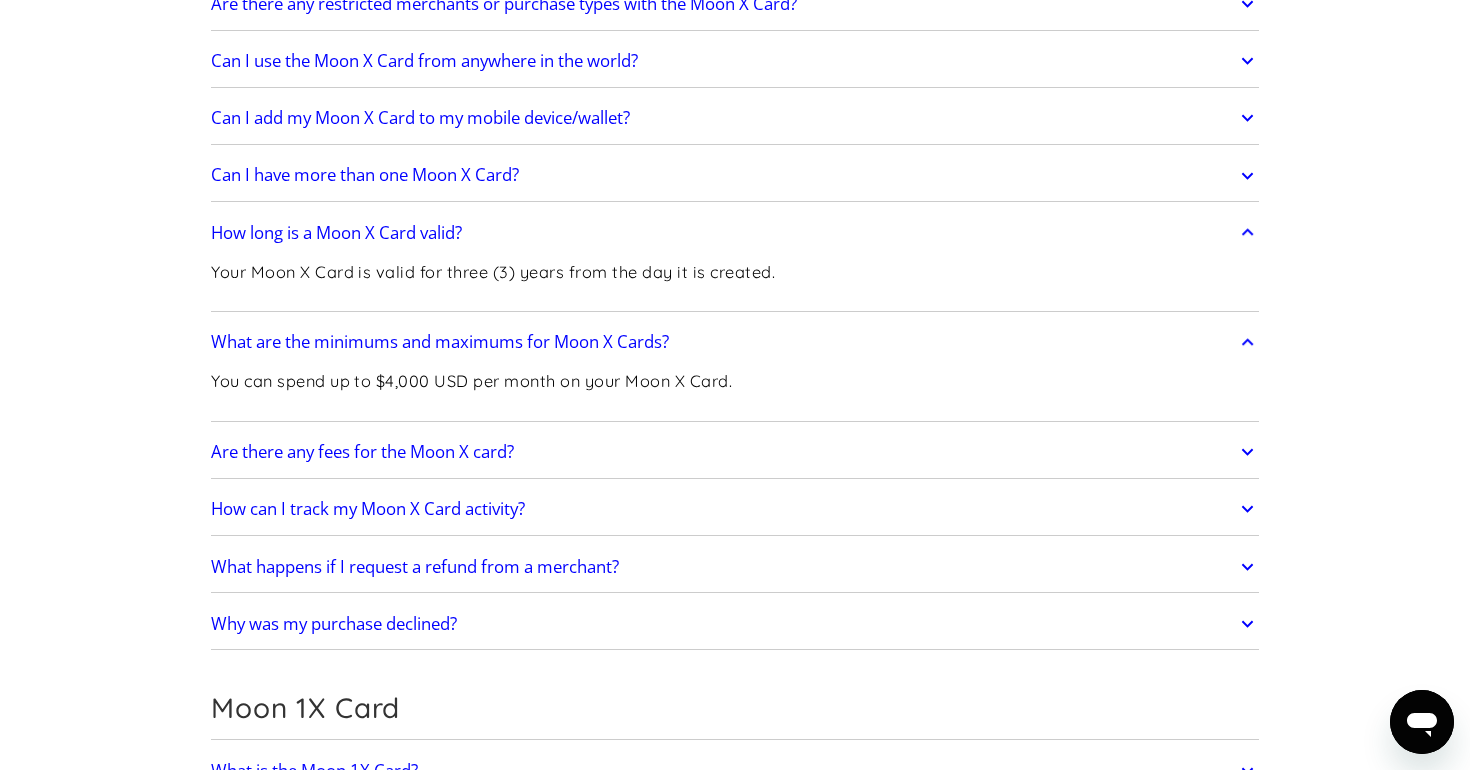 click on "Are there any fees for the Moon X card?" at bounding box center [735, 452] 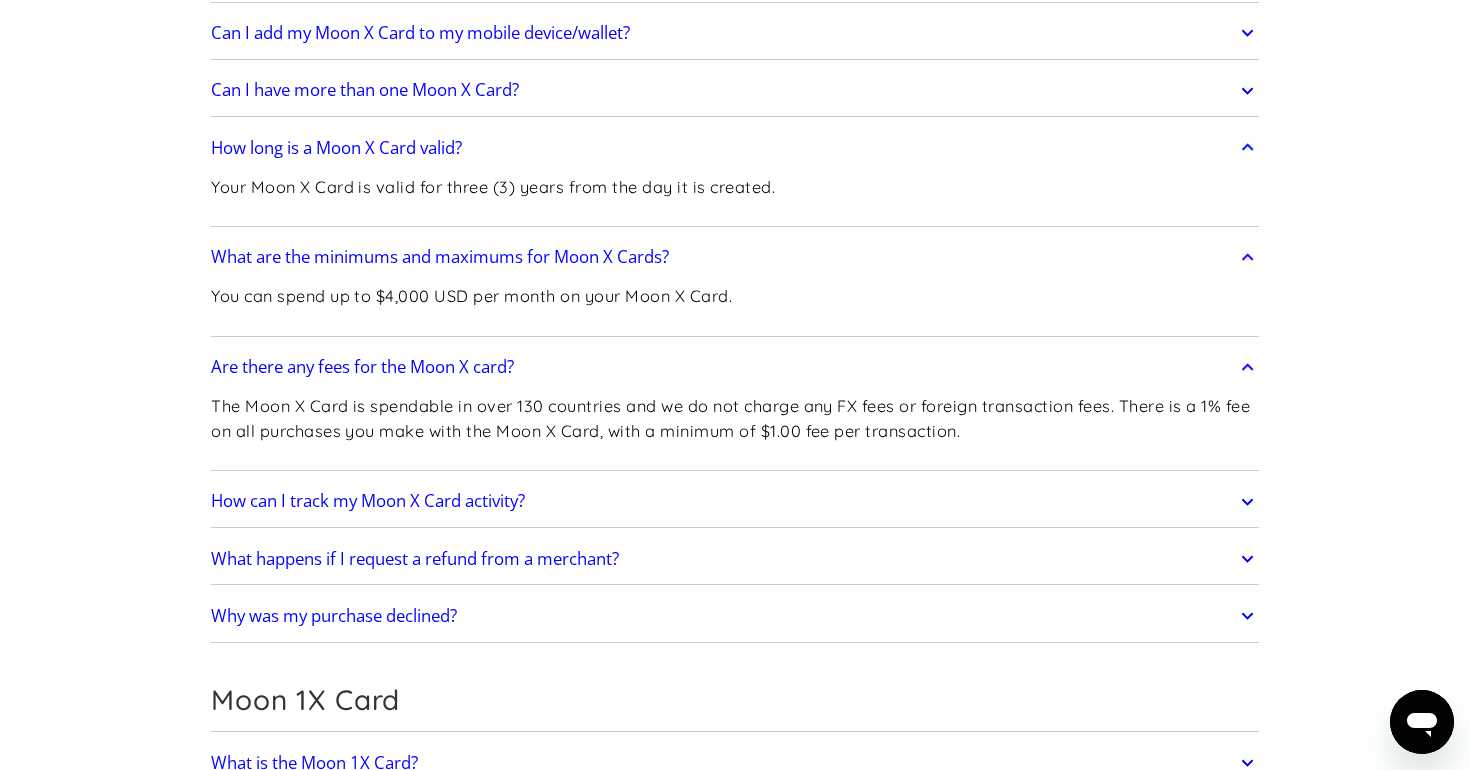 scroll, scrollTop: 2517, scrollLeft: 0, axis: vertical 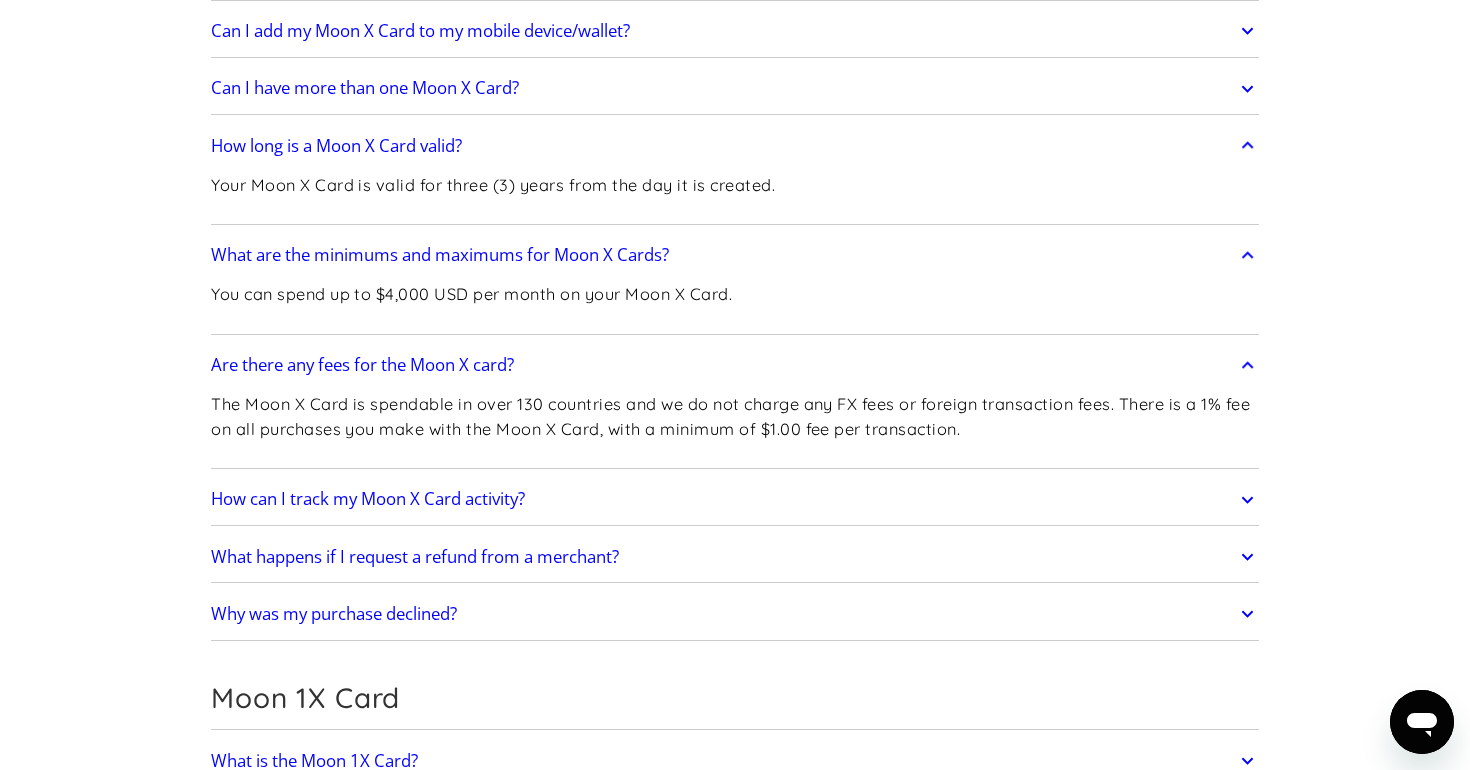 click on "How can I track my Moon X Card activity?" at bounding box center [735, 500] 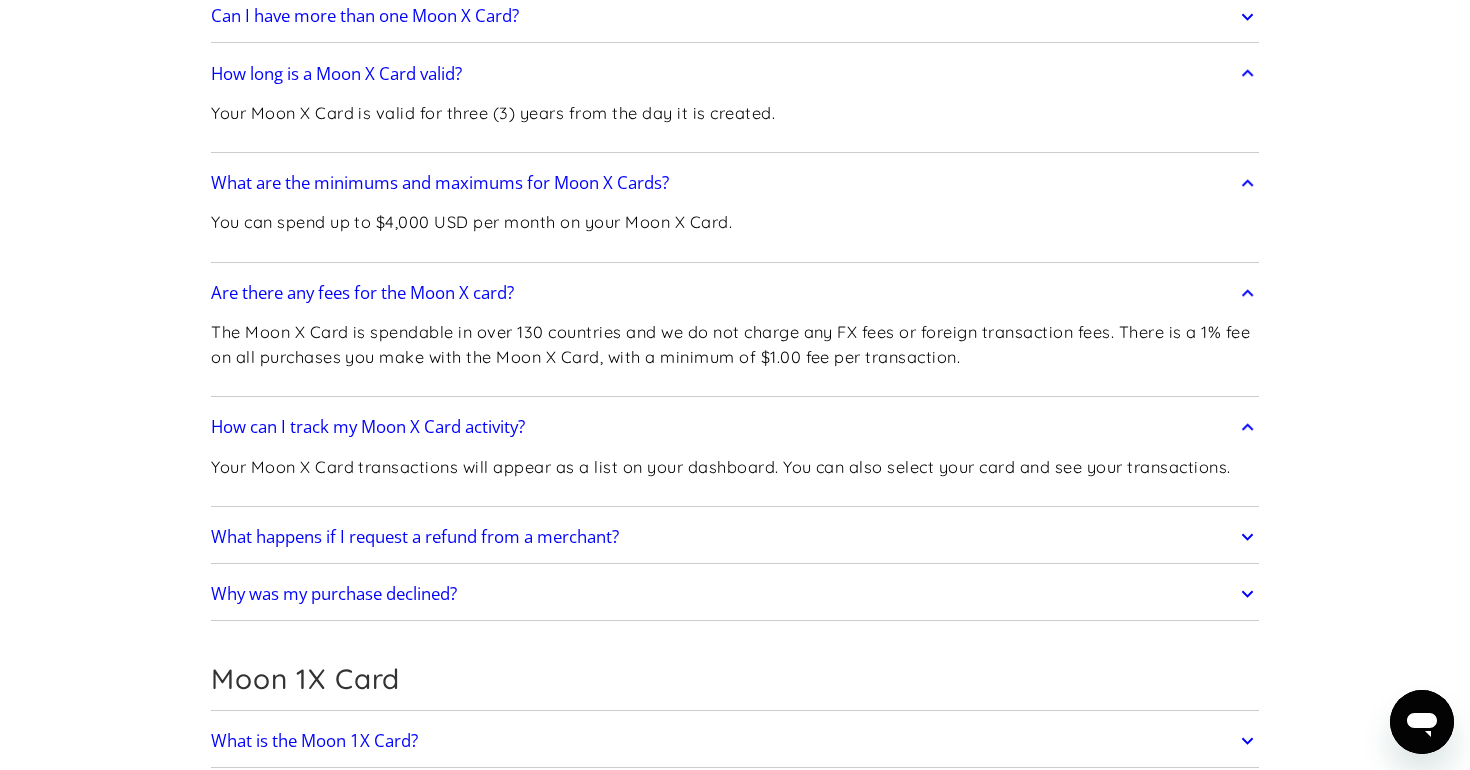 scroll, scrollTop: 2600, scrollLeft: 0, axis: vertical 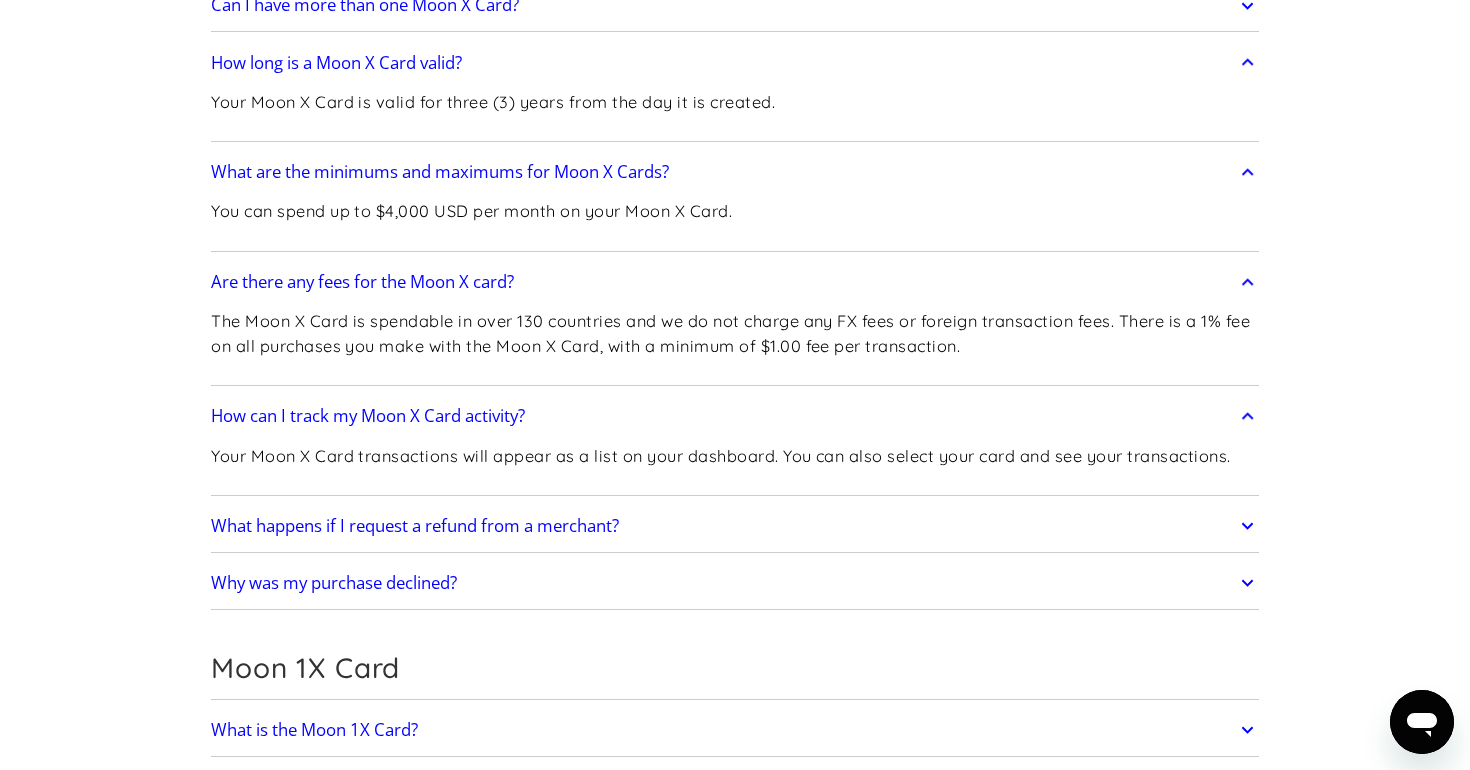 click on "What happens if I request a refund from a merchant?" at bounding box center [735, 526] 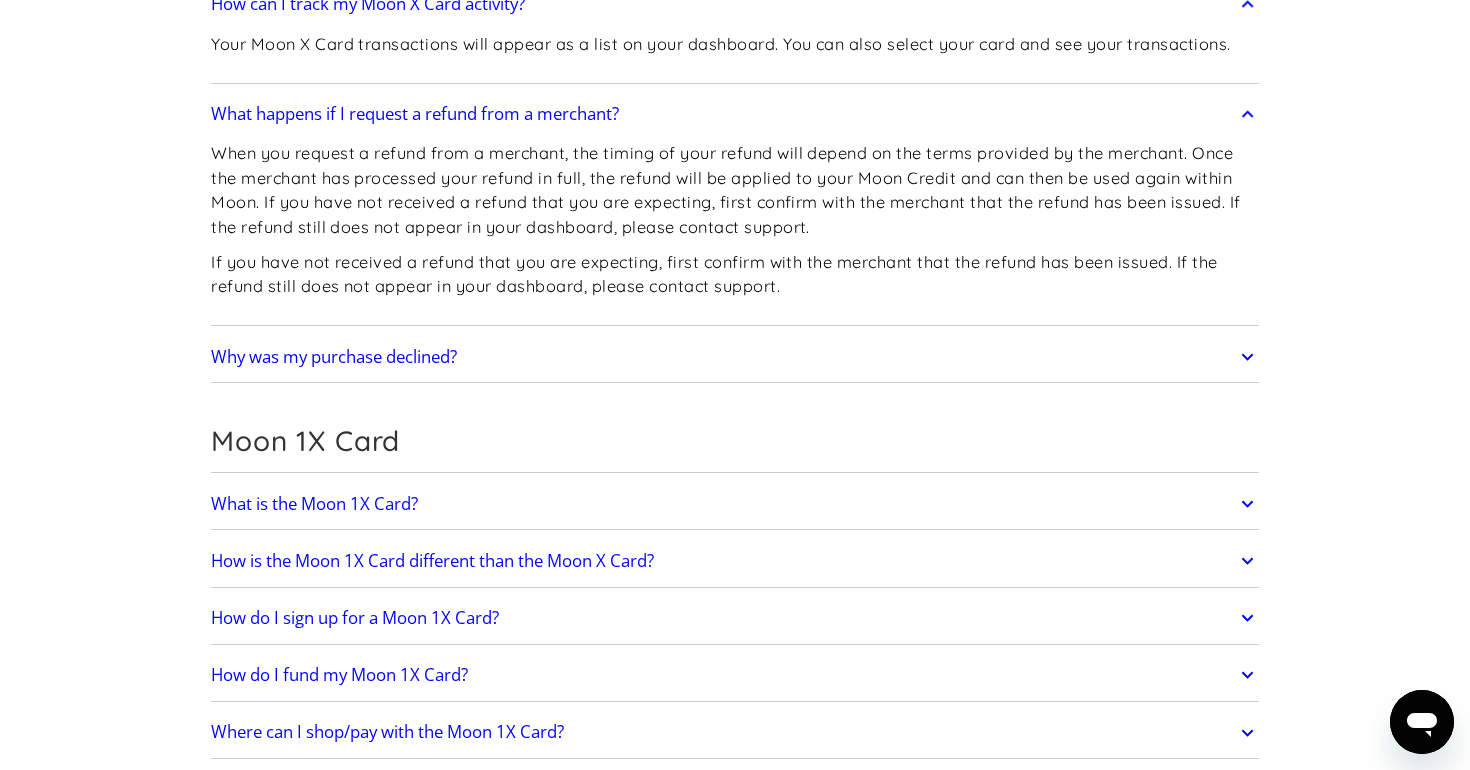 scroll, scrollTop: 3013, scrollLeft: 0, axis: vertical 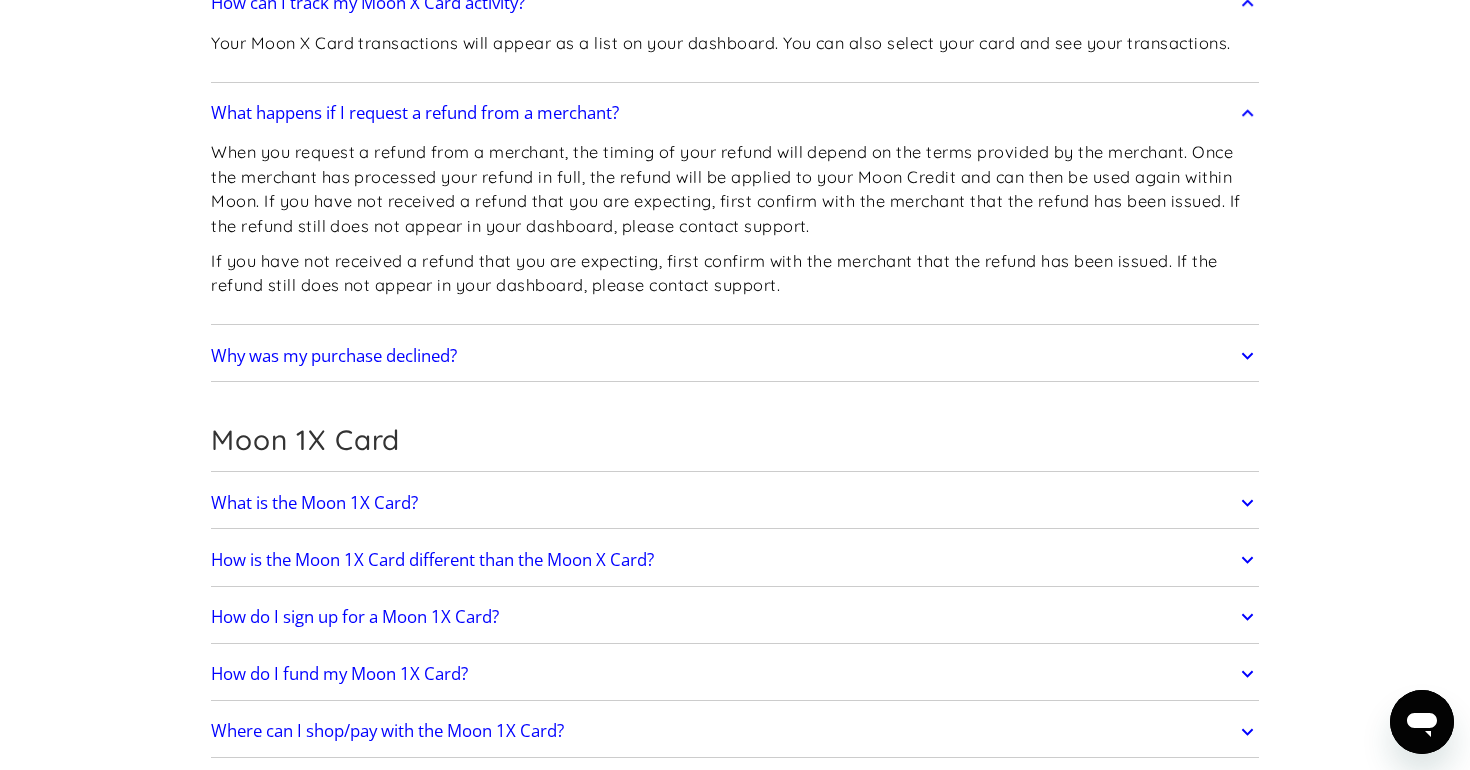 click on "What is the Moon 1X Card?" at bounding box center [735, -860] 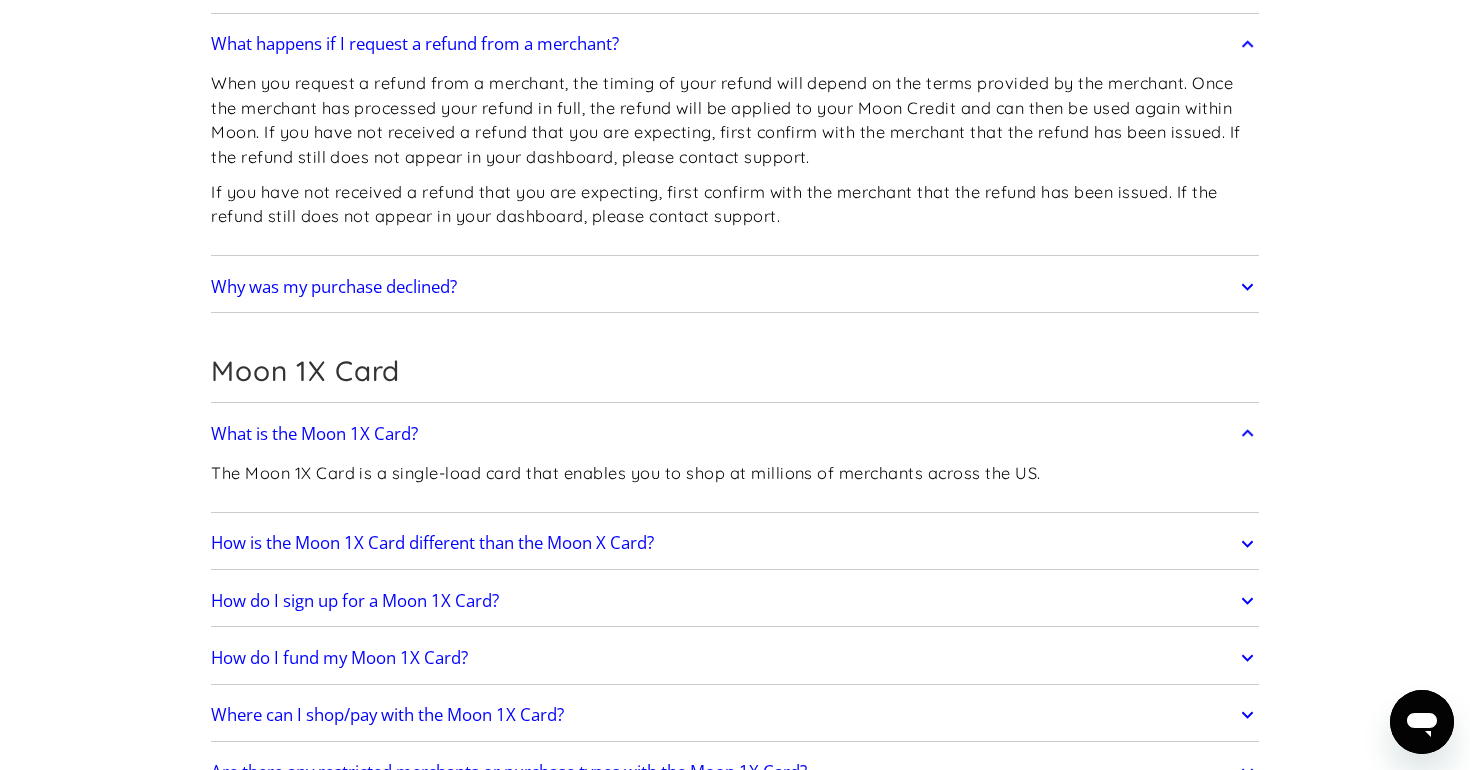 scroll, scrollTop: 3084, scrollLeft: 0, axis: vertical 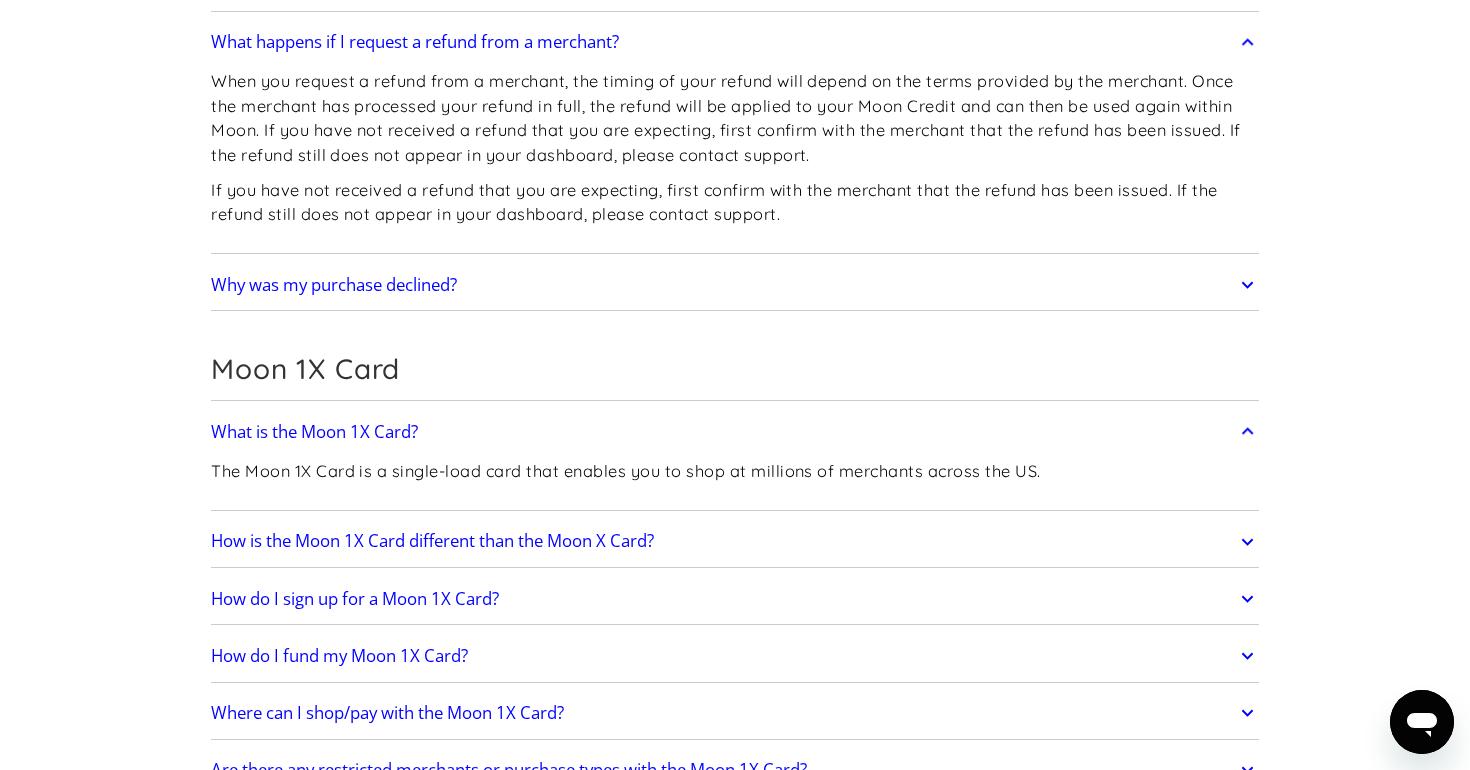 click on "How is the Moon 1X Card different than the Moon X Card?" at bounding box center (735, 542) 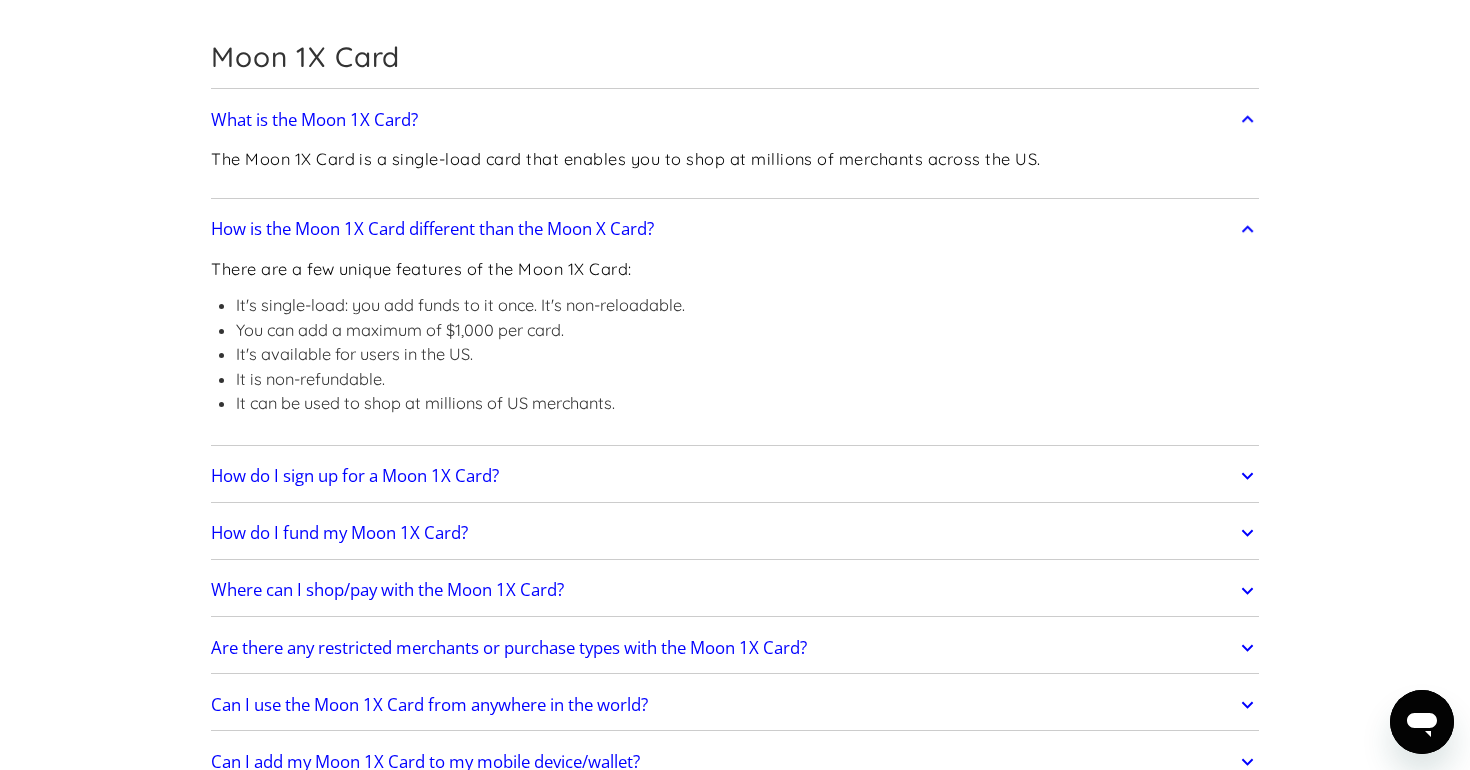 scroll, scrollTop: 3487, scrollLeft: 0, axis: vertical 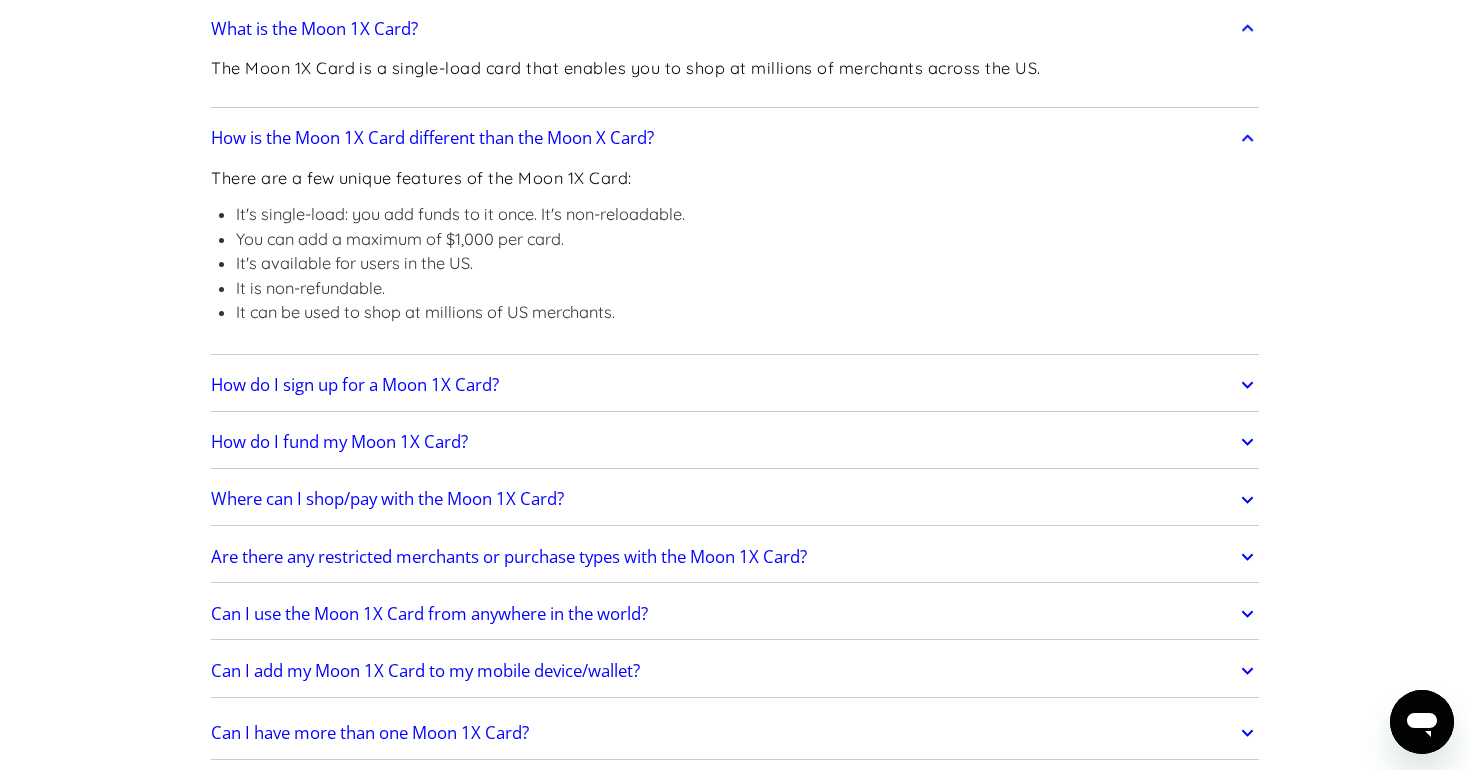 click on "How do I sign up for a Moon 1X Card?" at bounding box center [735, -1225] 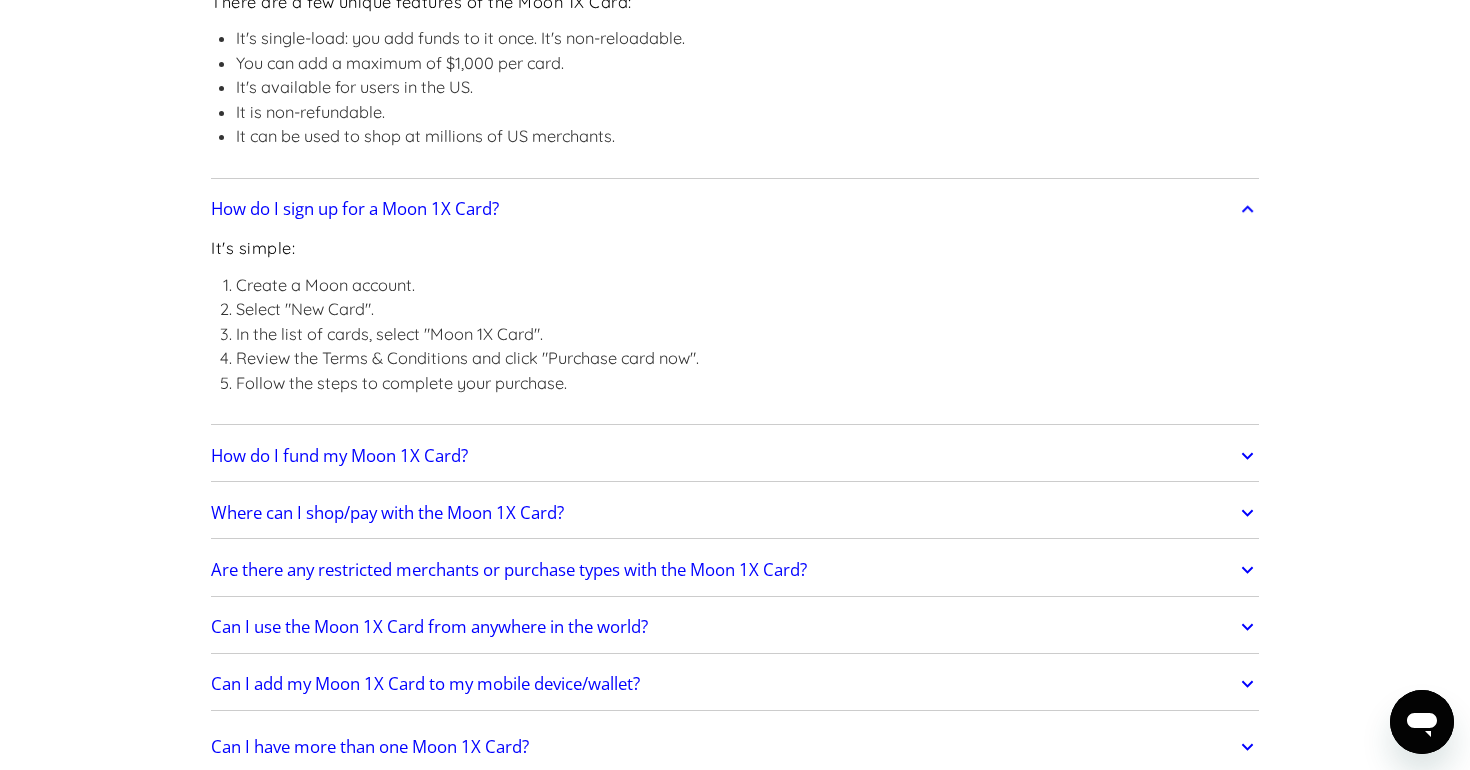 scroll, scrollTop: 3680, scrollLeft: 0, axis: vertical 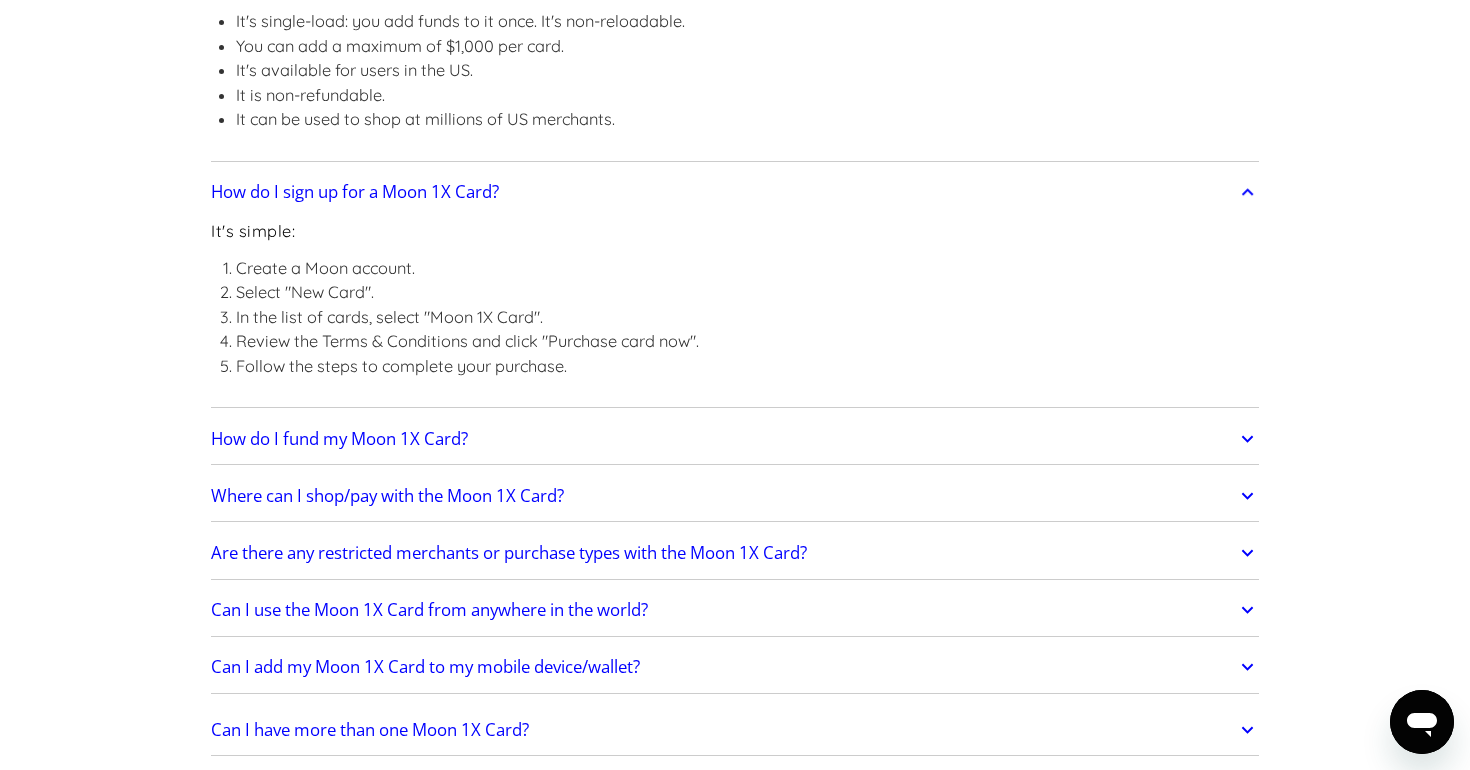 click on "How do I fund my Moon 1X Card?" at bounding box center (735, -1360) 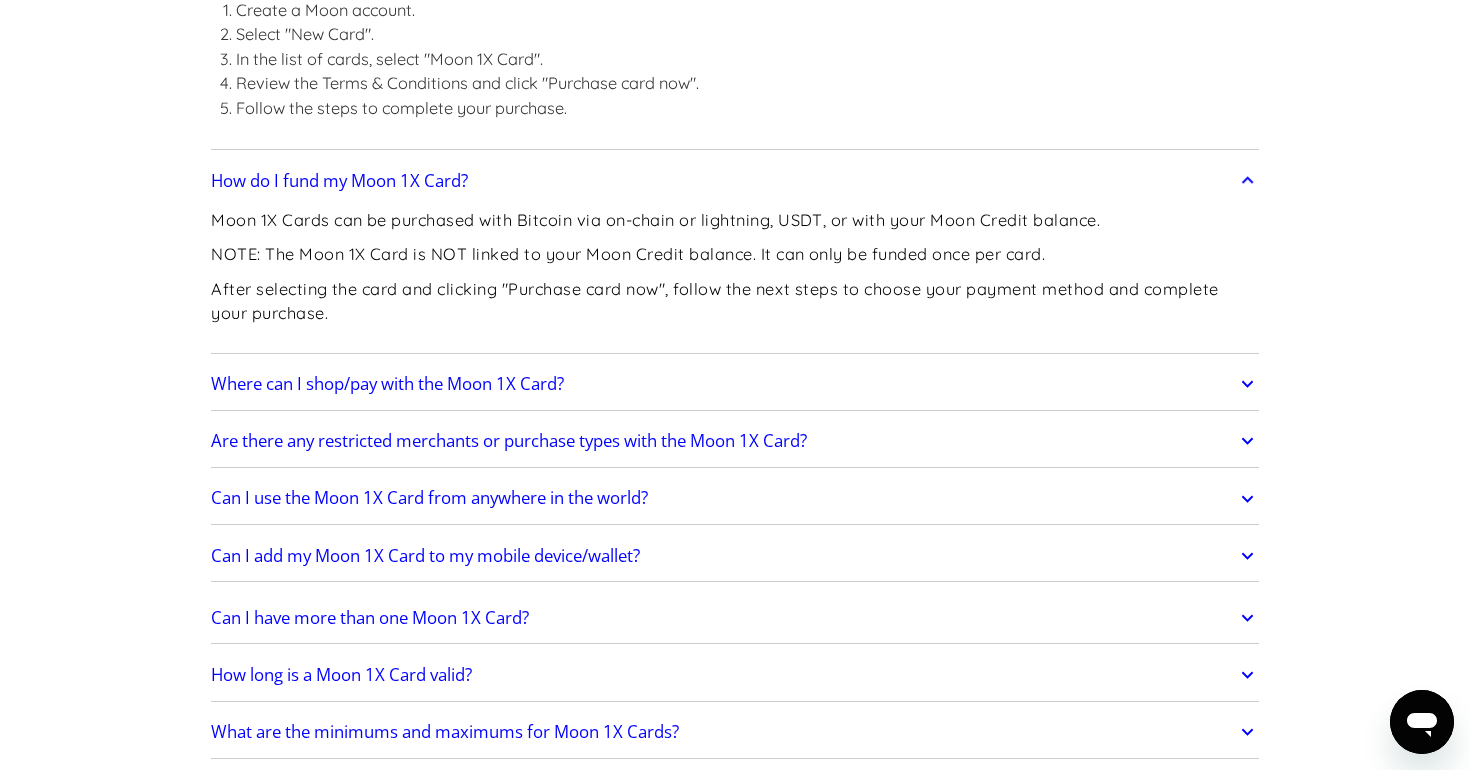 scroll, scrollTop: 3940, scrollLeft: 0, axis: vertical 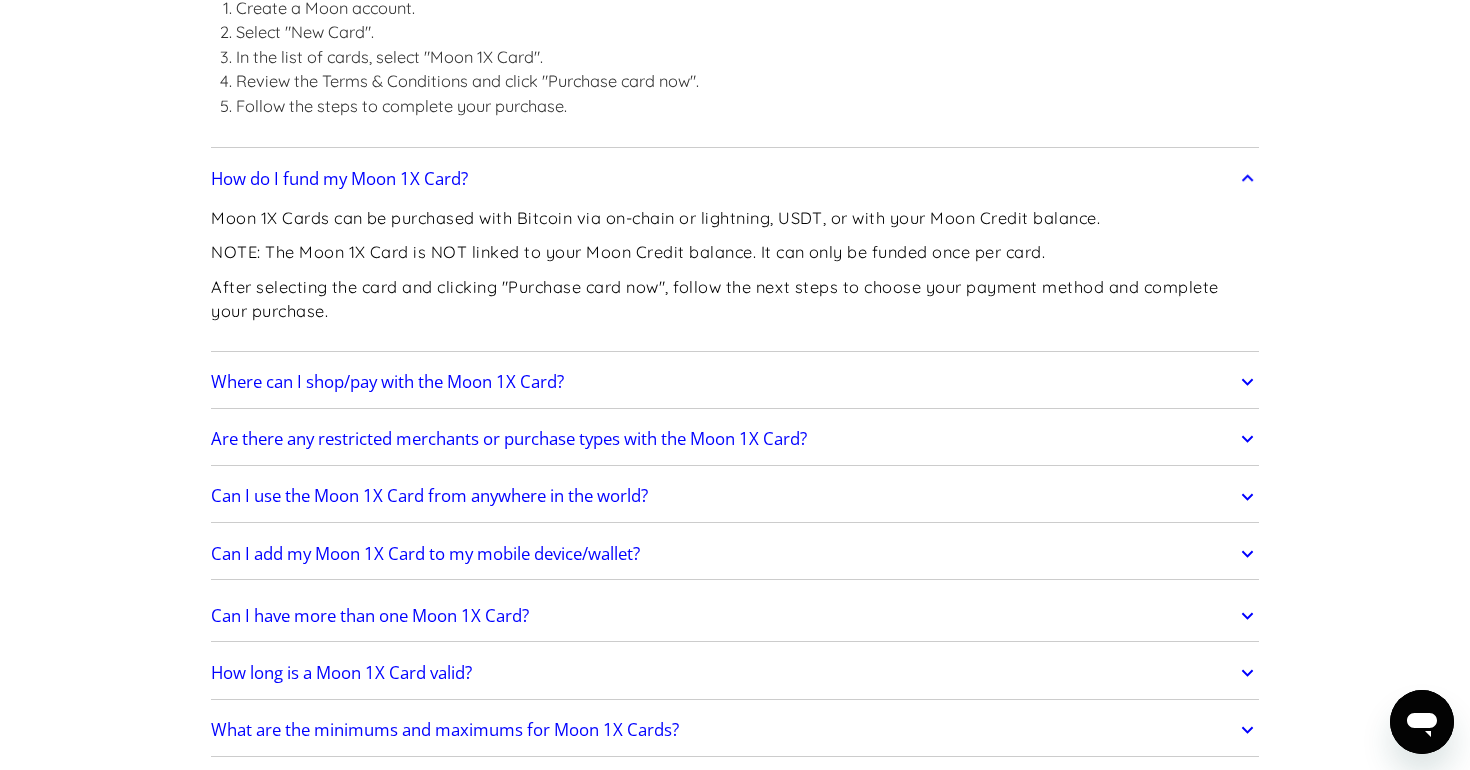 click on "Where can I shop/pay with the Moon 1X Card?" at bounding box center [735, -1563] 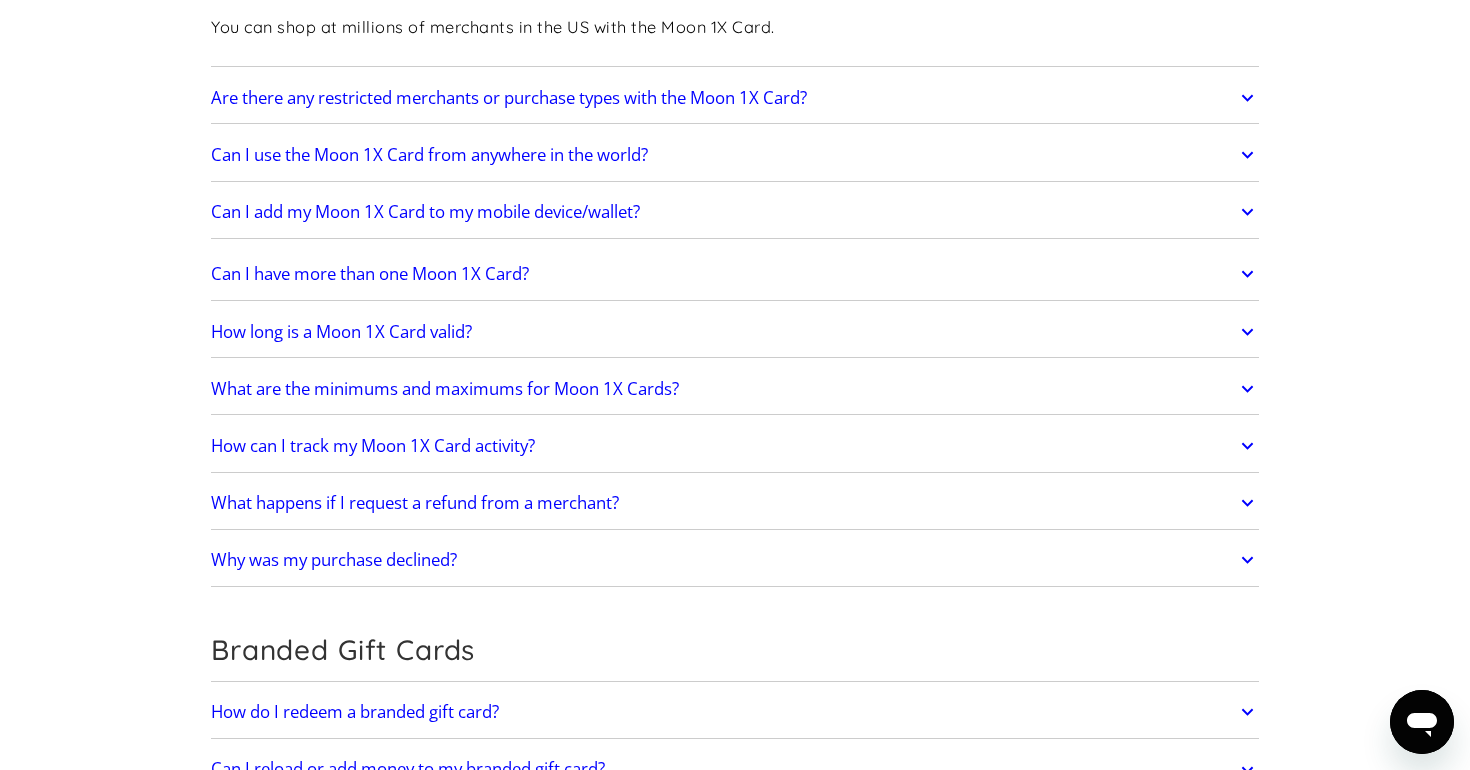 scroll, scrollTop: 4441, scrollLeft: 0, axis: vertical 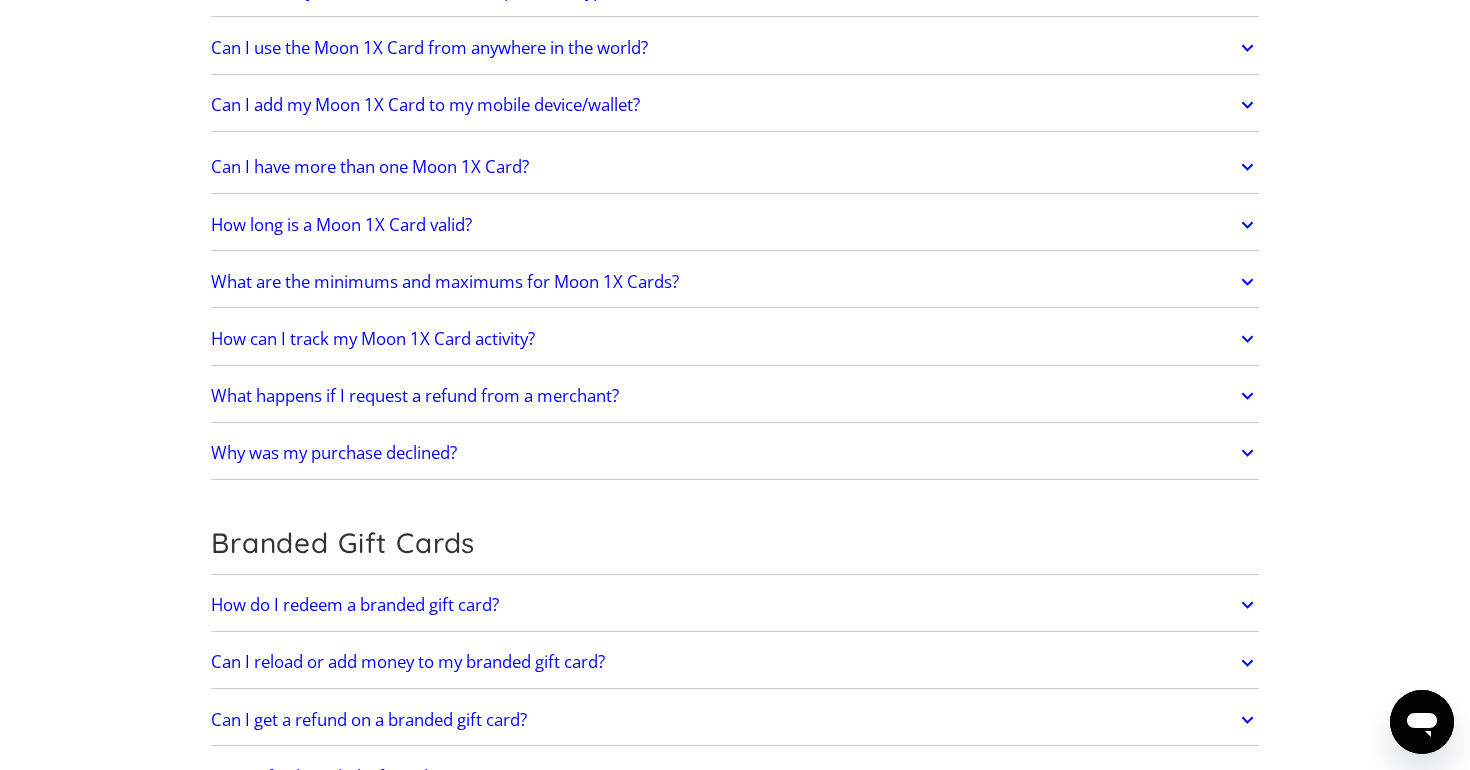 click on "Why was my purchase declined?" at bounding box center [735, 453] 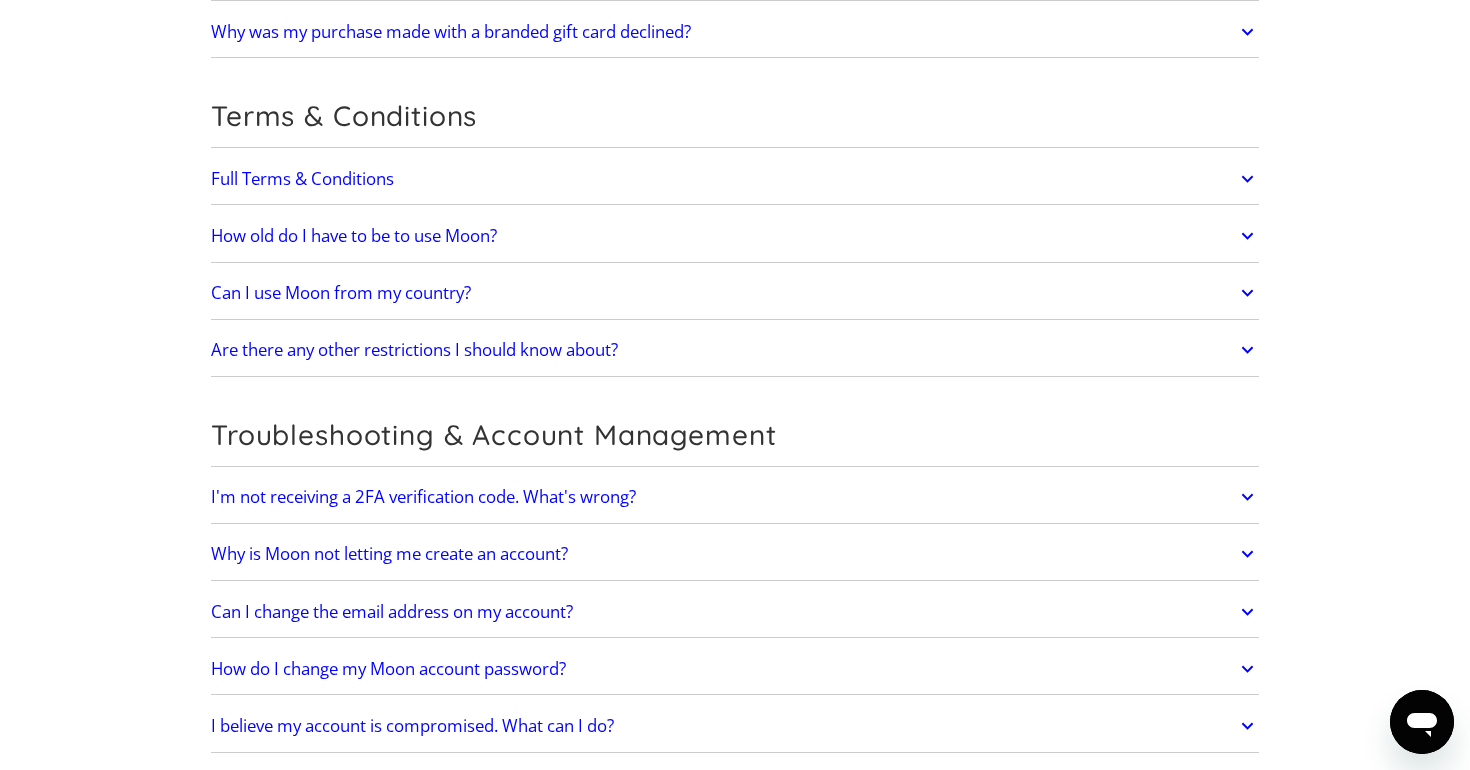 scroll, scrollTop: 5684, scrollLeft: 0, axis: vertical 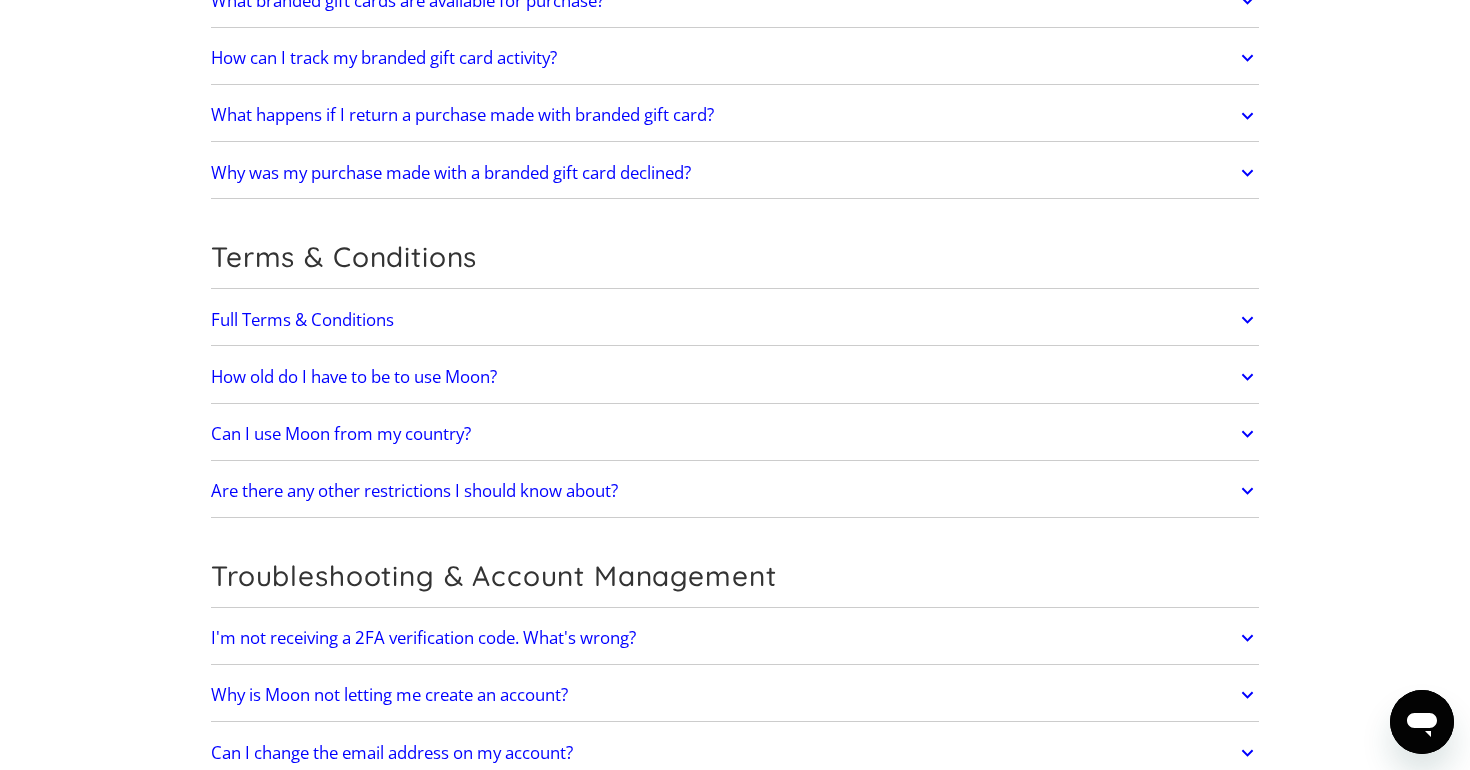 click on "Can I use Moon from my country?" at bounding box center [735, 434] 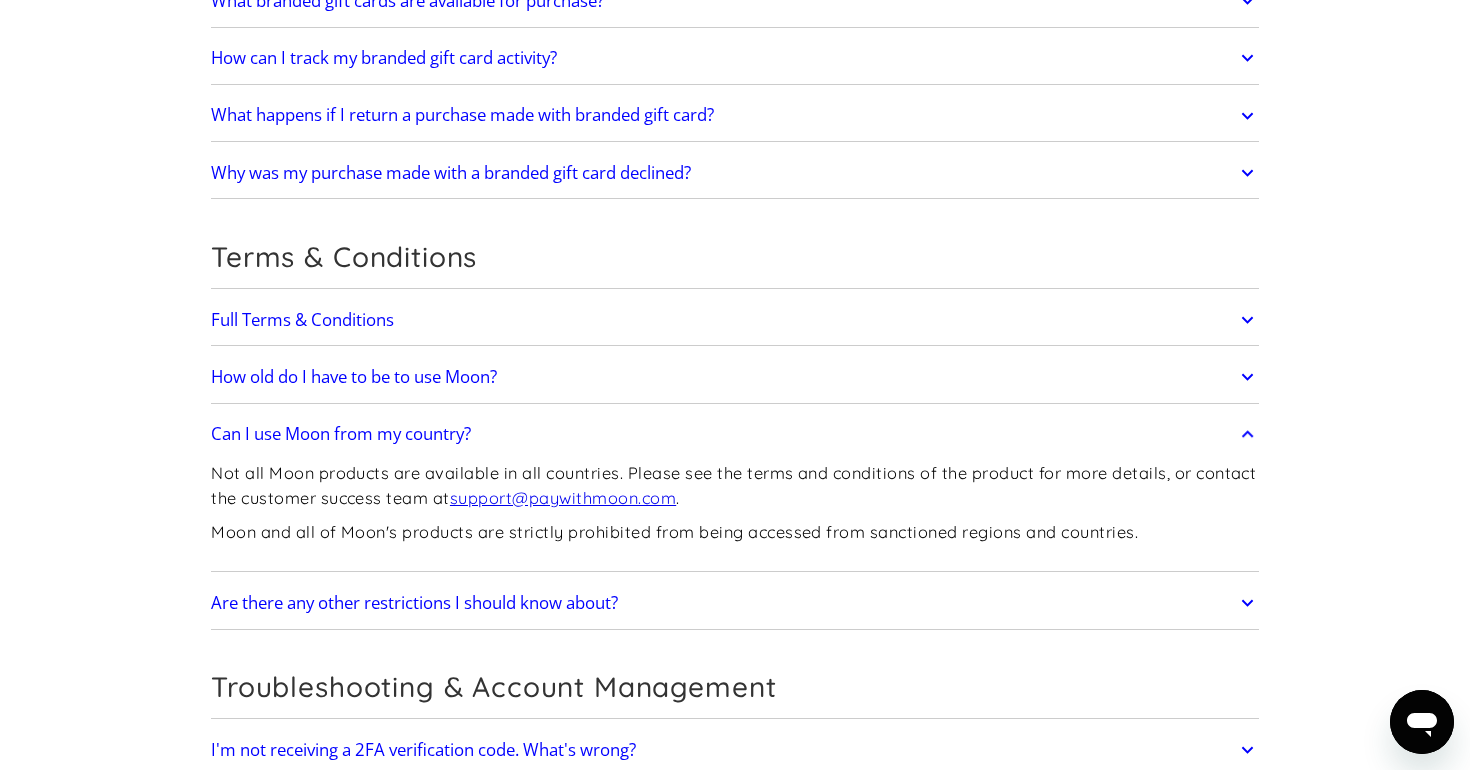 click on "Can I use Moon from my country?  Not all Moon products are available in all countries. Please see the terms and conditions of the product for more details, or contact the customer success team at  support@paywithmoon.com .  Moon and all of Moon's products are strictly prohibited from being accessed from sanctioned regions and countries." at bounding box center (735, 491) 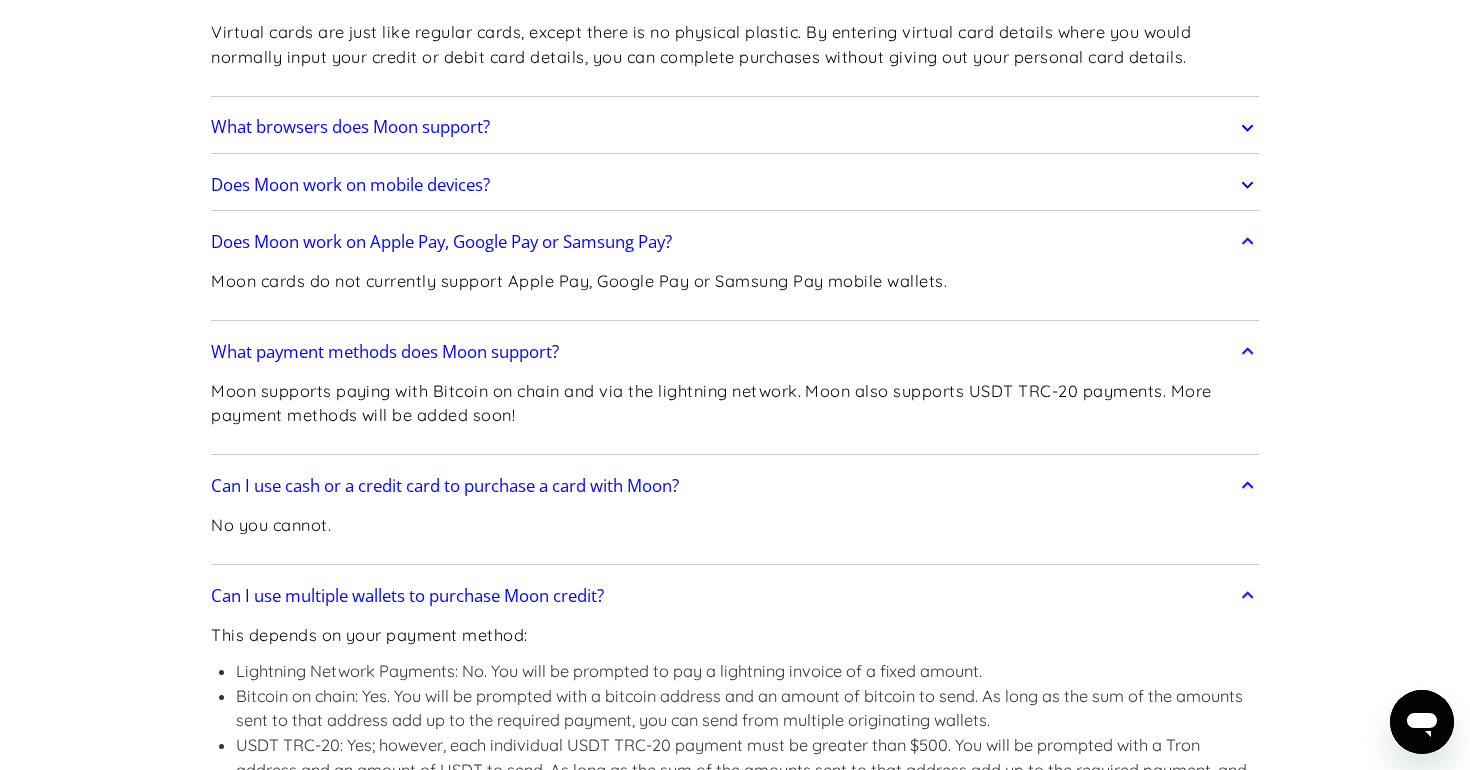 scroll, scrollTop: 0, scrollLeft: 0, axis: both 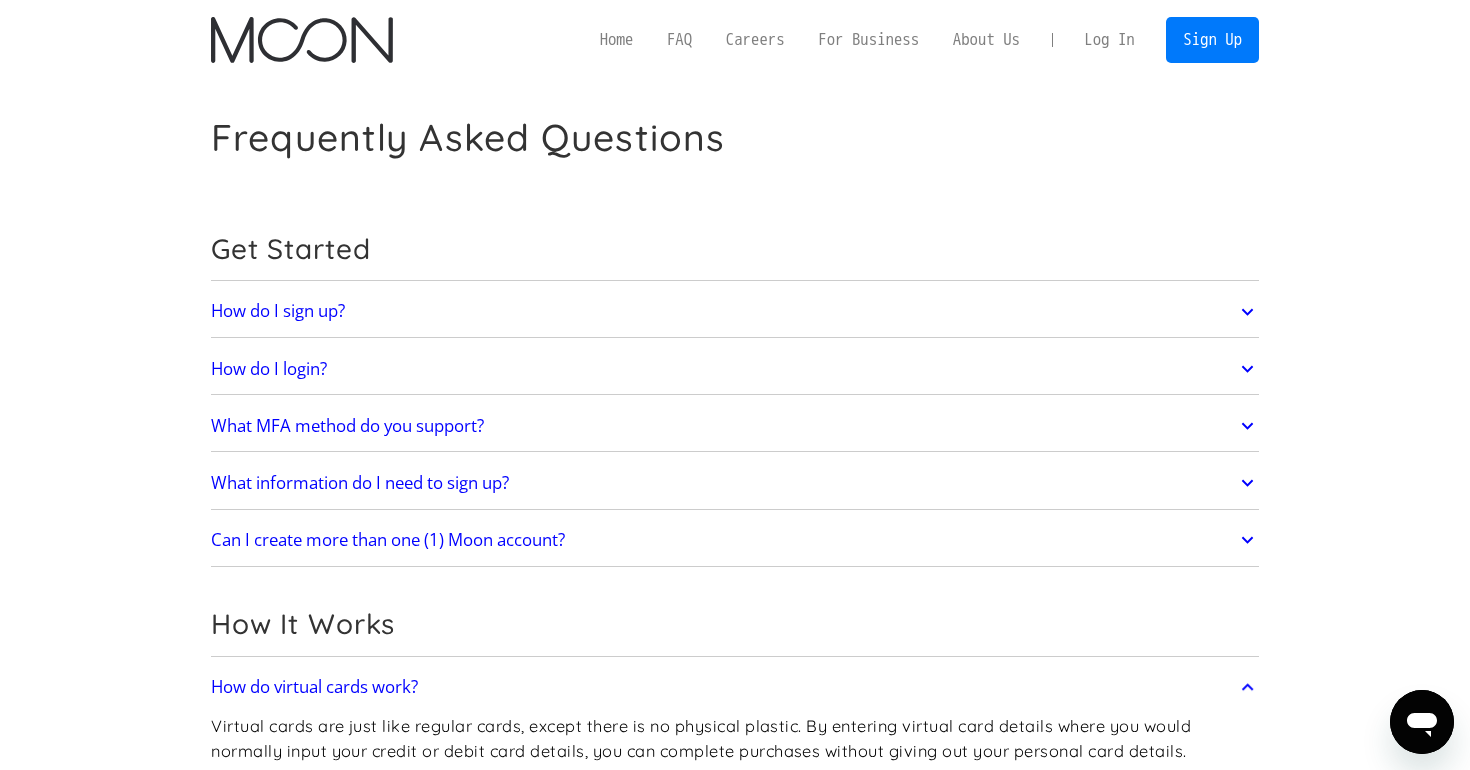 click at bounding box center [301, 40] 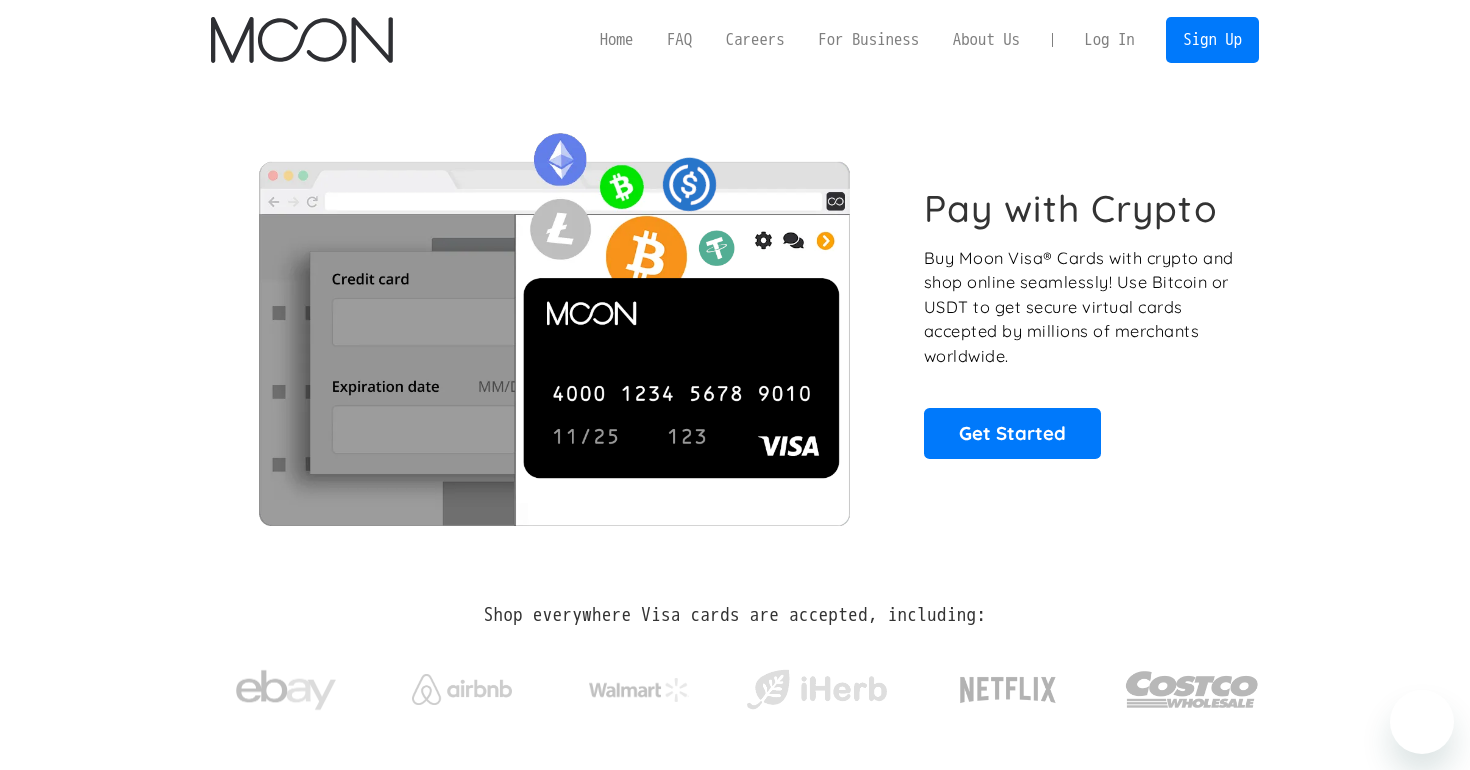 scroll, scrollTop: 0, scrollLeft: 0, axis: both 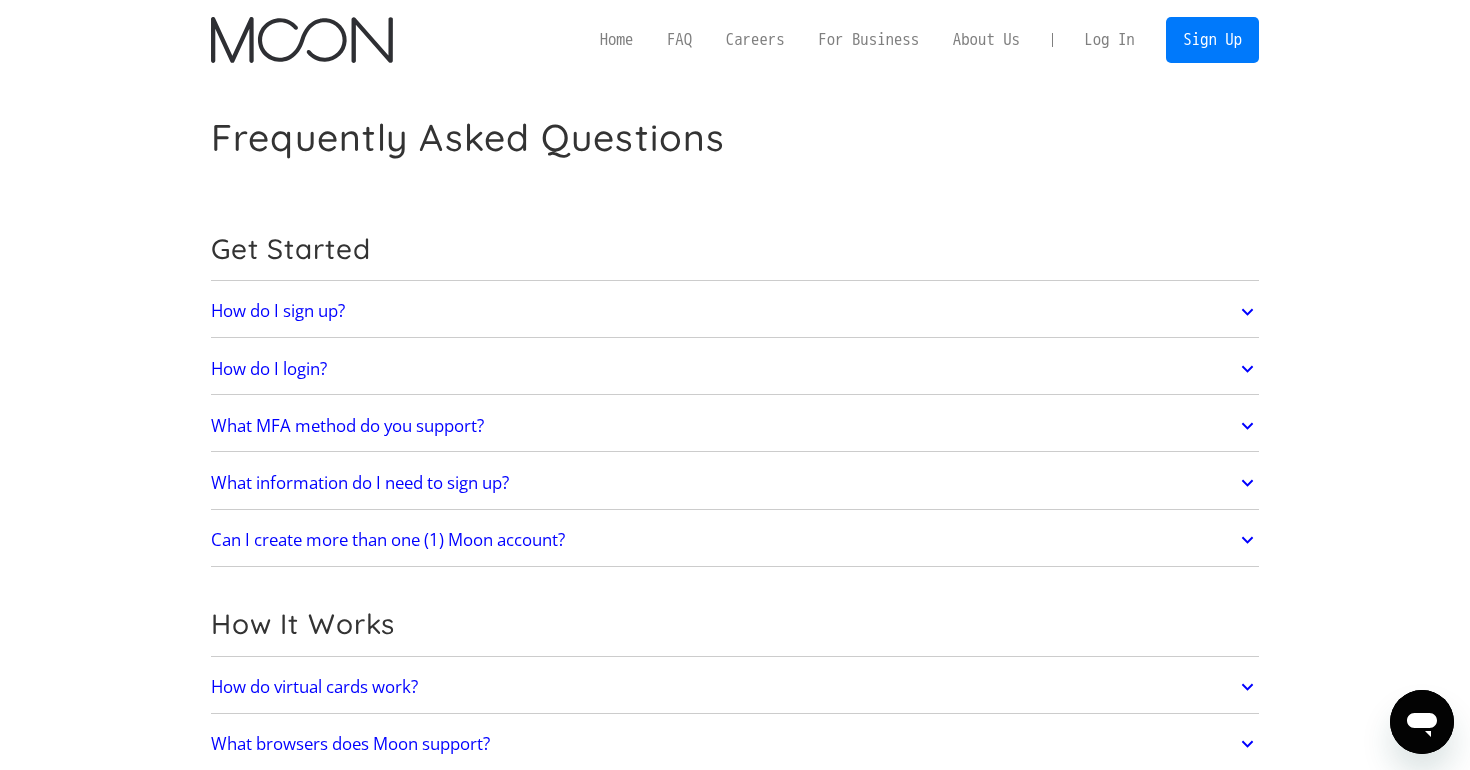 click at bounding box center (301, 40) 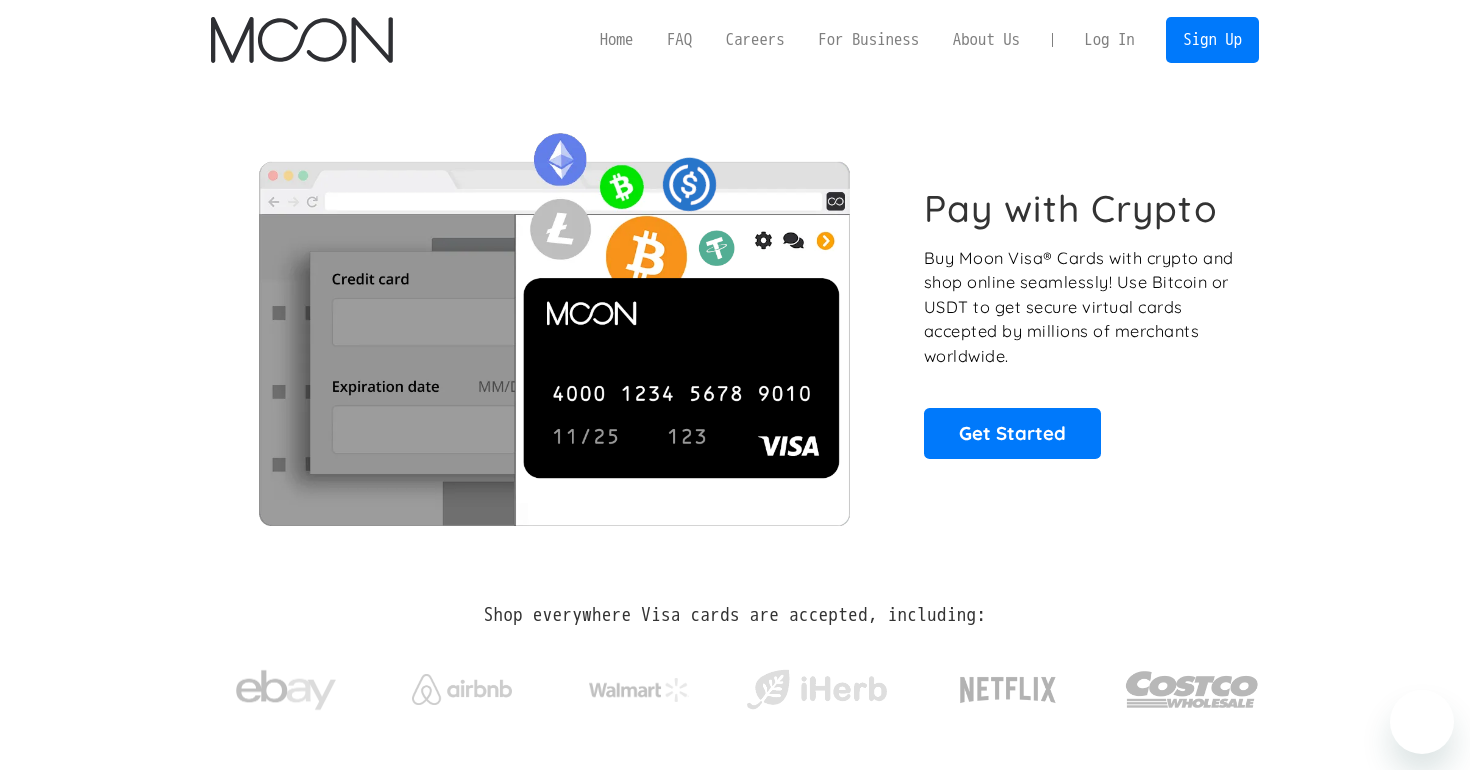 scroll, scrollTop: 0, scrollLeft: 0, axis: both 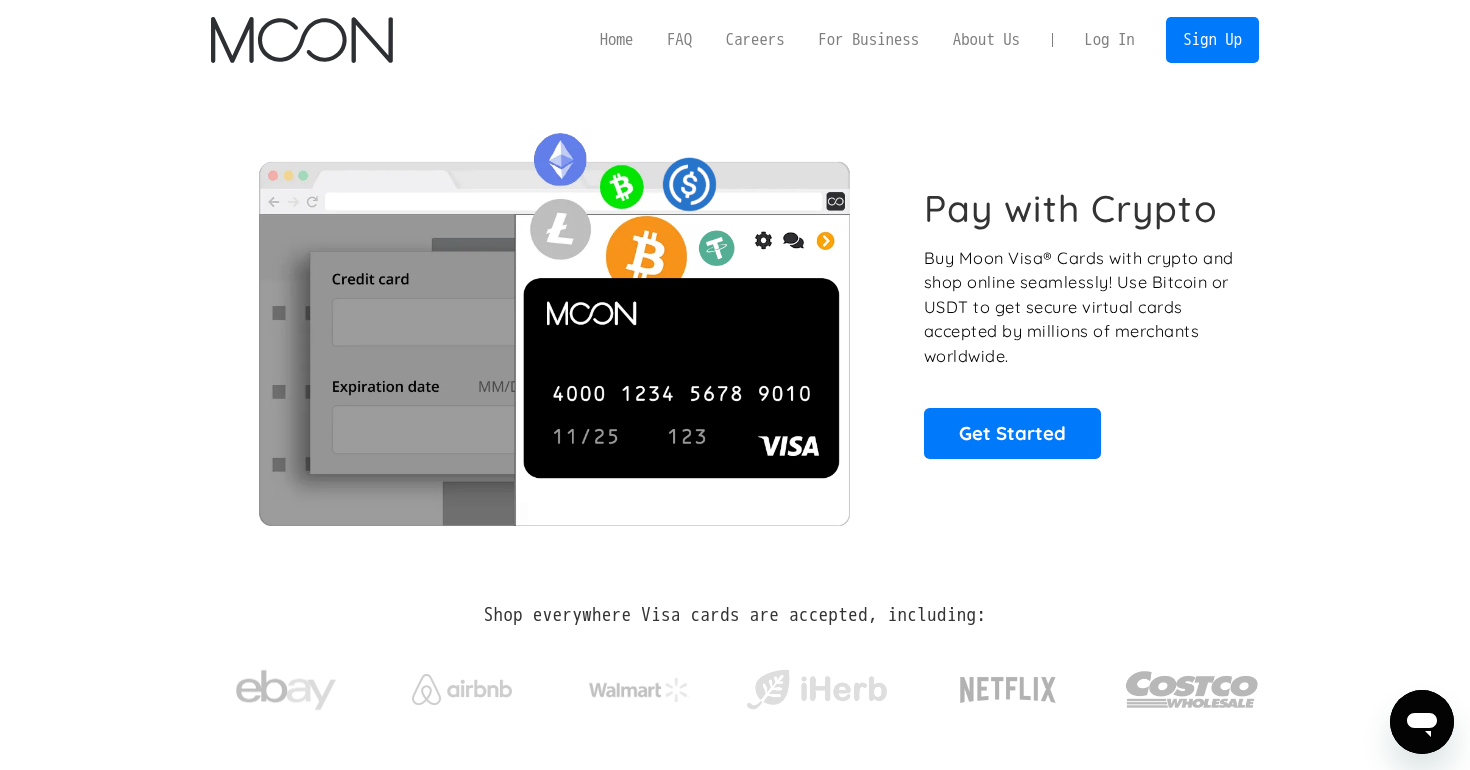 click on "Log In" at bounding box center [1109, 40] 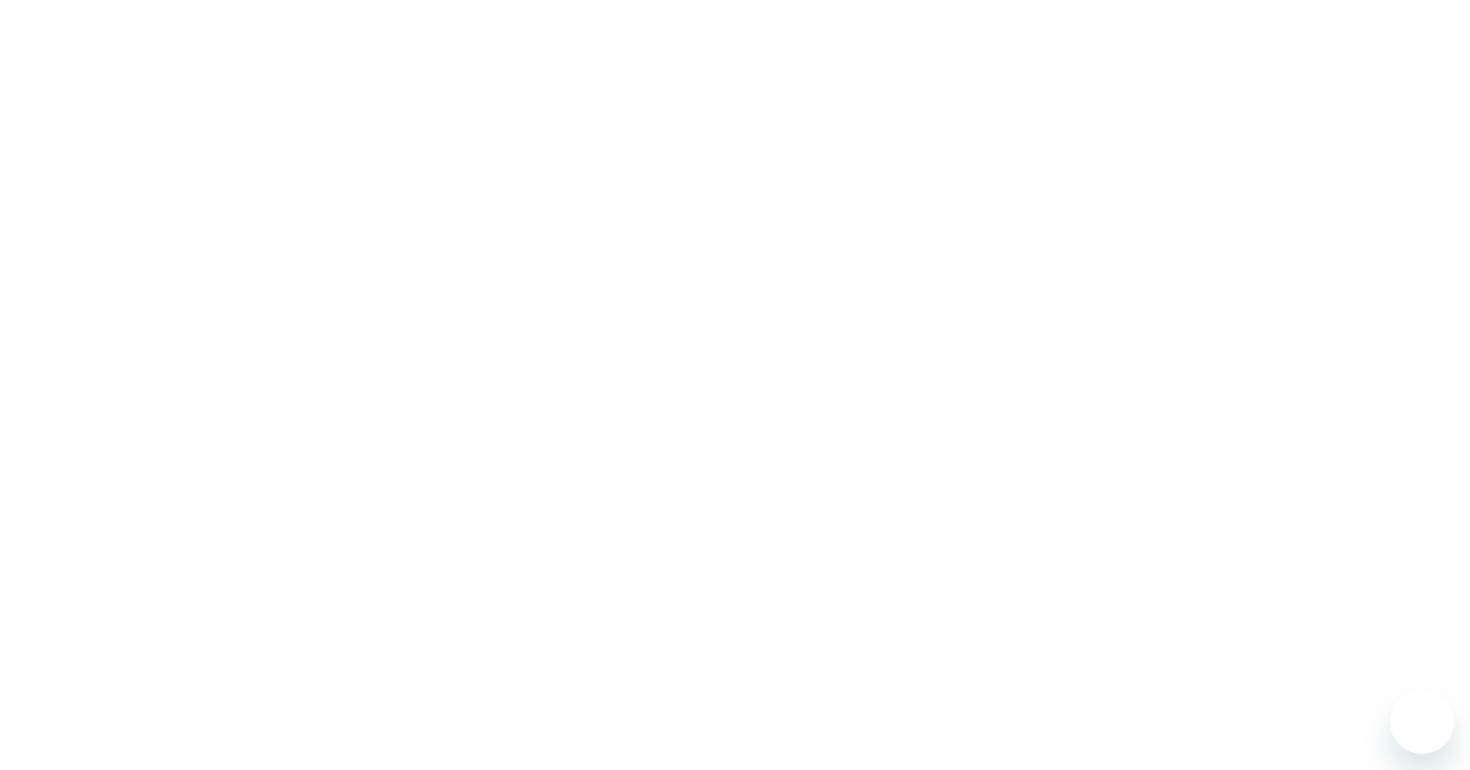scroll, scrollTop: 0, scrollLeft: 0, axis: both 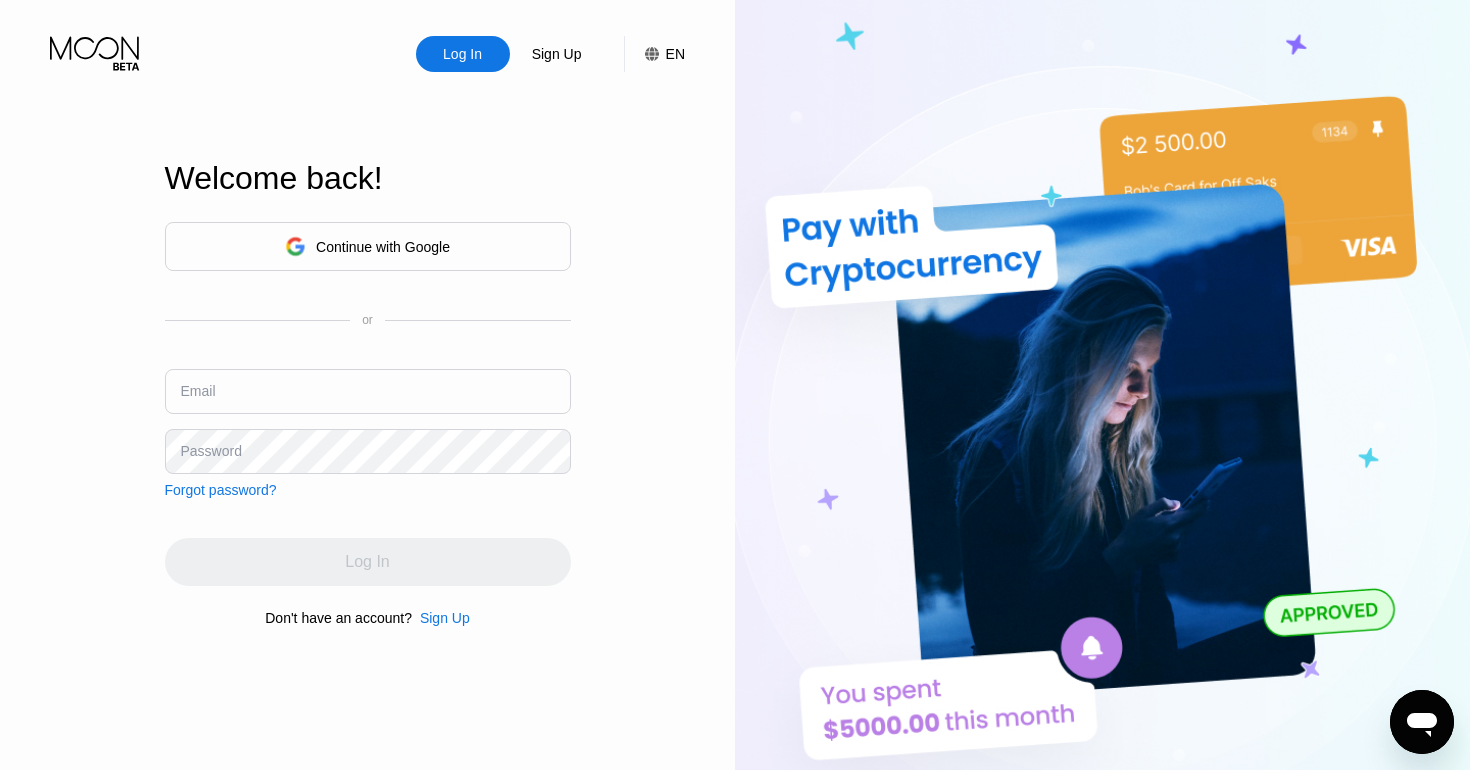 click on "Continue with Google" at bounding box center (368, 246) 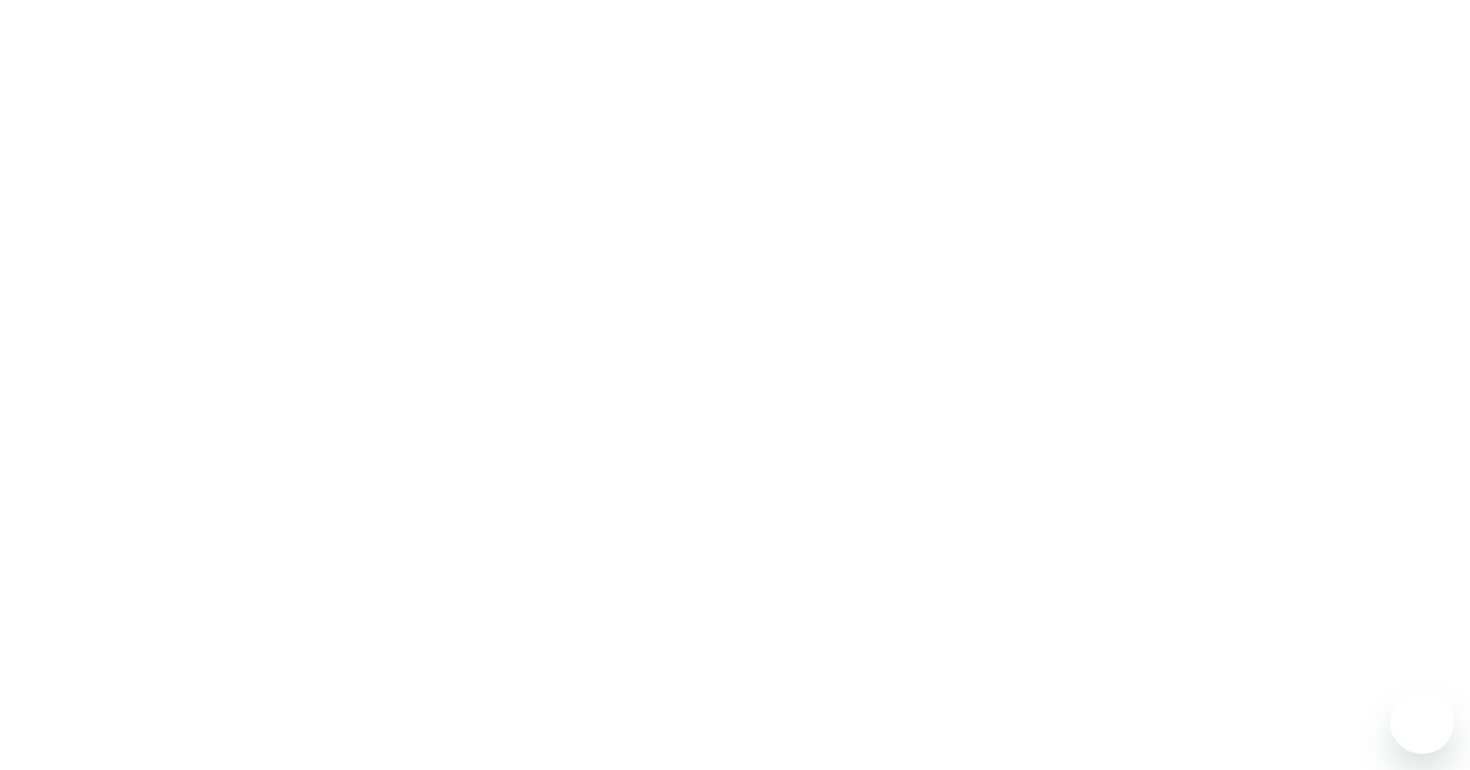scroll, scrollTop: 0, scrollLeft: 0, axis: both 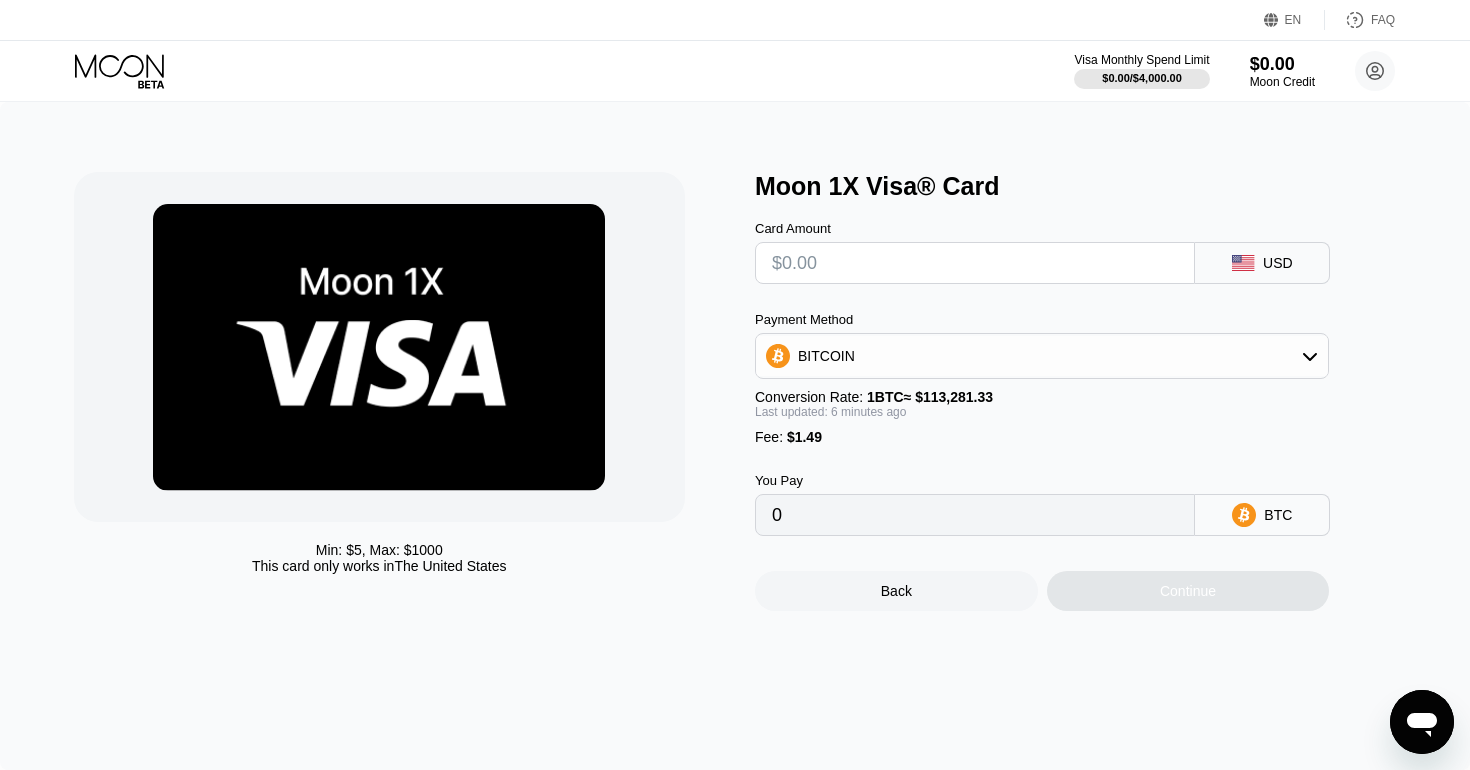 click at bounding box center [975, 263] 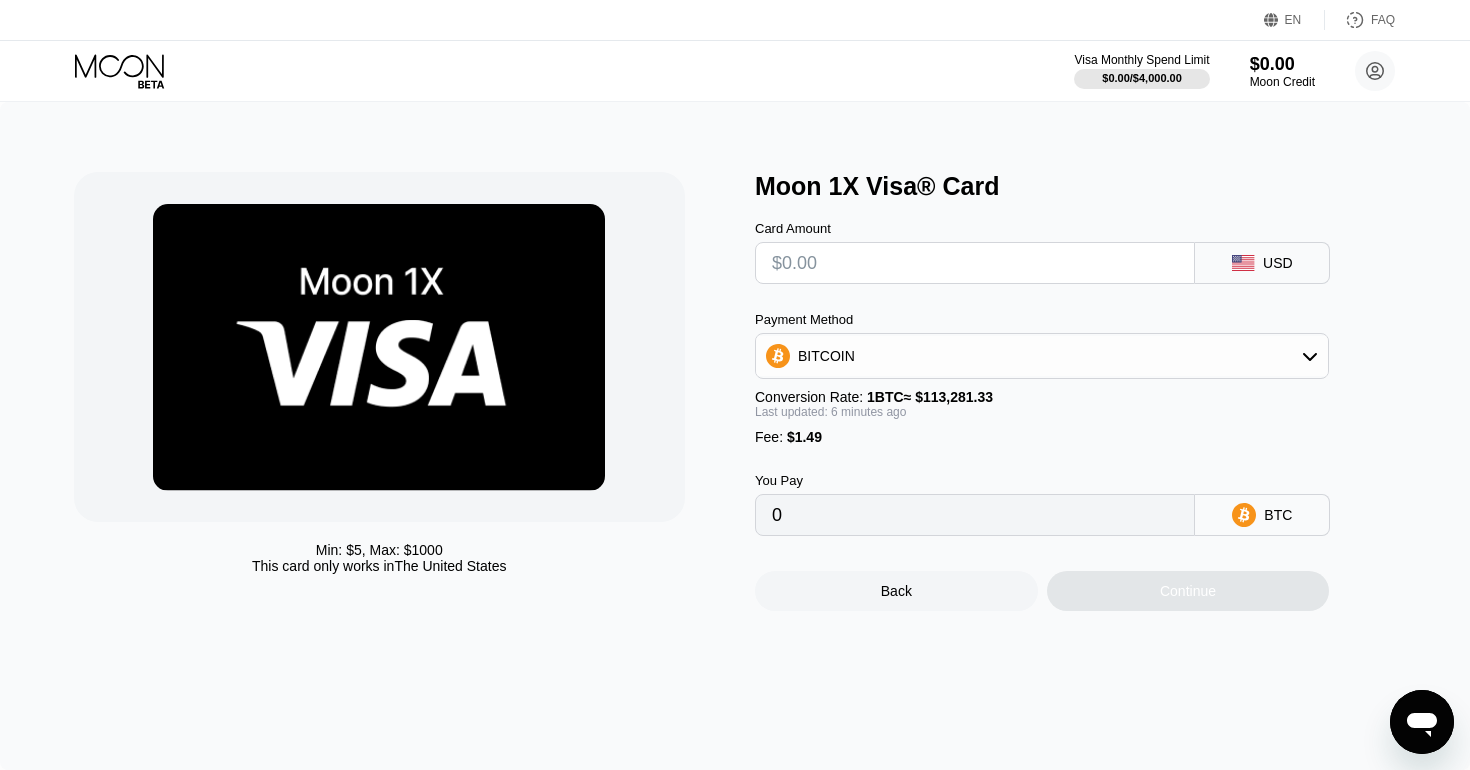 type on "$1" 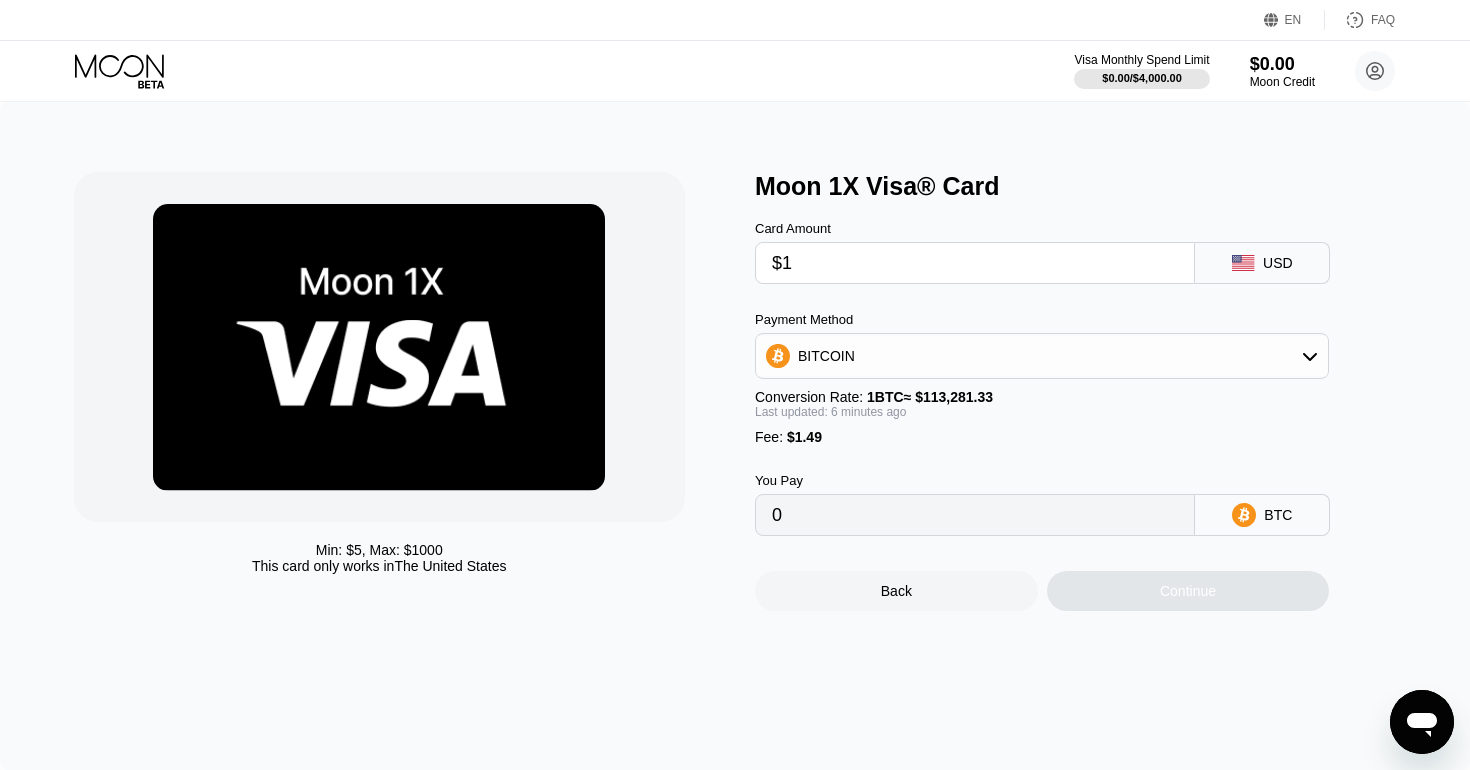 type on "0.00002201" 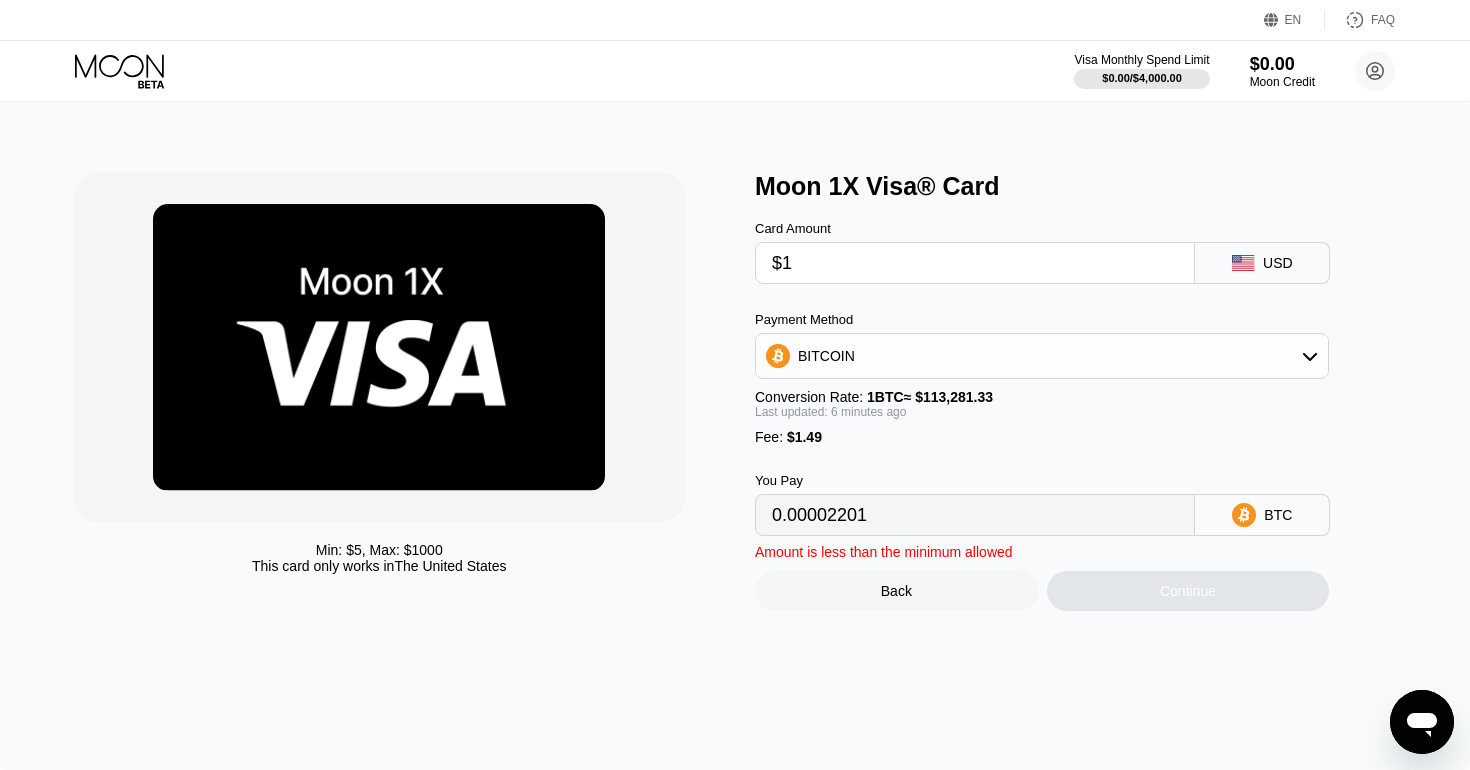 type on "$1" 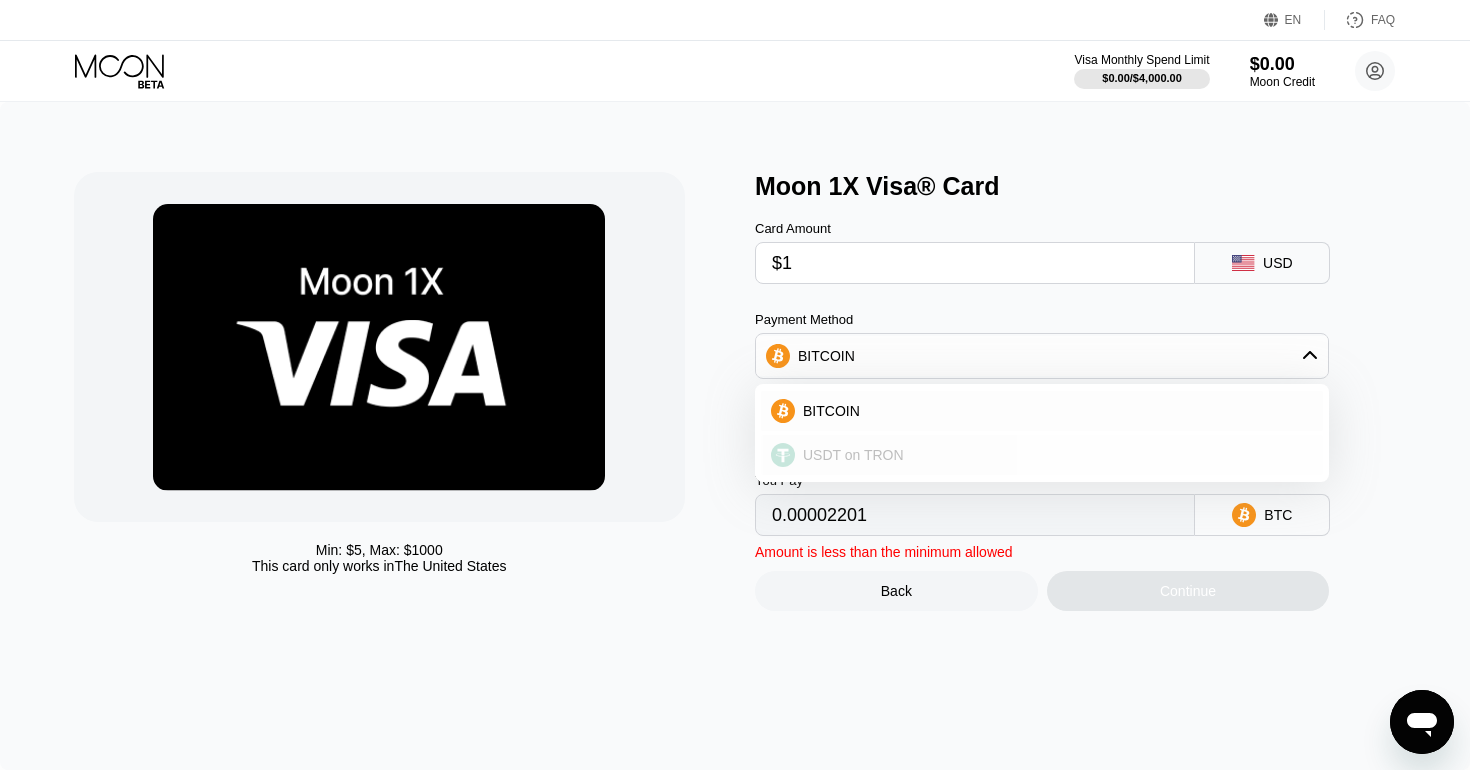click on "USDT on TRON" at bounding box center (1042, 455) 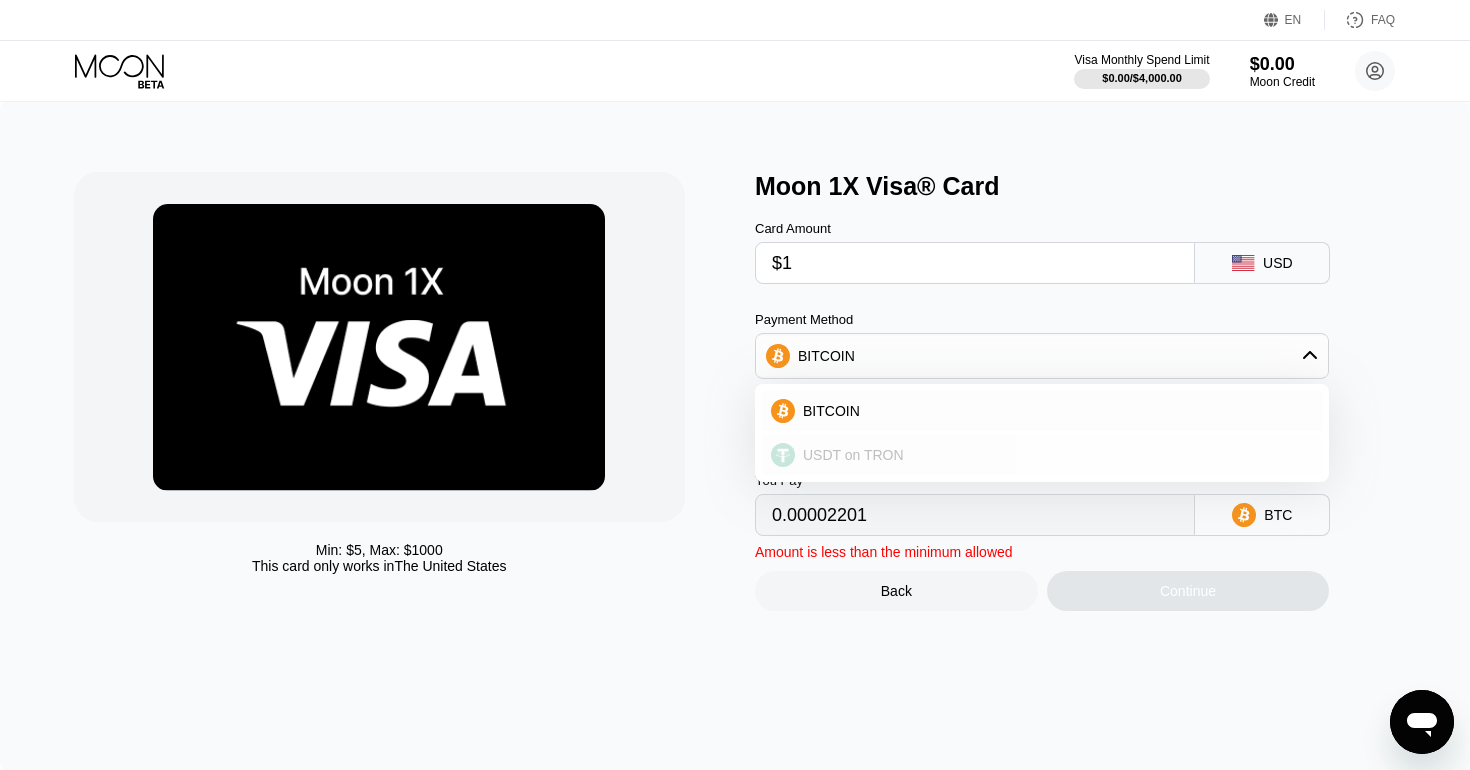 type on "2.52" 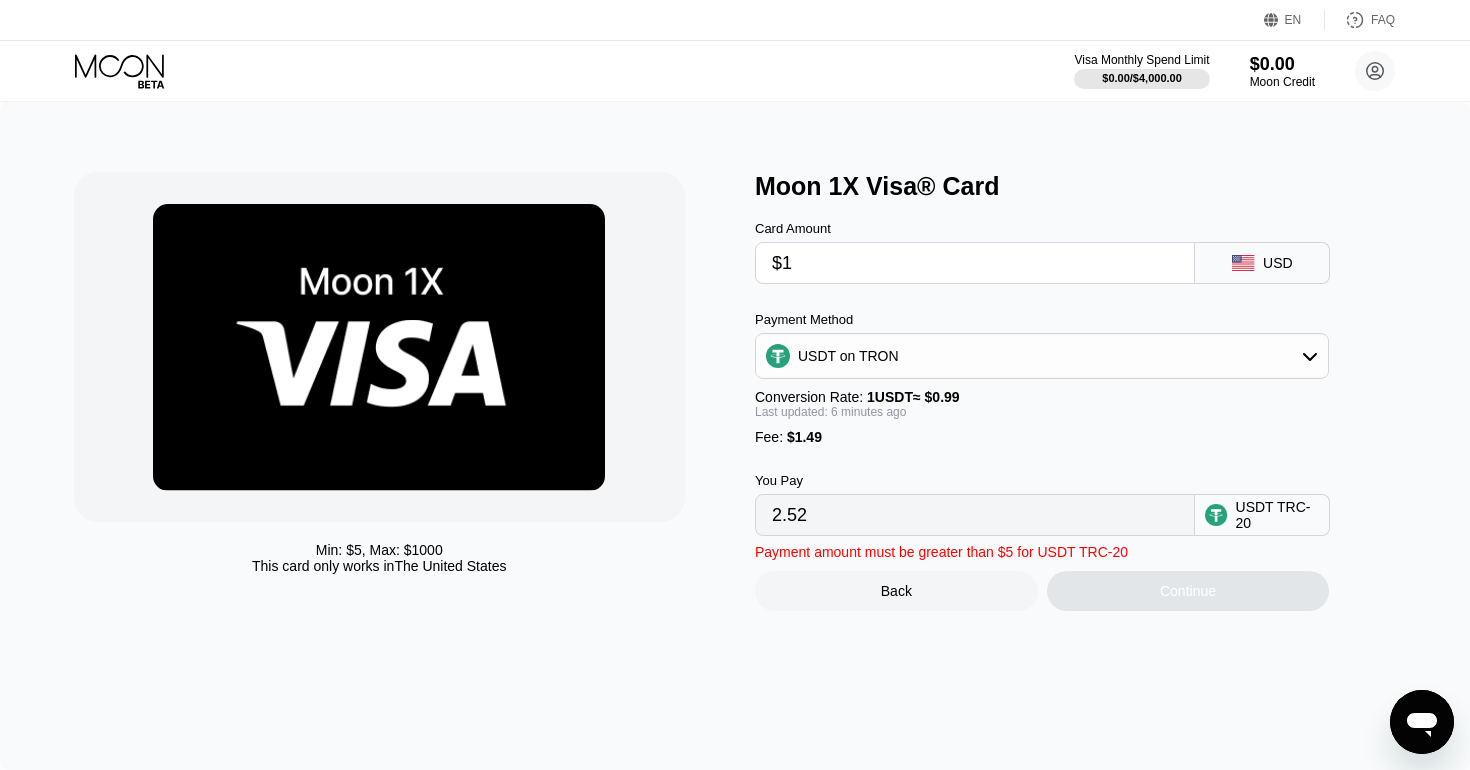 drag, startPoint x: 872, startPoint y: 250, endPoint x: 640, endPoint y: 227, distance: 233.1373 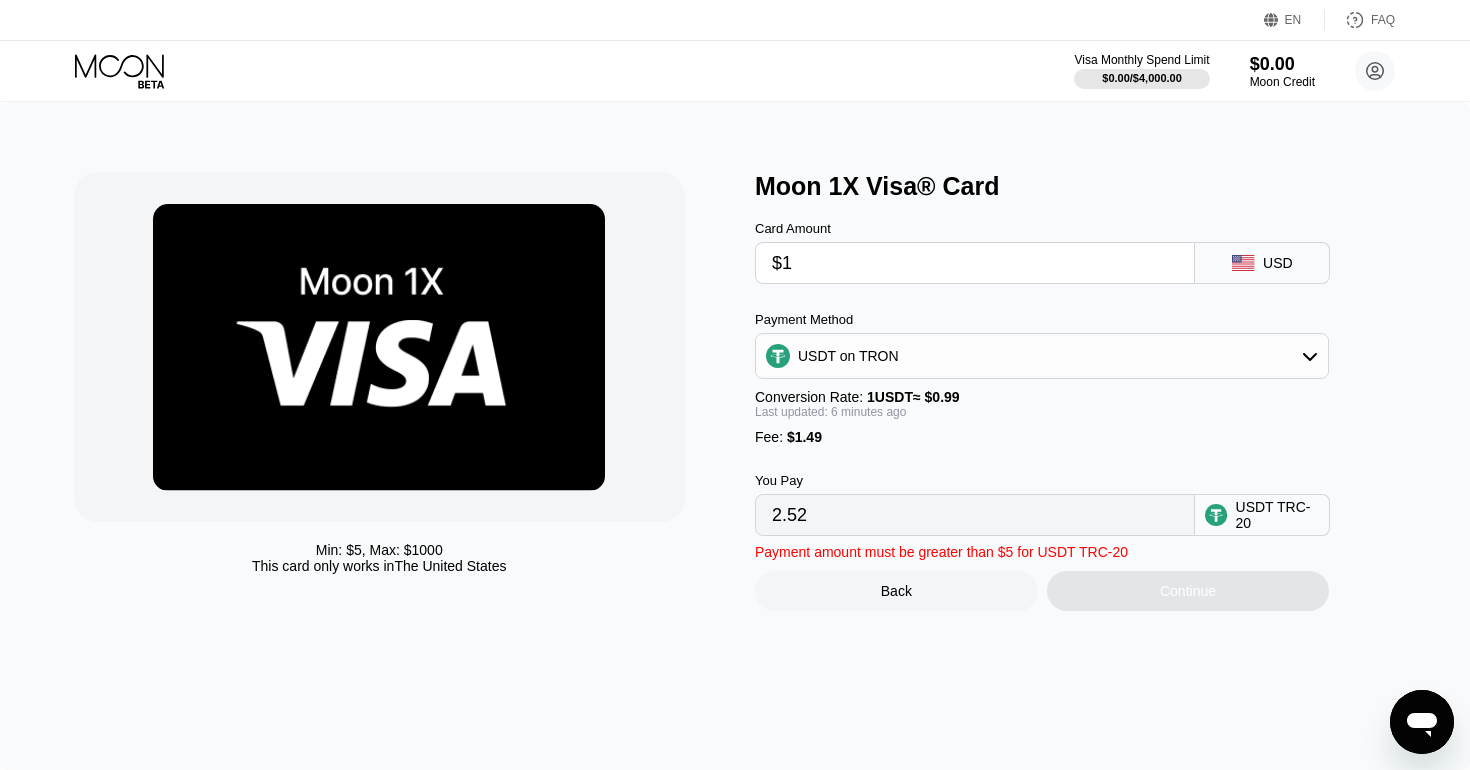 click on "Min: $ 5 , Max: $ 1000 This card only works in  The United States Moon 1X Visa® Card Card Amount $1 USD Payment Method USDT on TRON Conversion Rate:   1  USDT  ≈   $0.99 Last updated:   6 minutes ago Fee :   $1.49 You Pay 2.52 USDT TRC-20 Payment amount must be greater than $5 for USDT TRC-20 Back Continue" at bounding box center [735, 391] 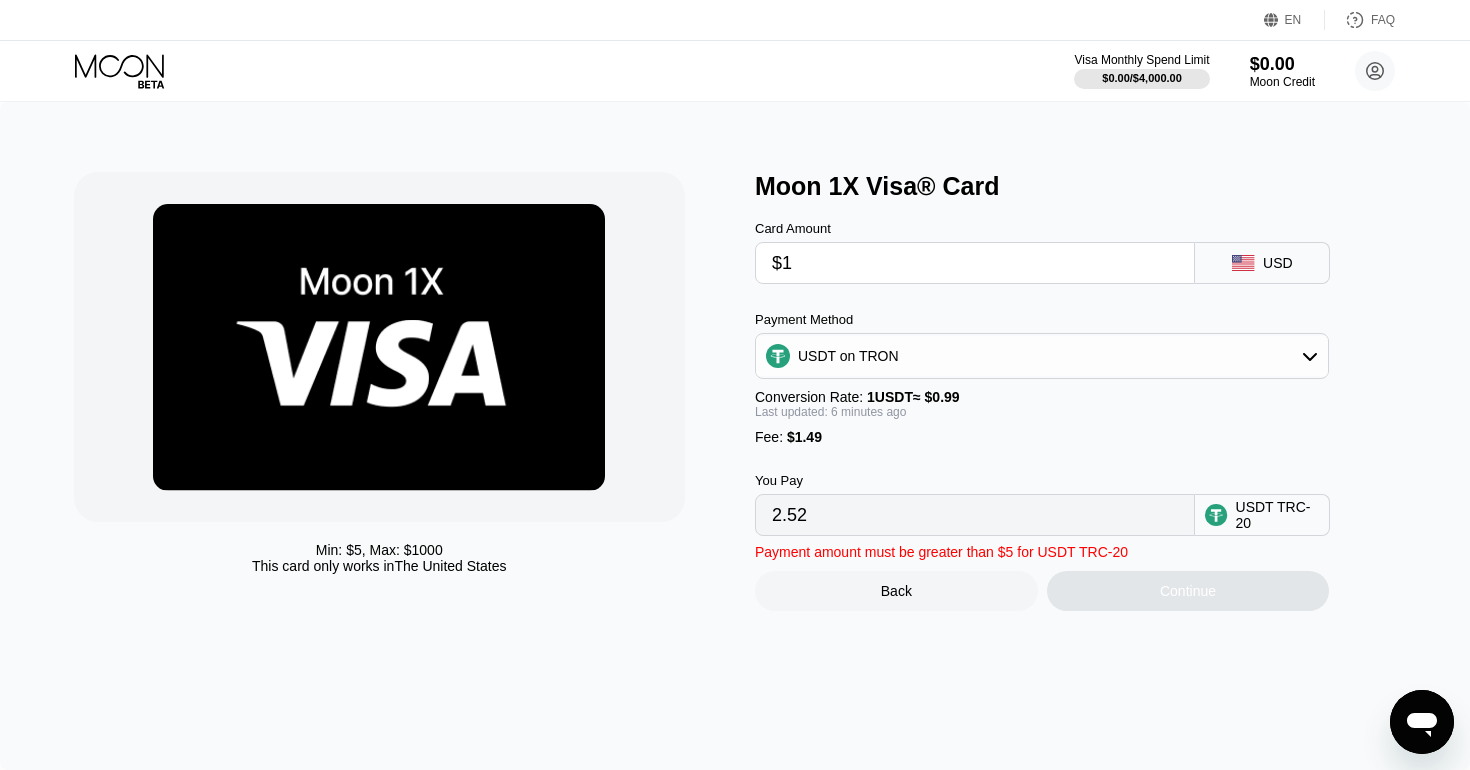 type on "$51" 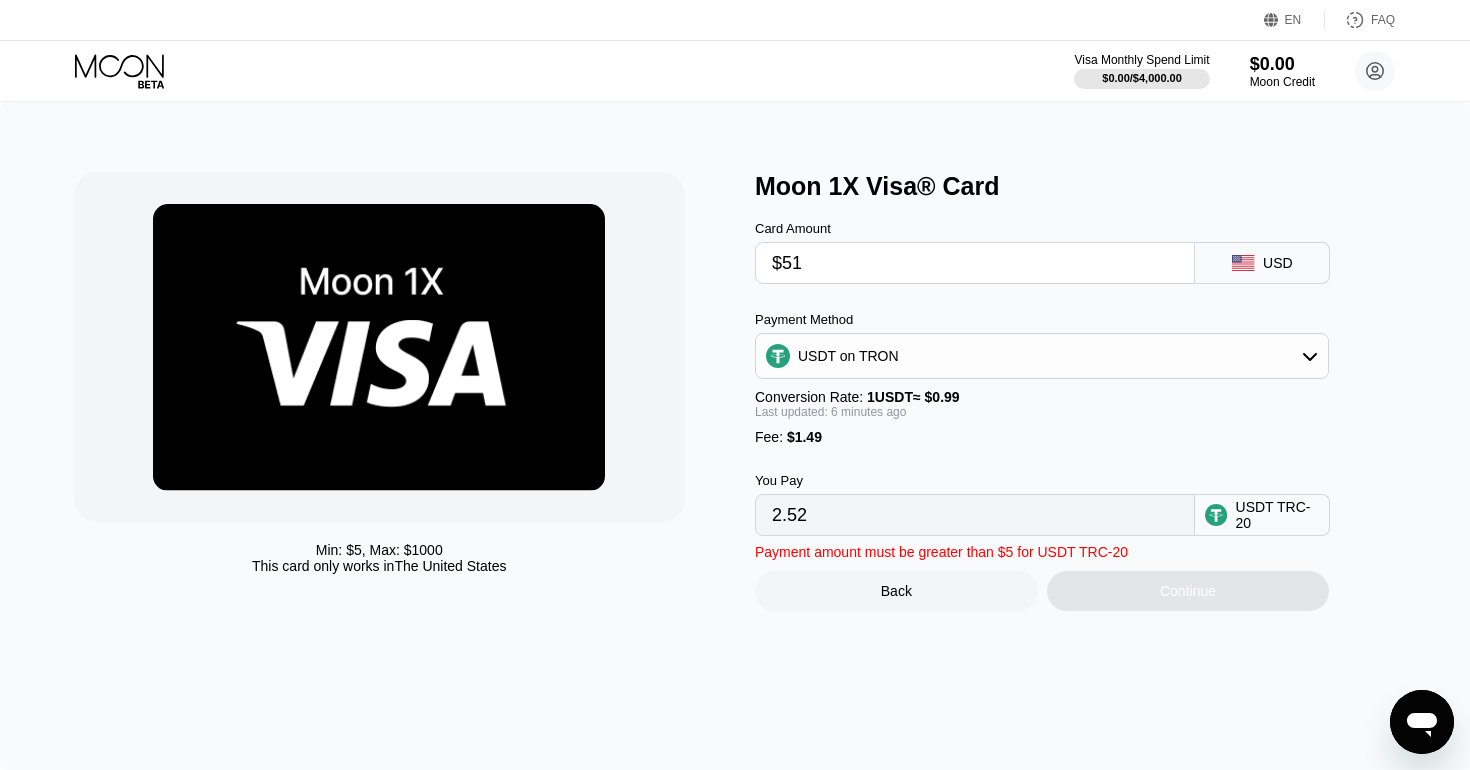 type on "53.02" 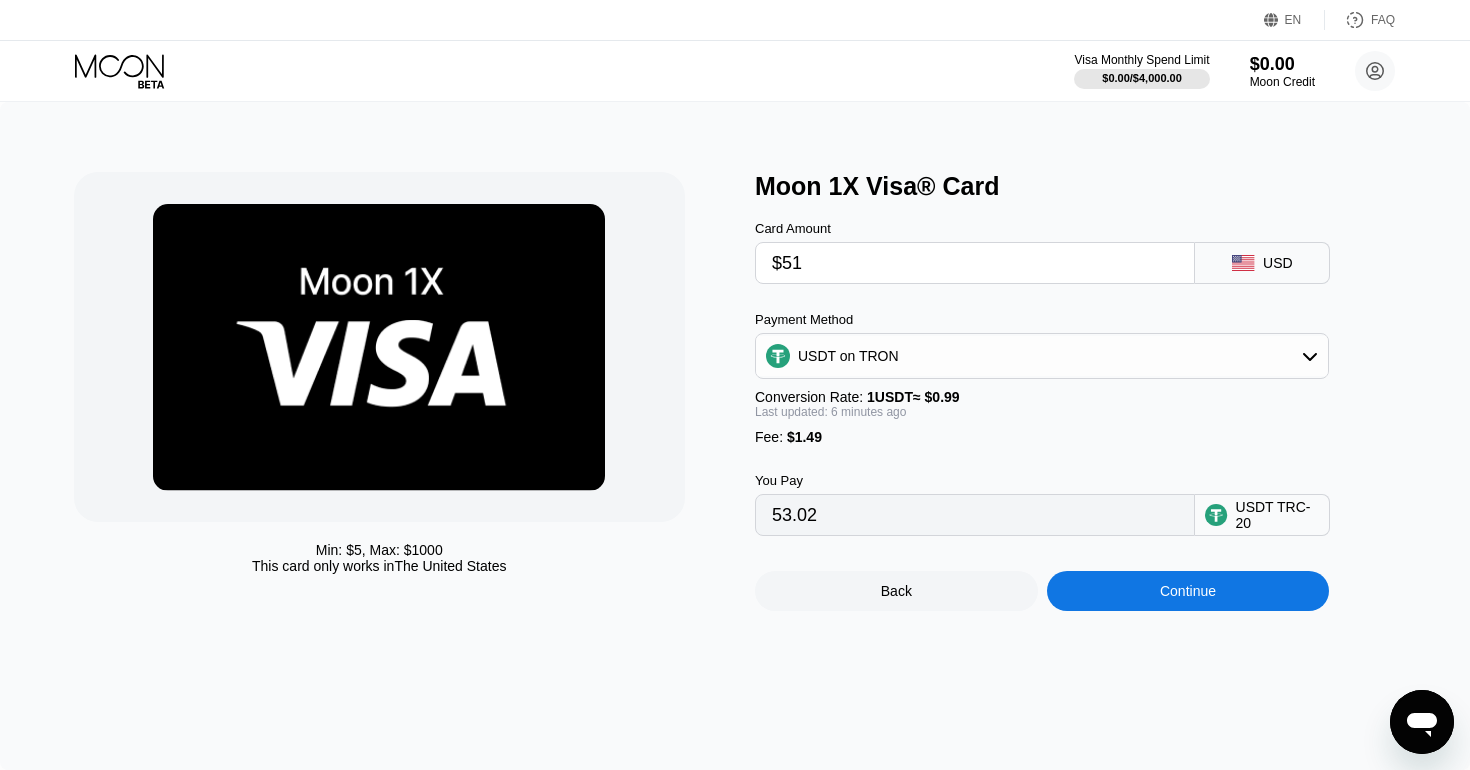 type on "$5" 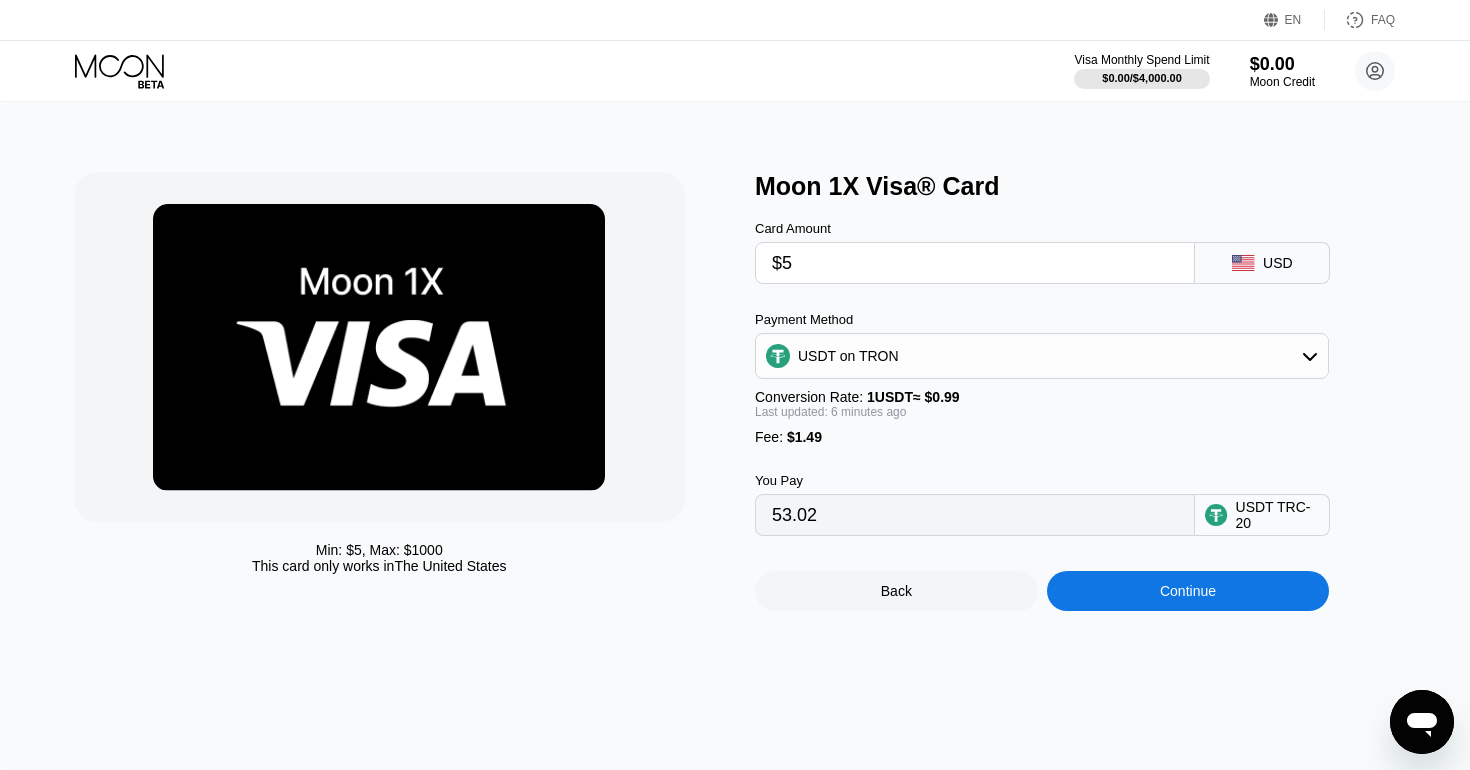 type on "6.56" 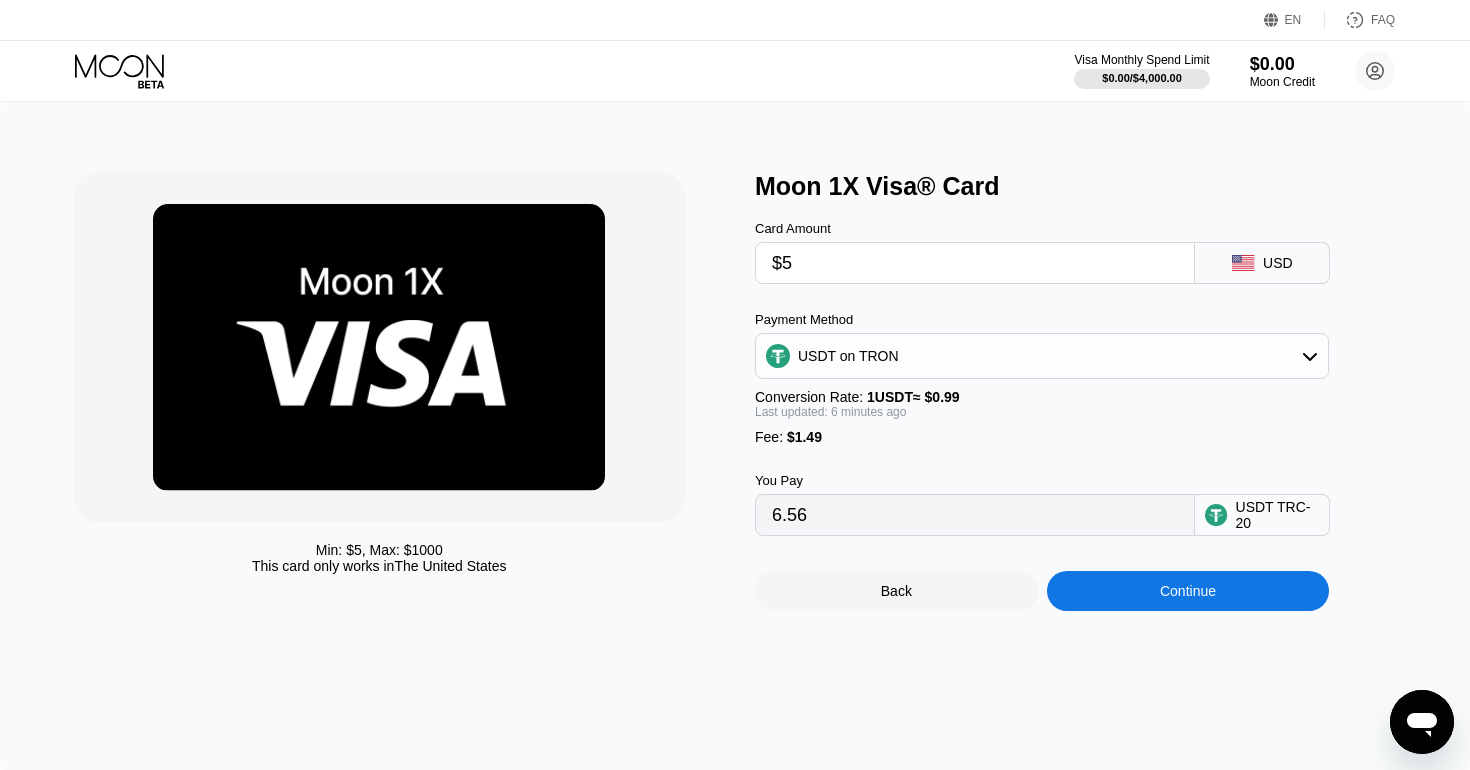 type on "$5" 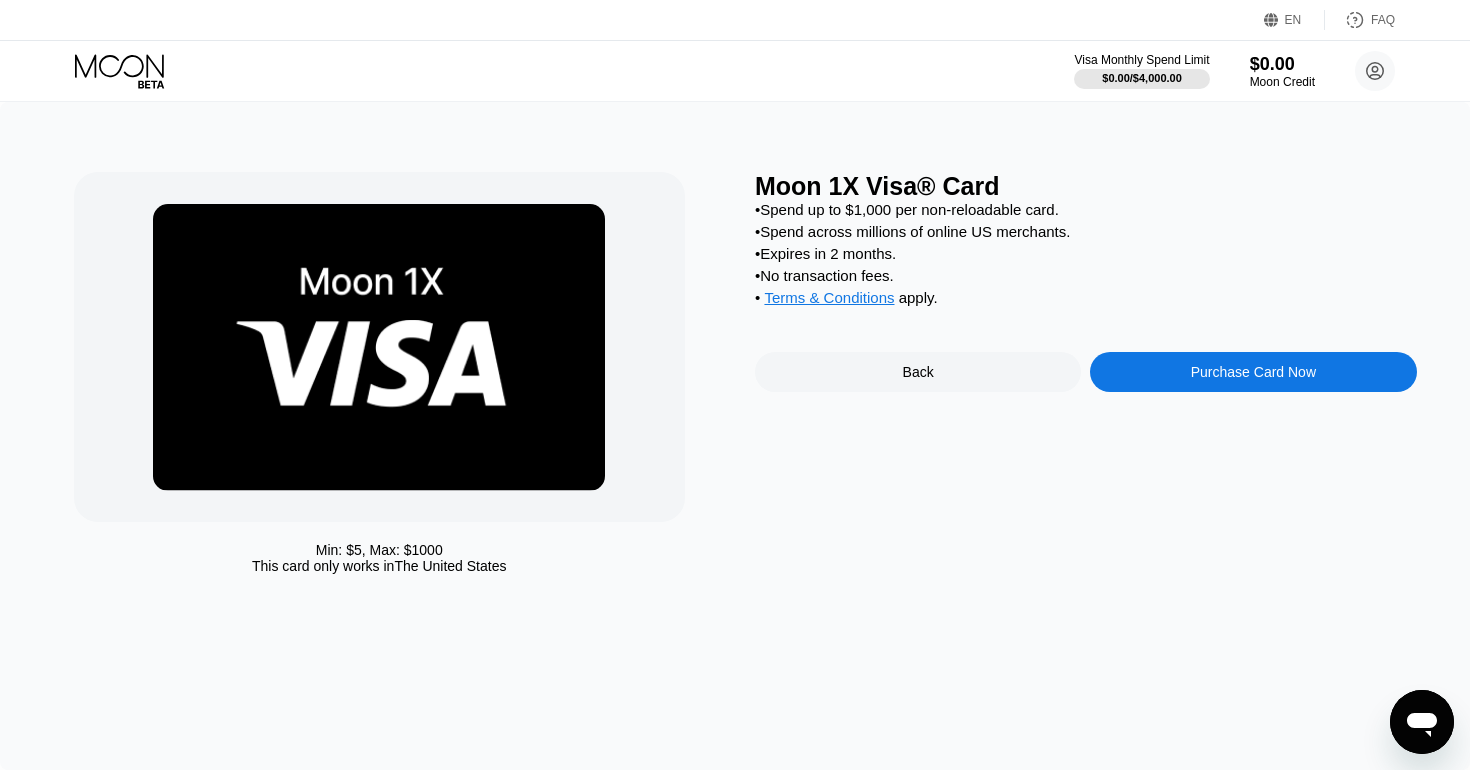 click on "Back" at bounding box center [918, 372] 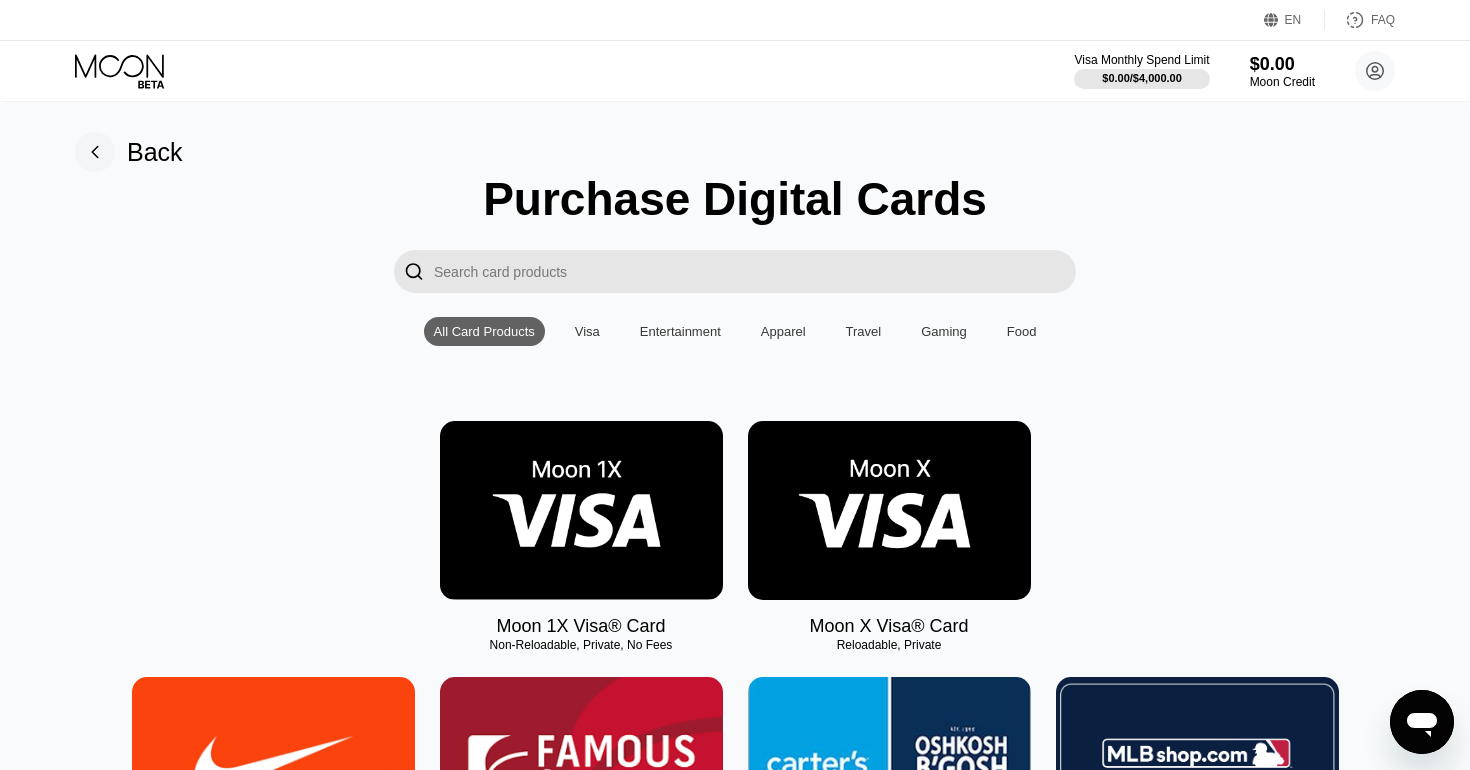 click at bounding box center (889, 510) 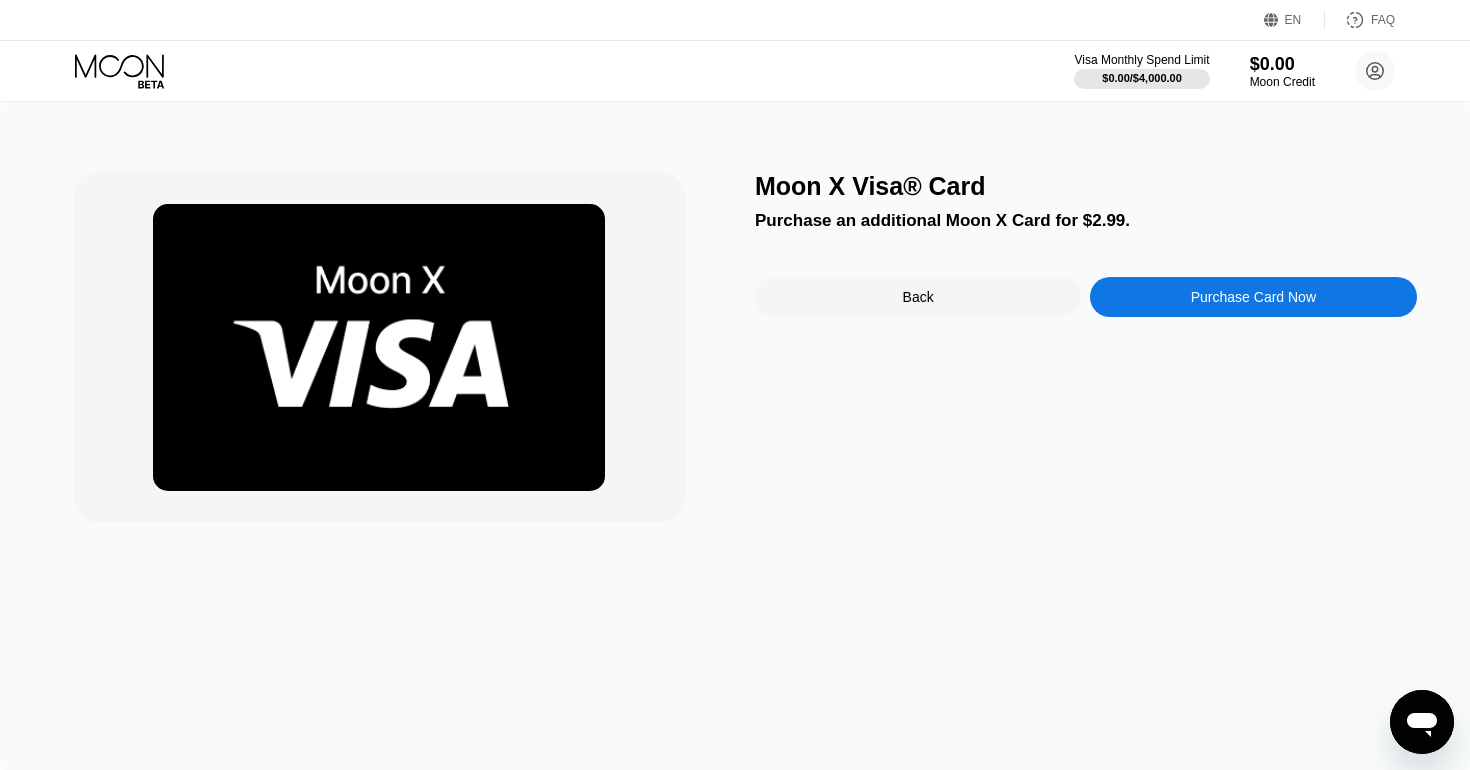 click on "Purchase Card Now" at bounding box center [1253, 297] 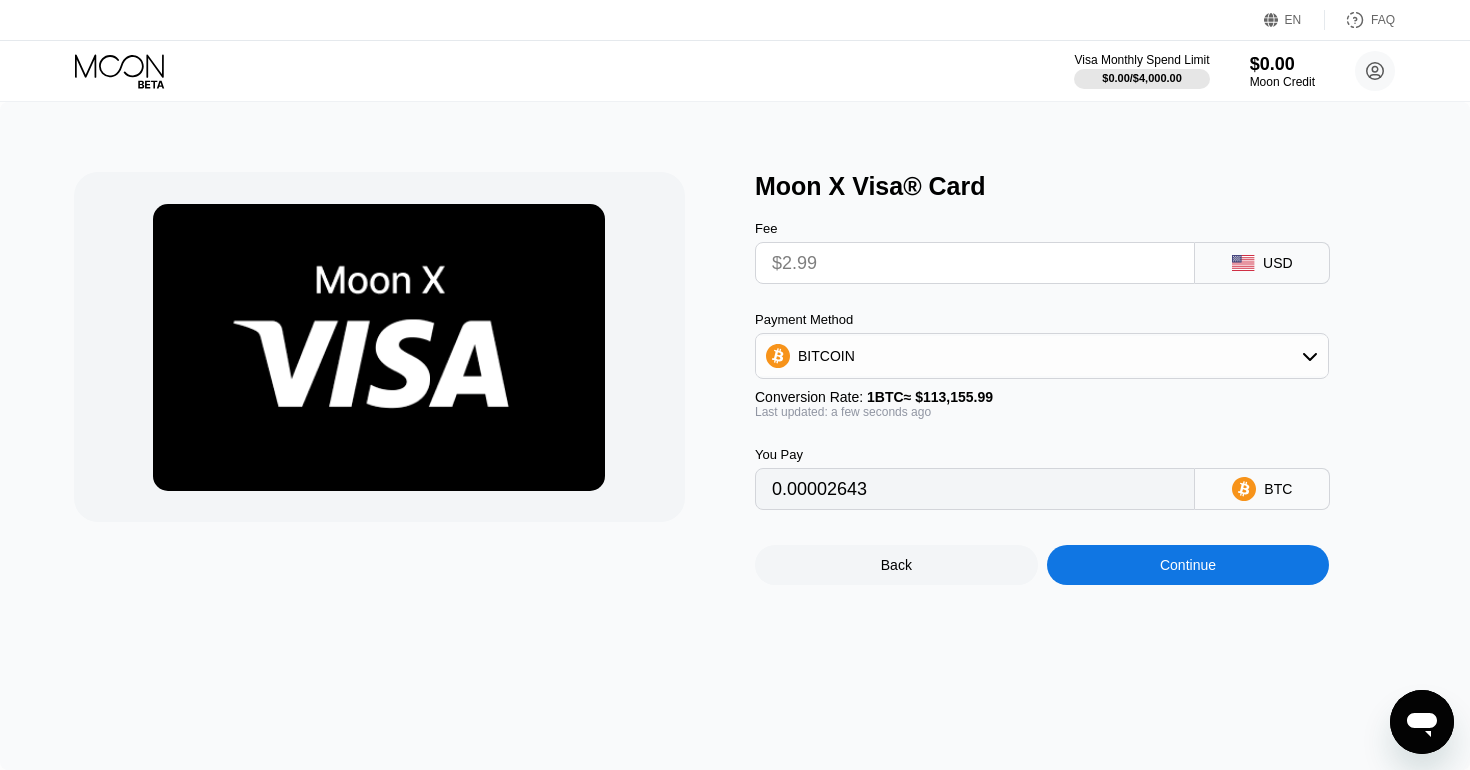 click on "$2.99" at bounding box center (975, 263) 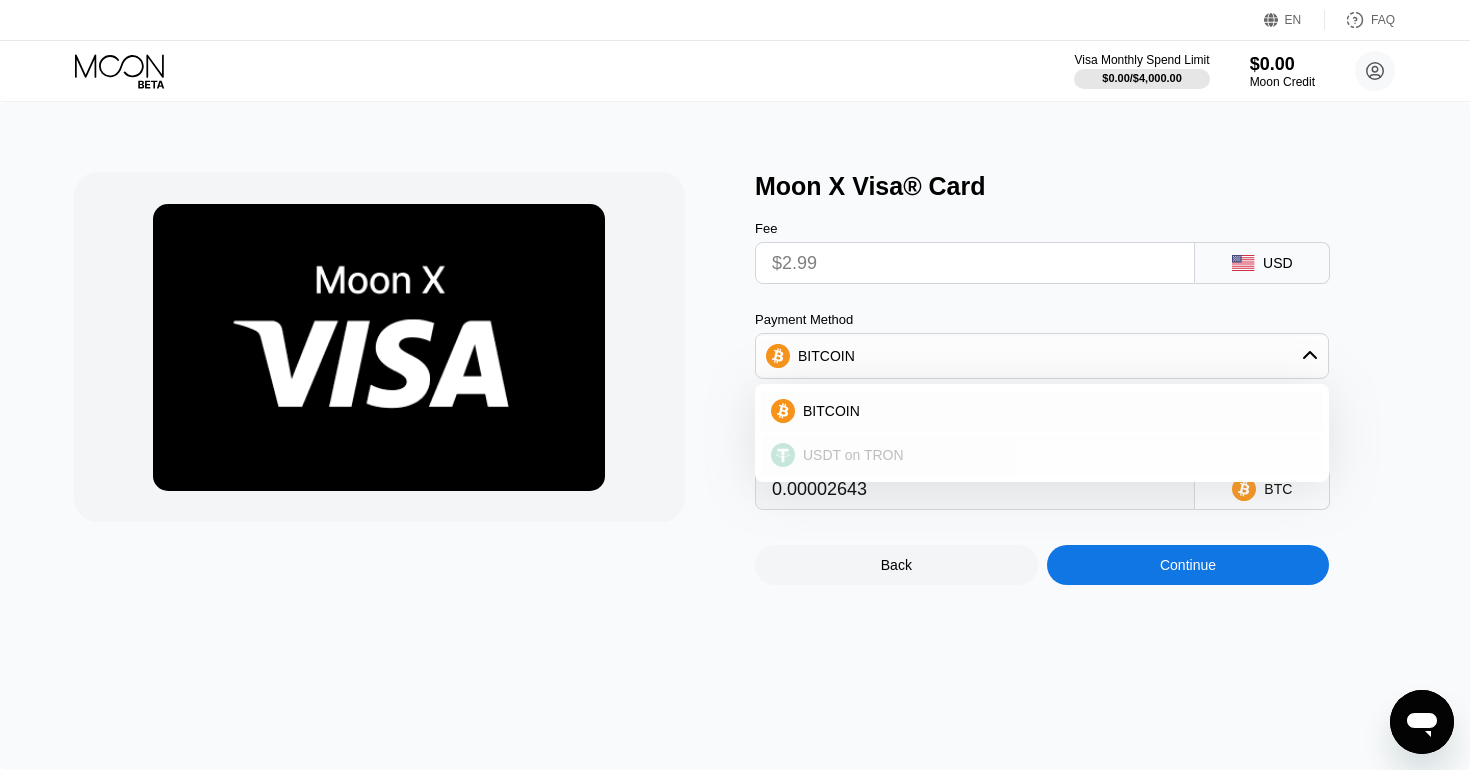 click on "USDT on TRON" at bounding box center [853, 455] 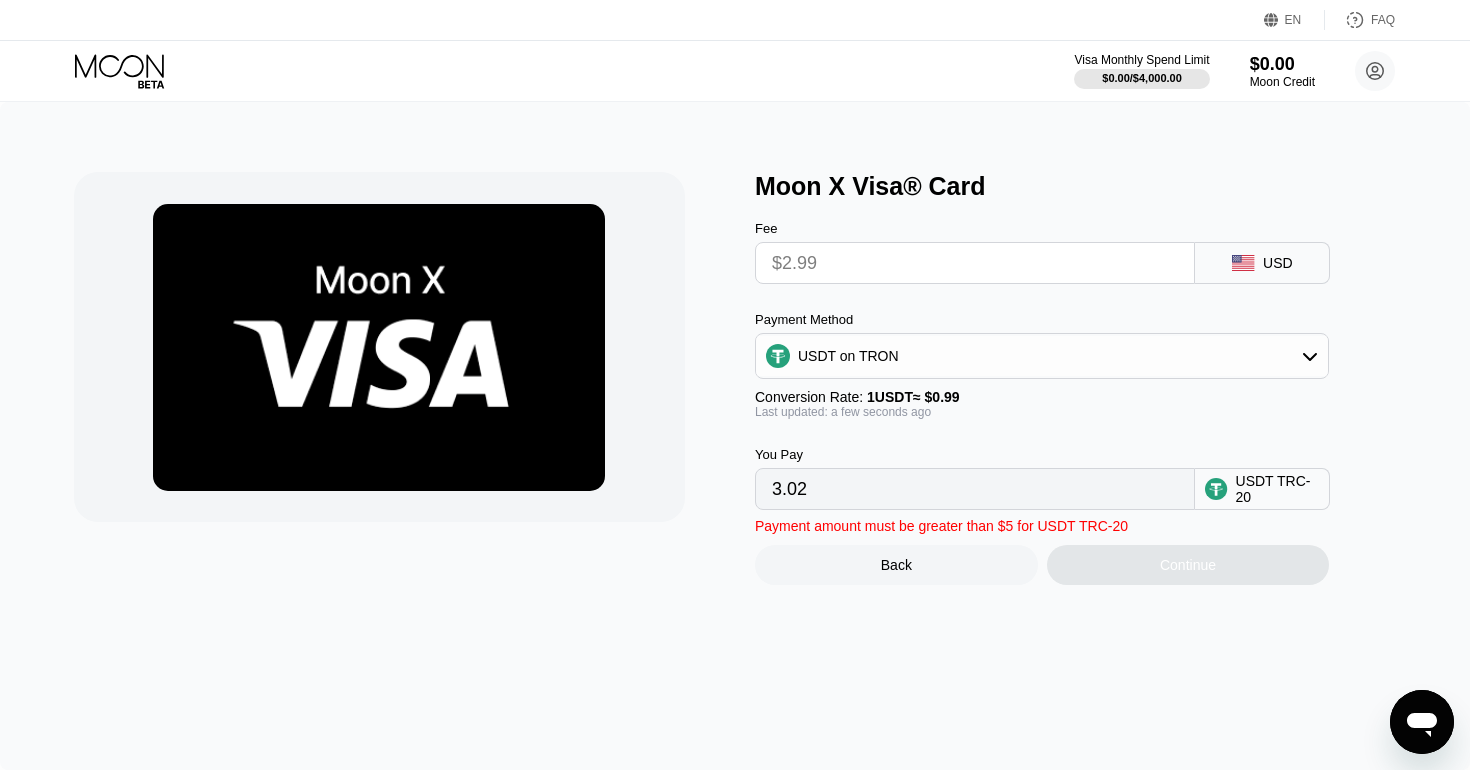 drag, startPoint x: 850, startPoint y: 499, endPoint x: 674, endPoint y: 494, distance: 176.07101 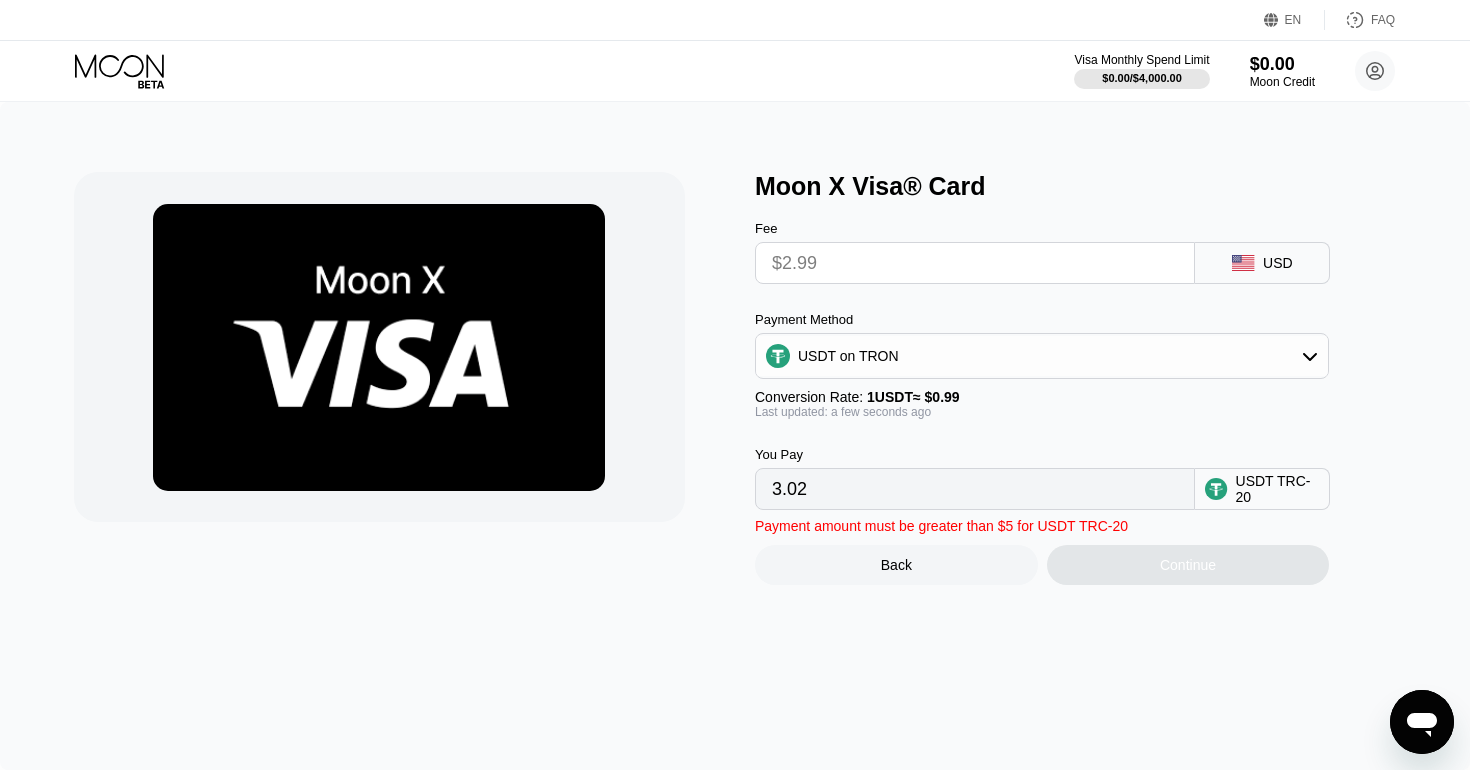 click on "Moon X Visa® Card Fee $2.99 USD Payment Method USDT on TRON Conversion Rate:   1  USDT  ≈   $0.99 Last updated:   a few seconds ago You Pay 3.02 USDT TRC-20 Payment amount must be greater than $5 for USDT TRC-20 Back Continue" at bounding box center [735, 378] 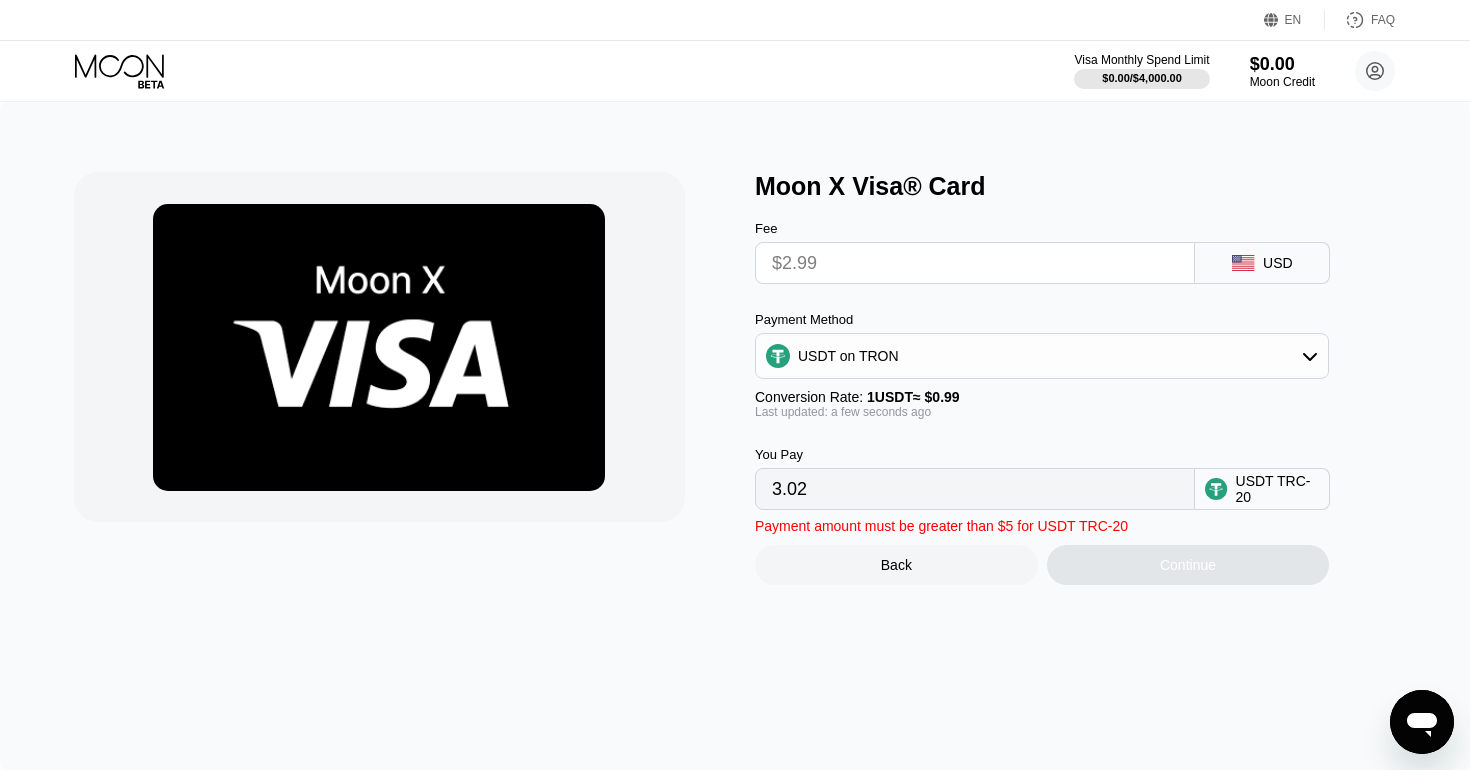 click on "3.02" at bounding box center (975, 489) 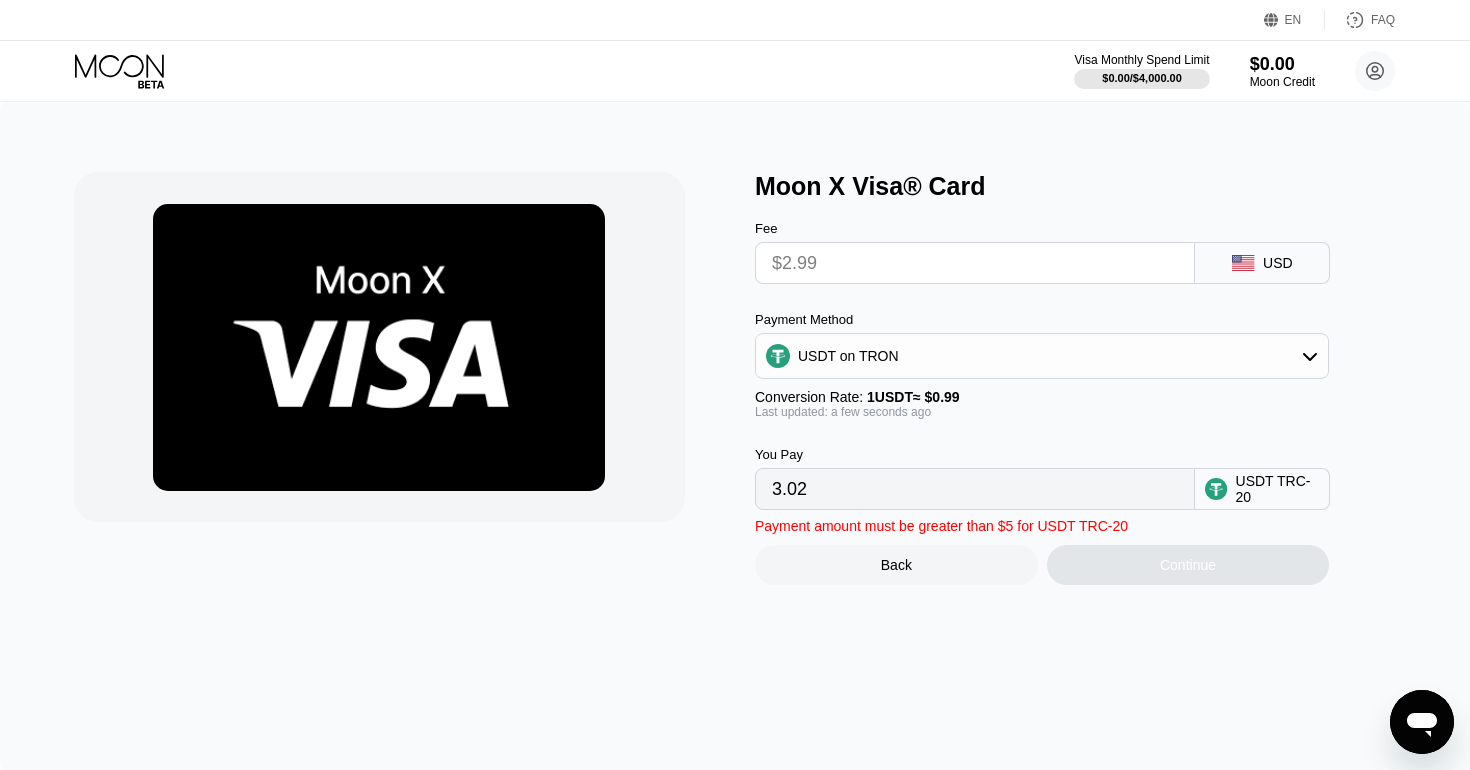 click on "Moon X Visa® Card Fee $2.99 USD Payment Method USDT on TRON Conversion Rate:   1  USDT  ≈   $0.99 Last updated:   a few seconds ago You Pay 3.02 USDT TRC-20 Payment amount must be greater than $5 for USDT TRC-20 Back Continue" at bounding box center [735, 378] 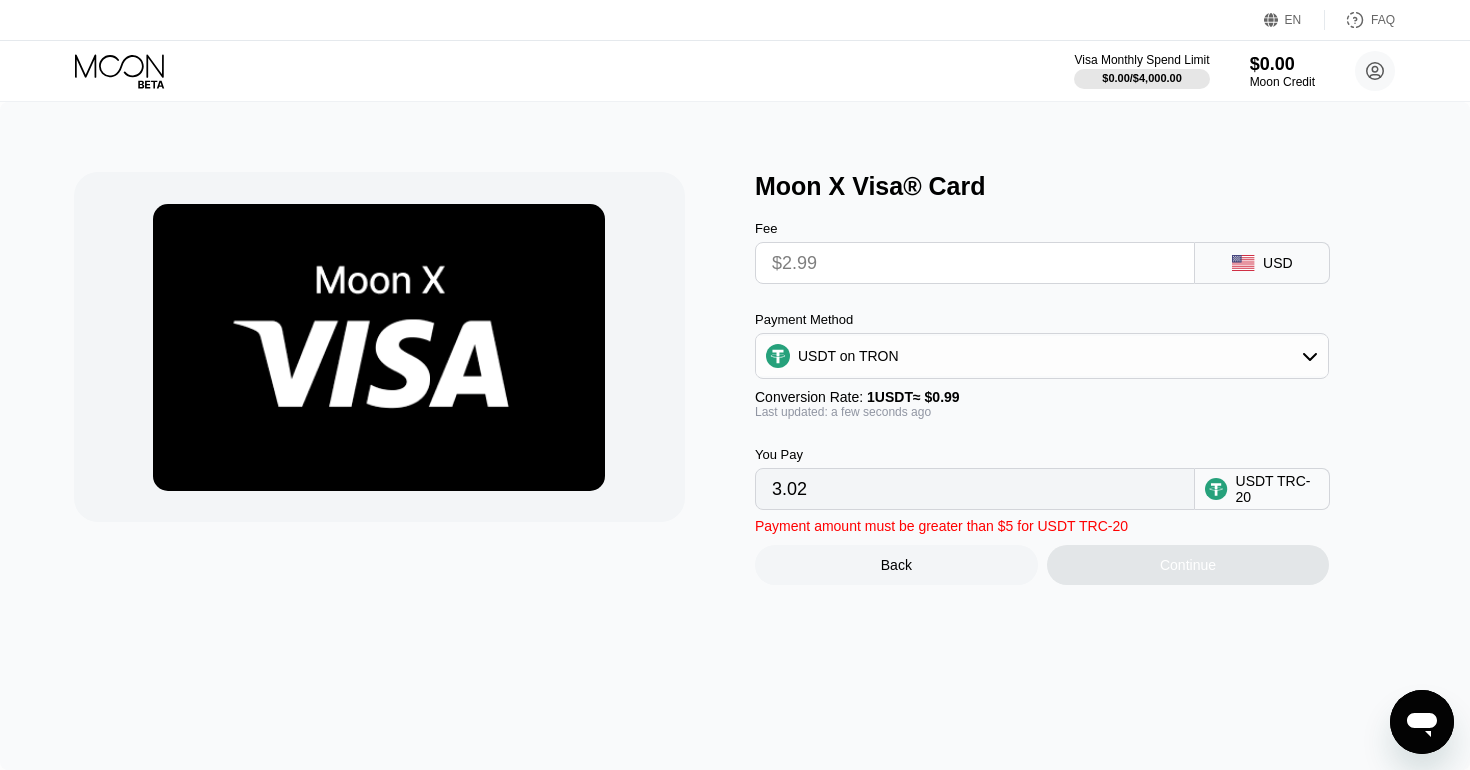 click on "$2.99" at bounding box center [975, 263] 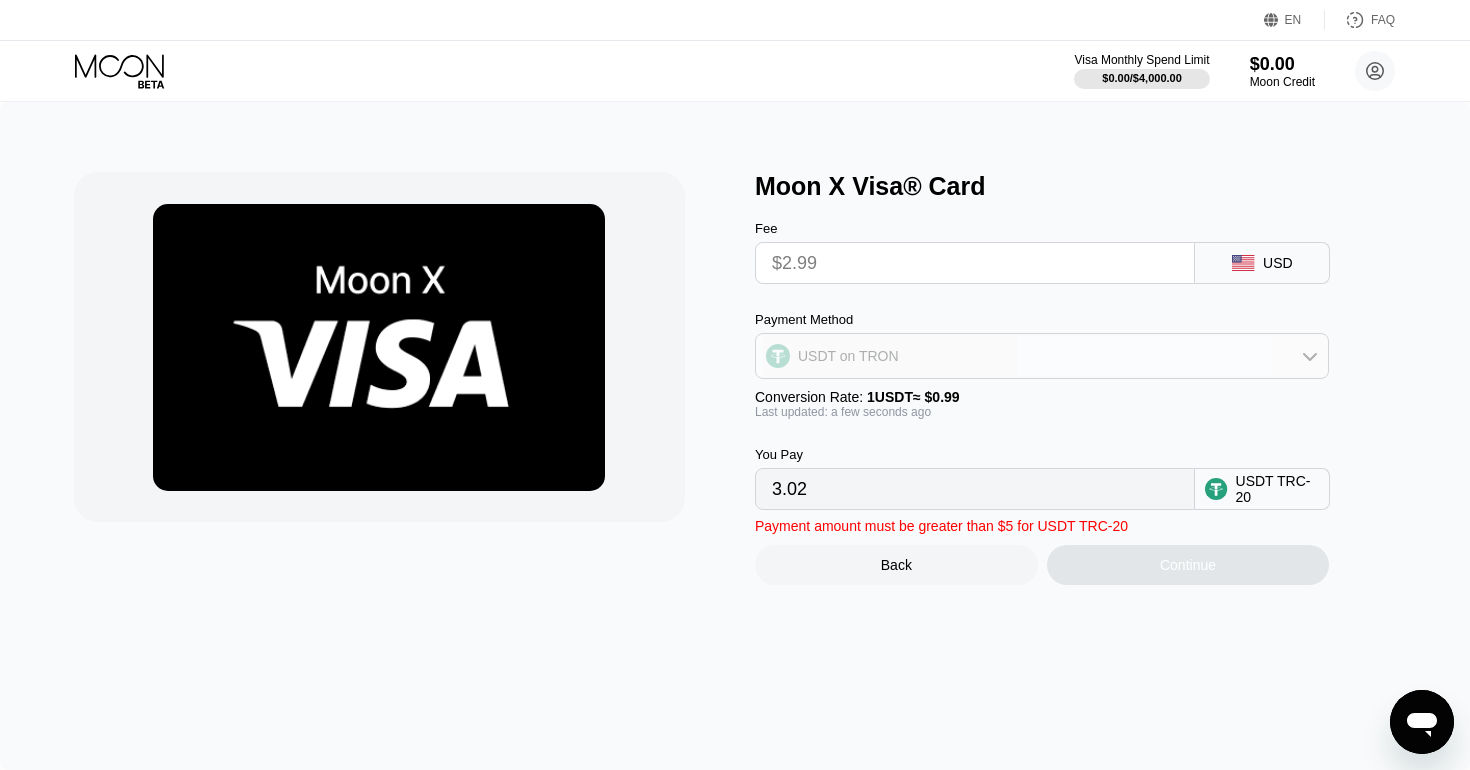 click on "USDT on TRON" at bounding box center [848, 356] 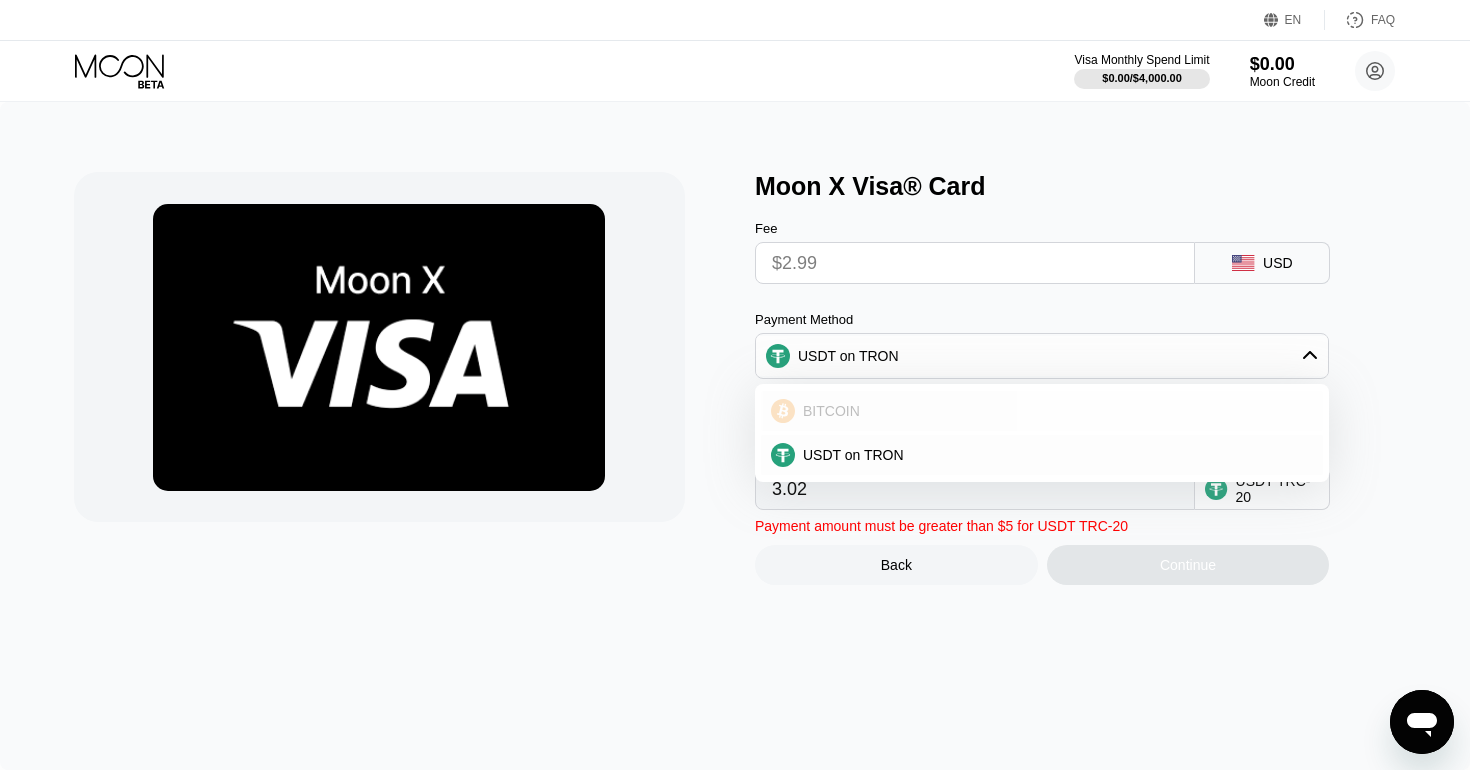click on "BITCOIN" at bounding box center (831, 411) 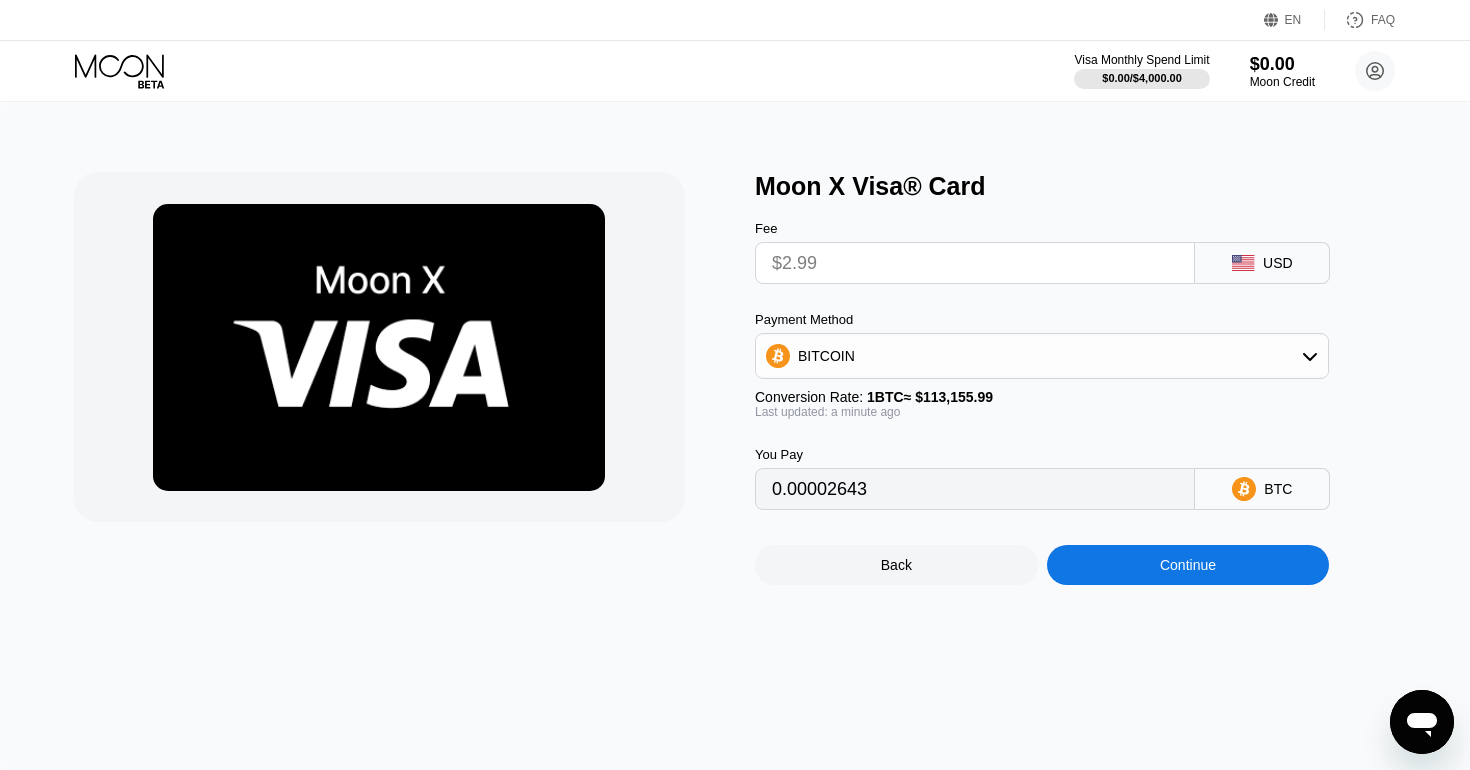 click on "$2.99" at bounding box center (975, 263) 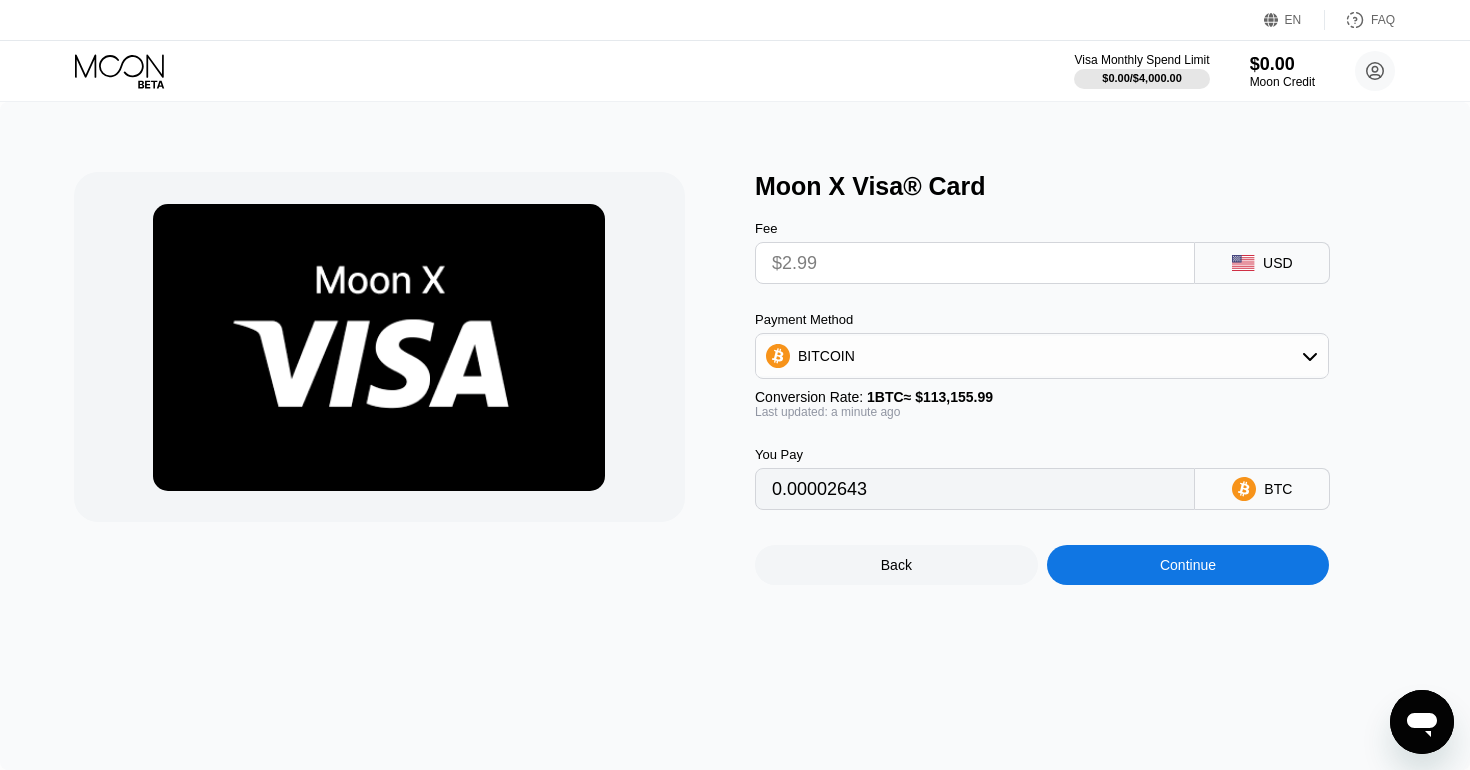 click on "USD" at bounding box center (1278, 263) 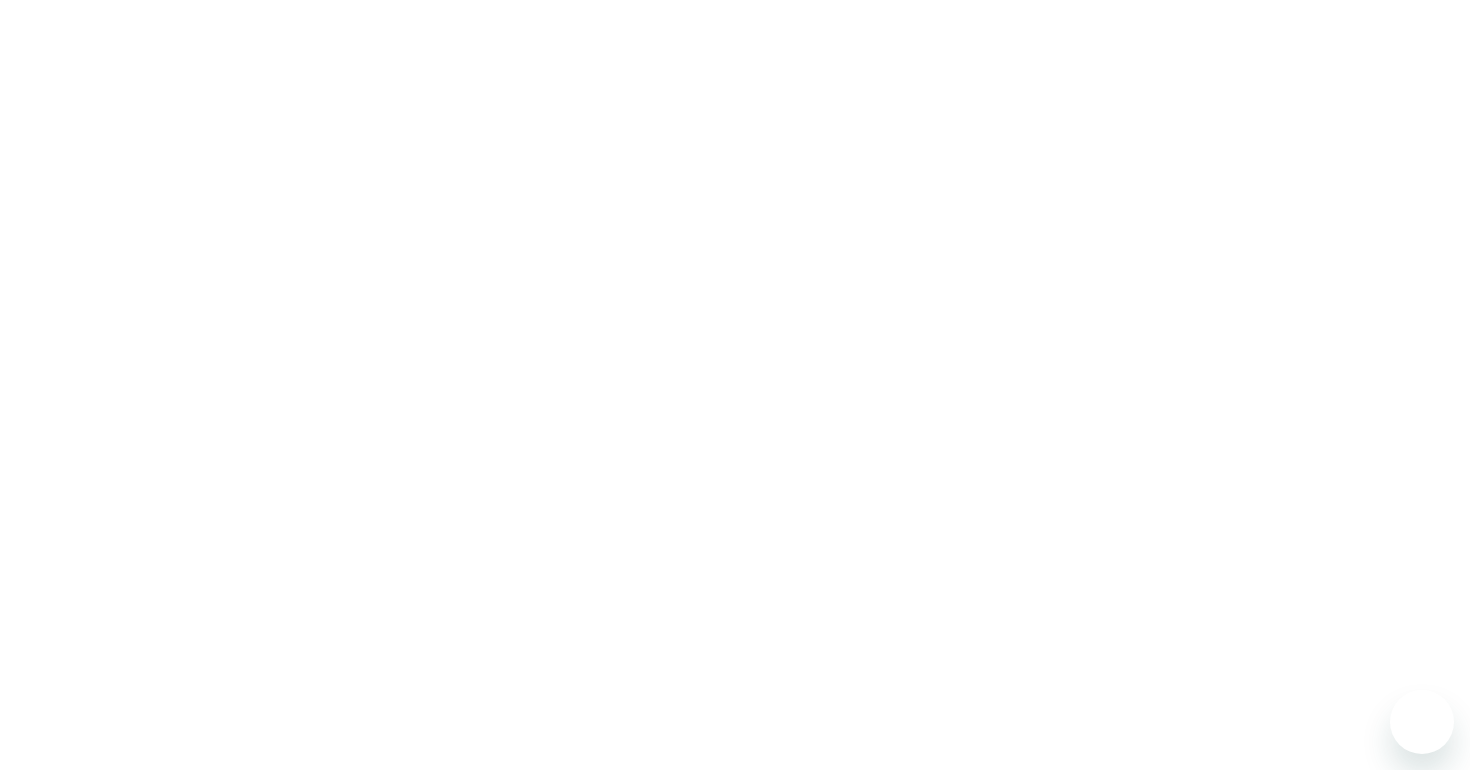 scroll, scrollTop: 0, scrollLeft: 0, axis: both 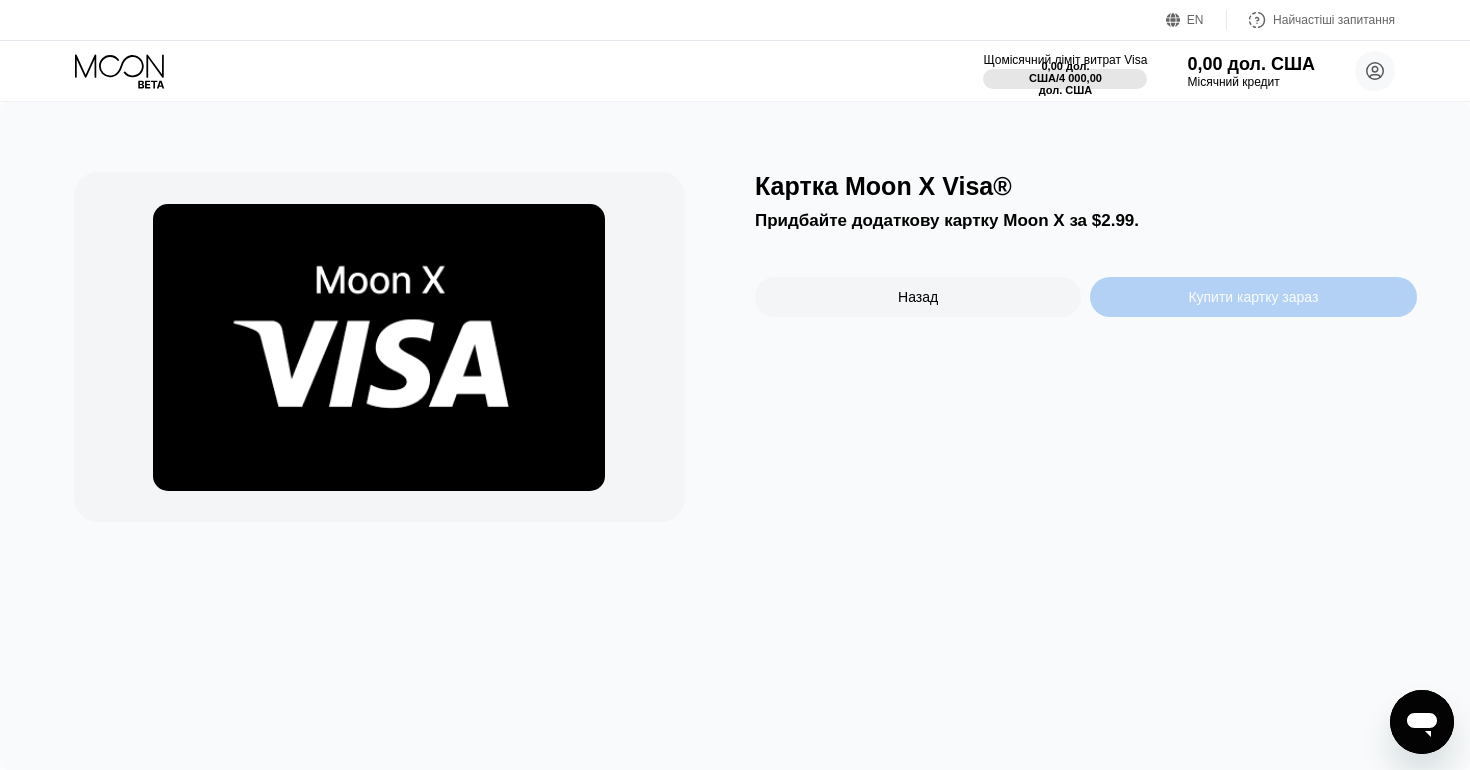 click on "Купити картку зараз" at bounding box center [1253, 297] 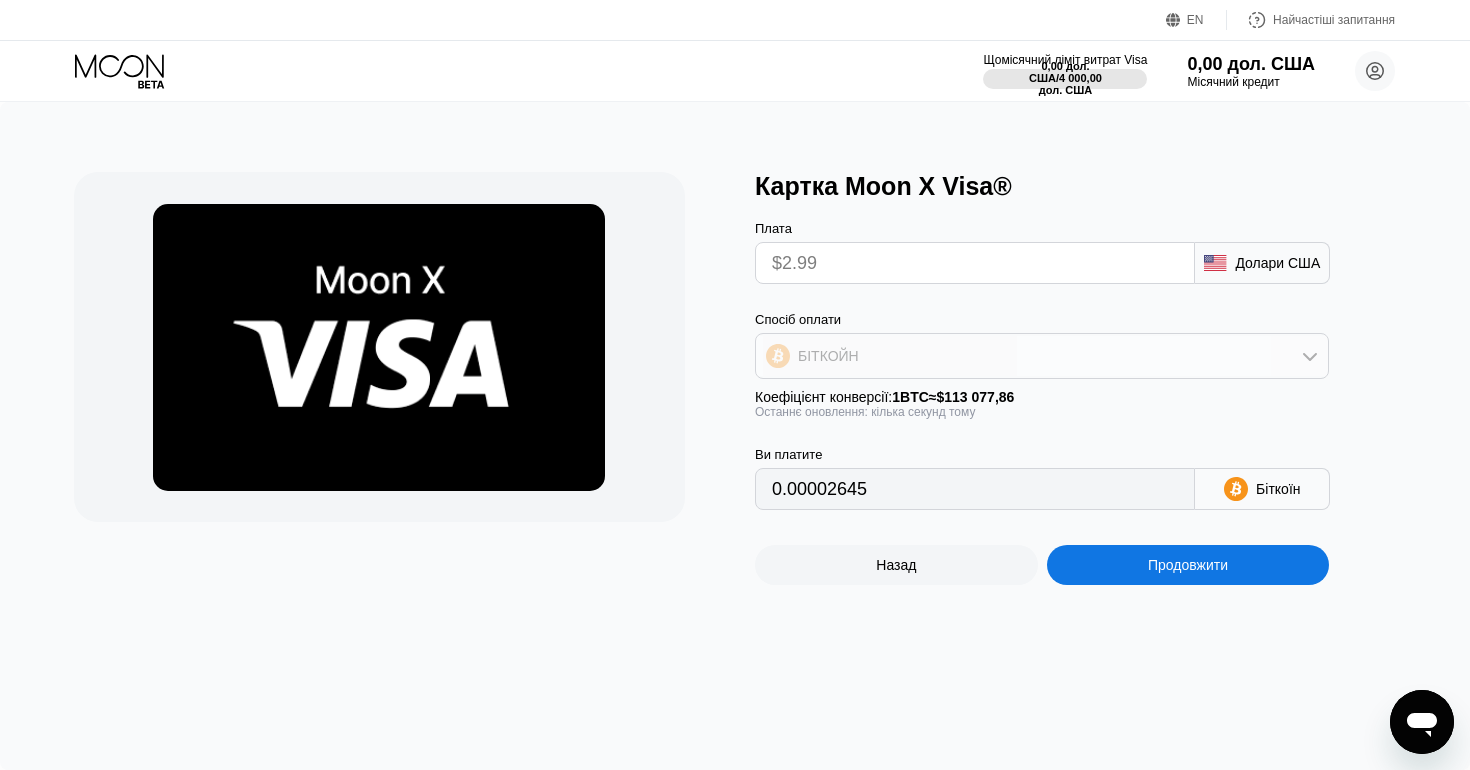 click on "БІТКОЙН" at bounding box center (1042, 356) 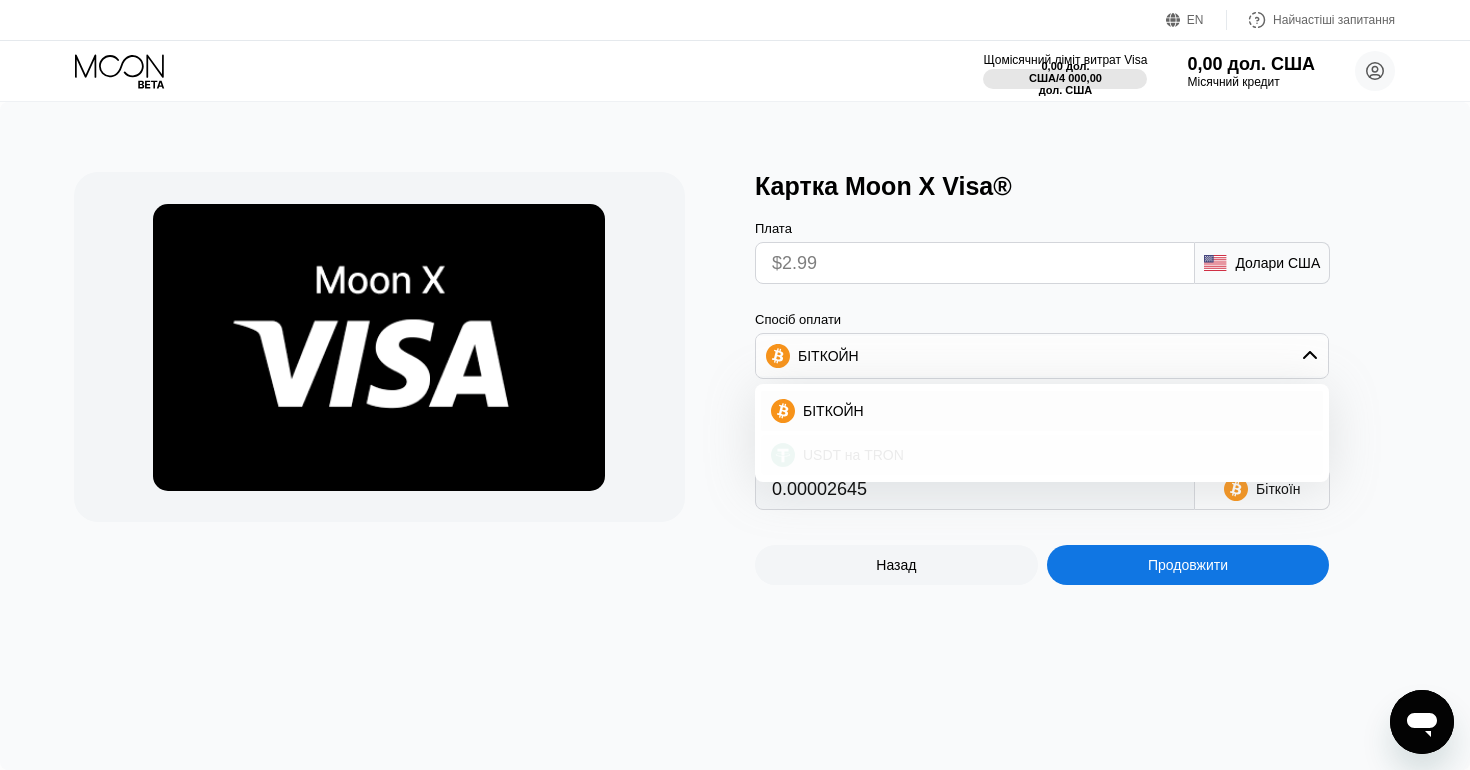 click on "USDT на TRON" at bounding box center [1054, 455] 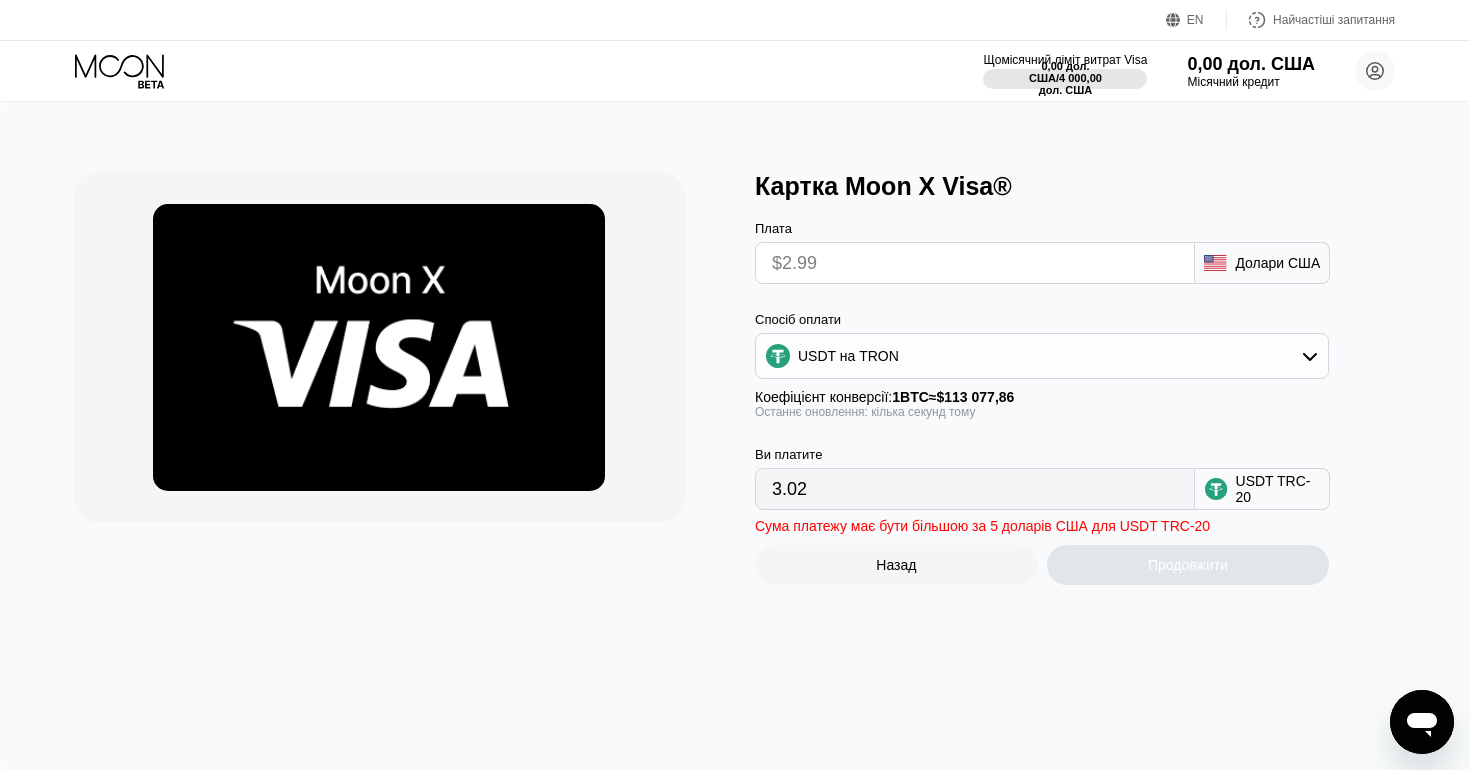 click on "3.02" at bounding box center [975, 489] 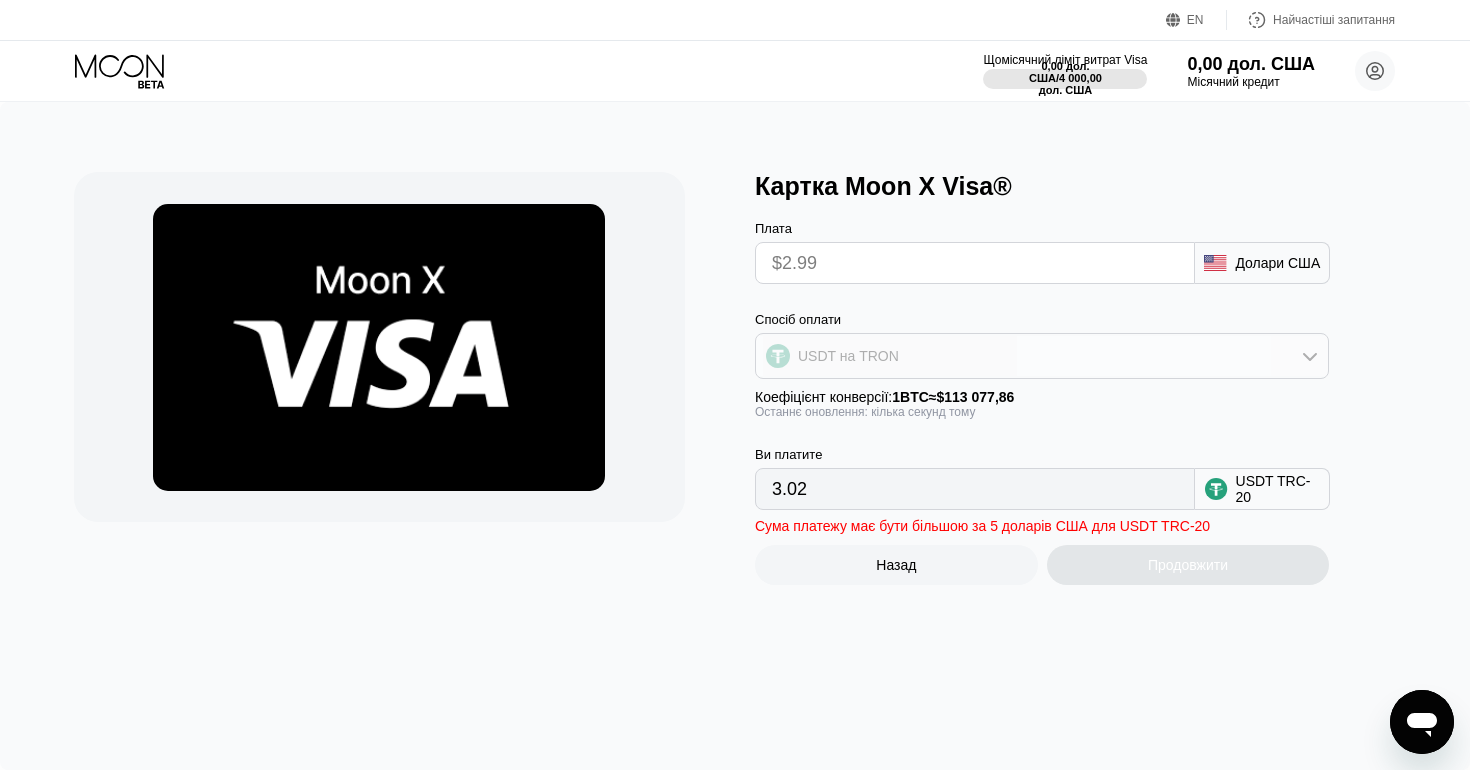 click on "USDT на TRON" at bounding box center [1042, 356] 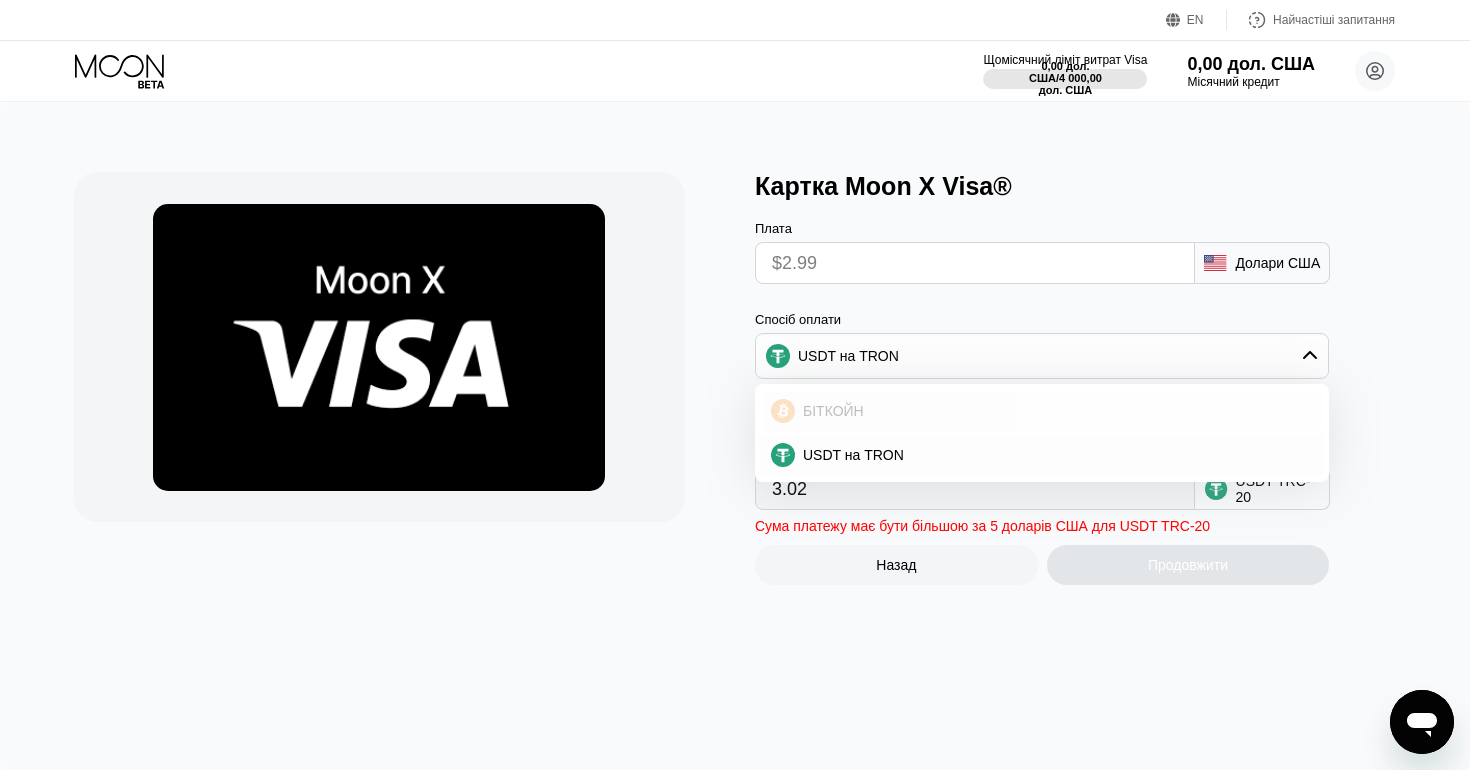 click on "БІТКОЙН" at bounding box center (833, 411) 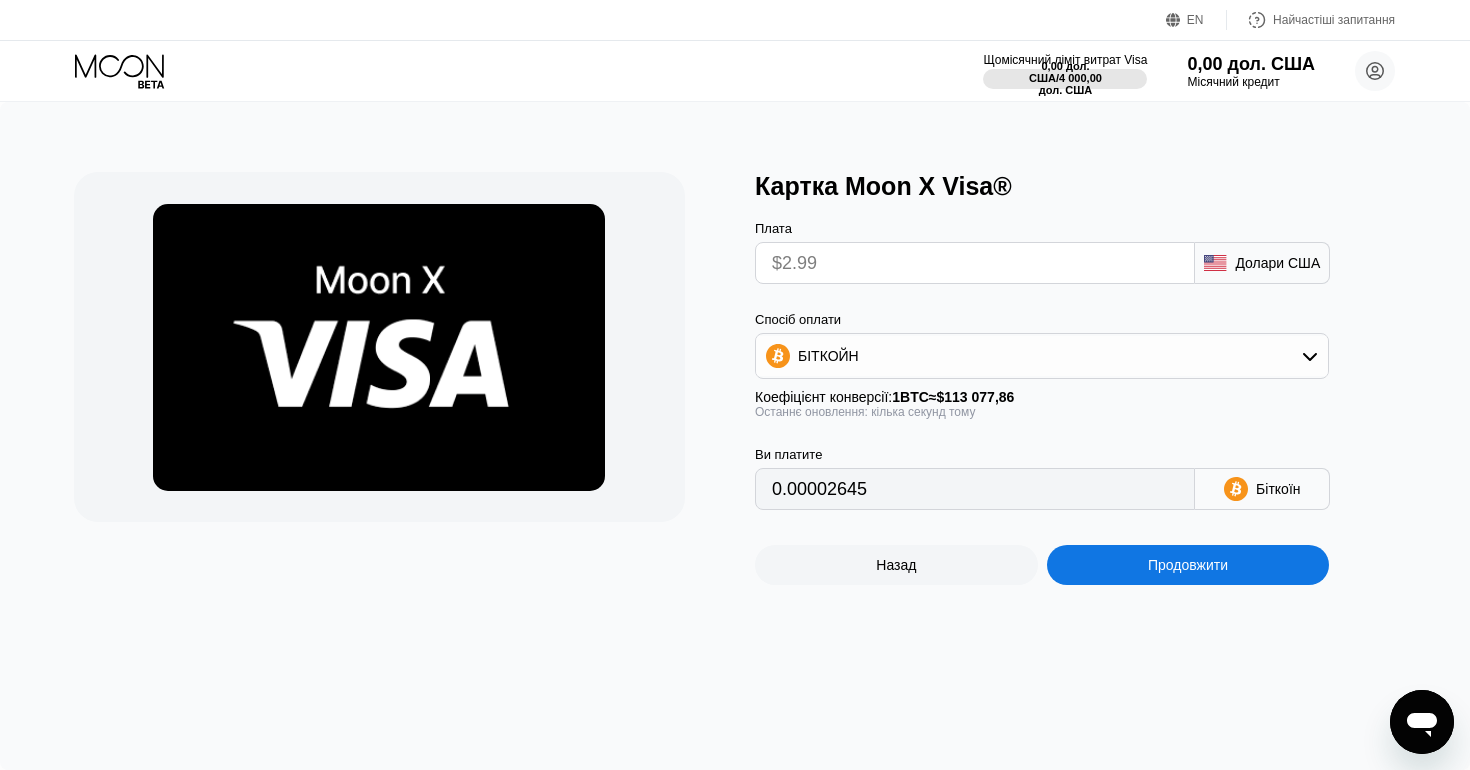 click on "Плата $2.99 Долари США Спосіб оплати БІТКОЙН Коефіцієнт конверсії: 1 BTC ≈ $113 077,86 Останнє оновлення: кілька секунд тому Ви платите 0.00002645 Біткоїн" at bounding box center (1075, 355) 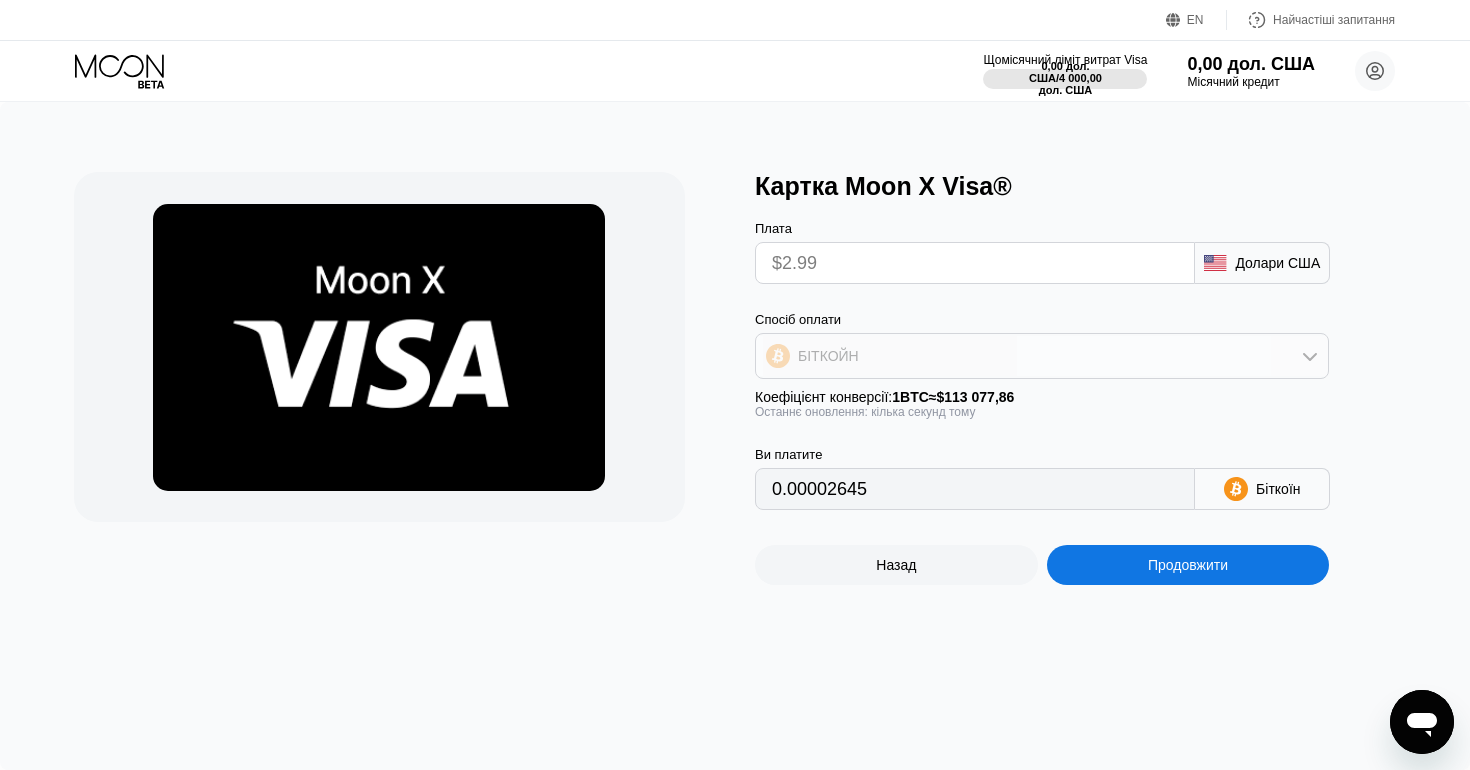 click on "БІТКОЙН" at bounding box center [1042, 356] 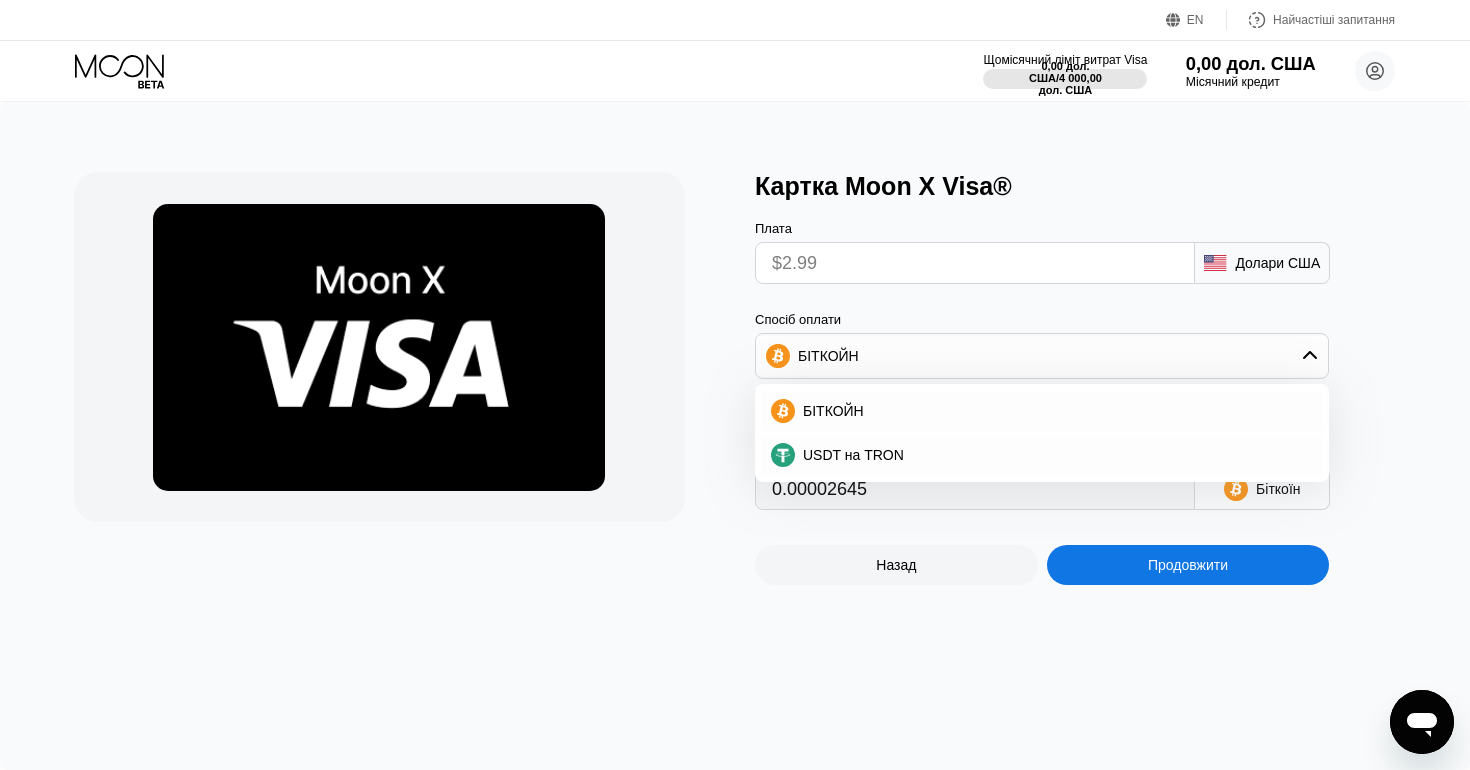 click on "0,00 дол. США" at bounding box center (1251, 63) 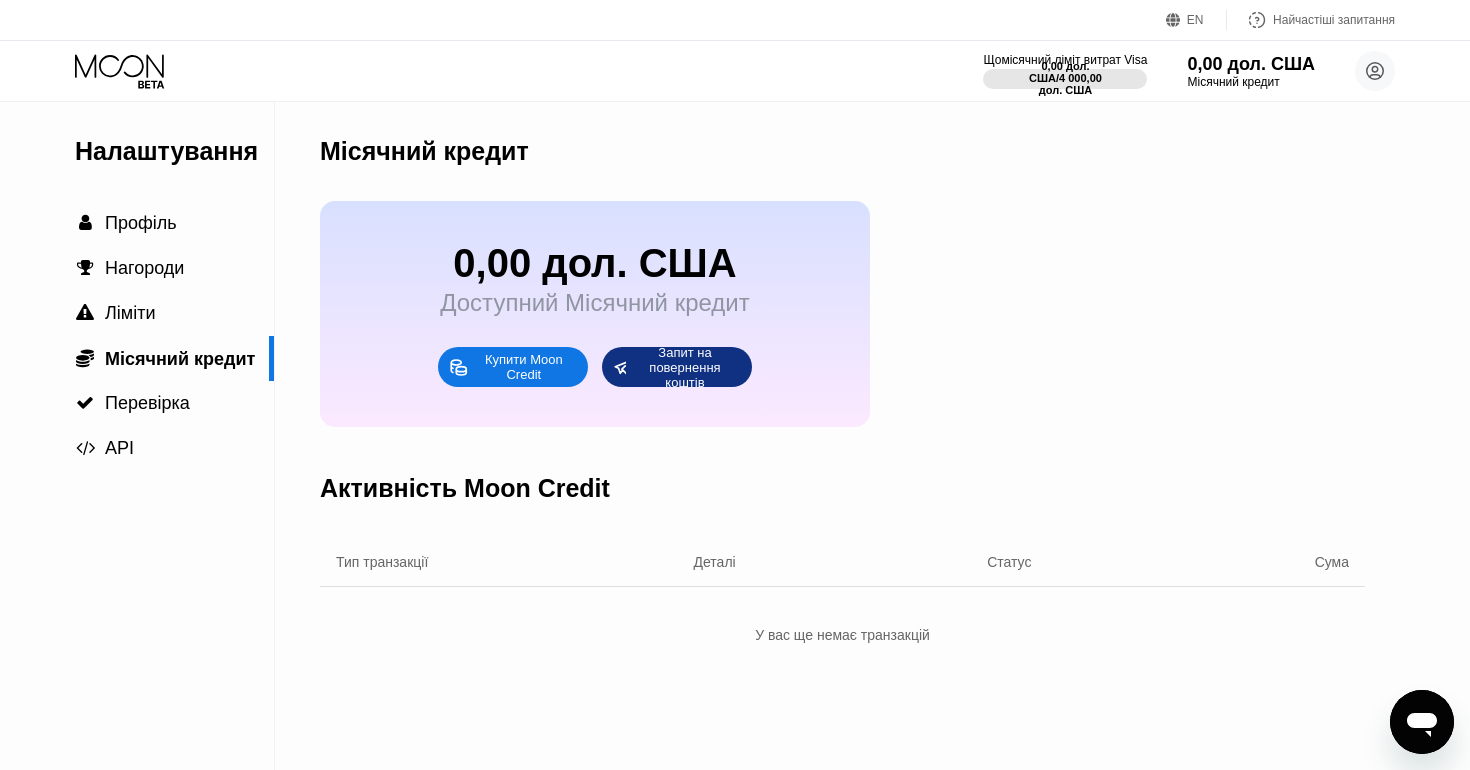 click on "Купити Moon Credit" at bounding box center [525, 367] 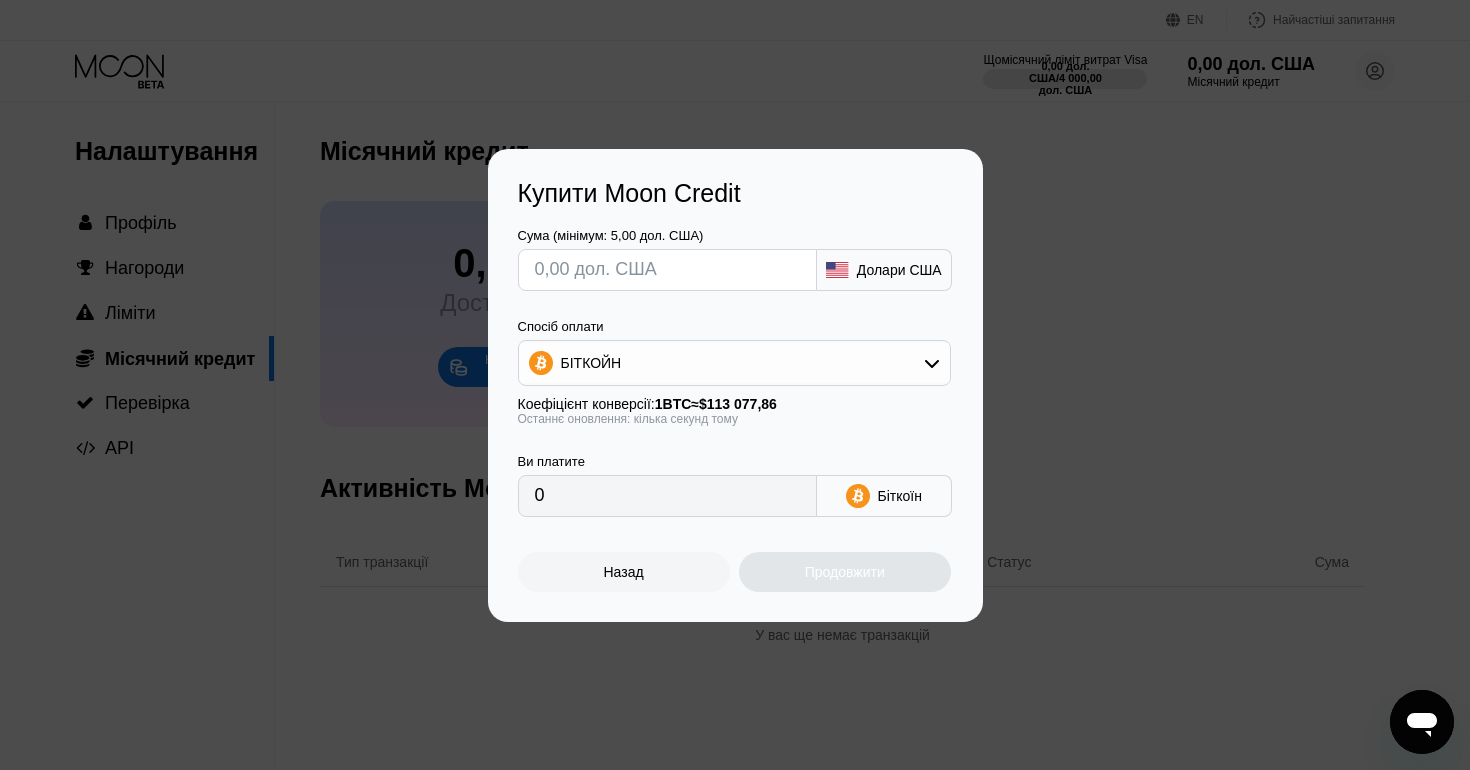 click at bounding box center (667, 270) 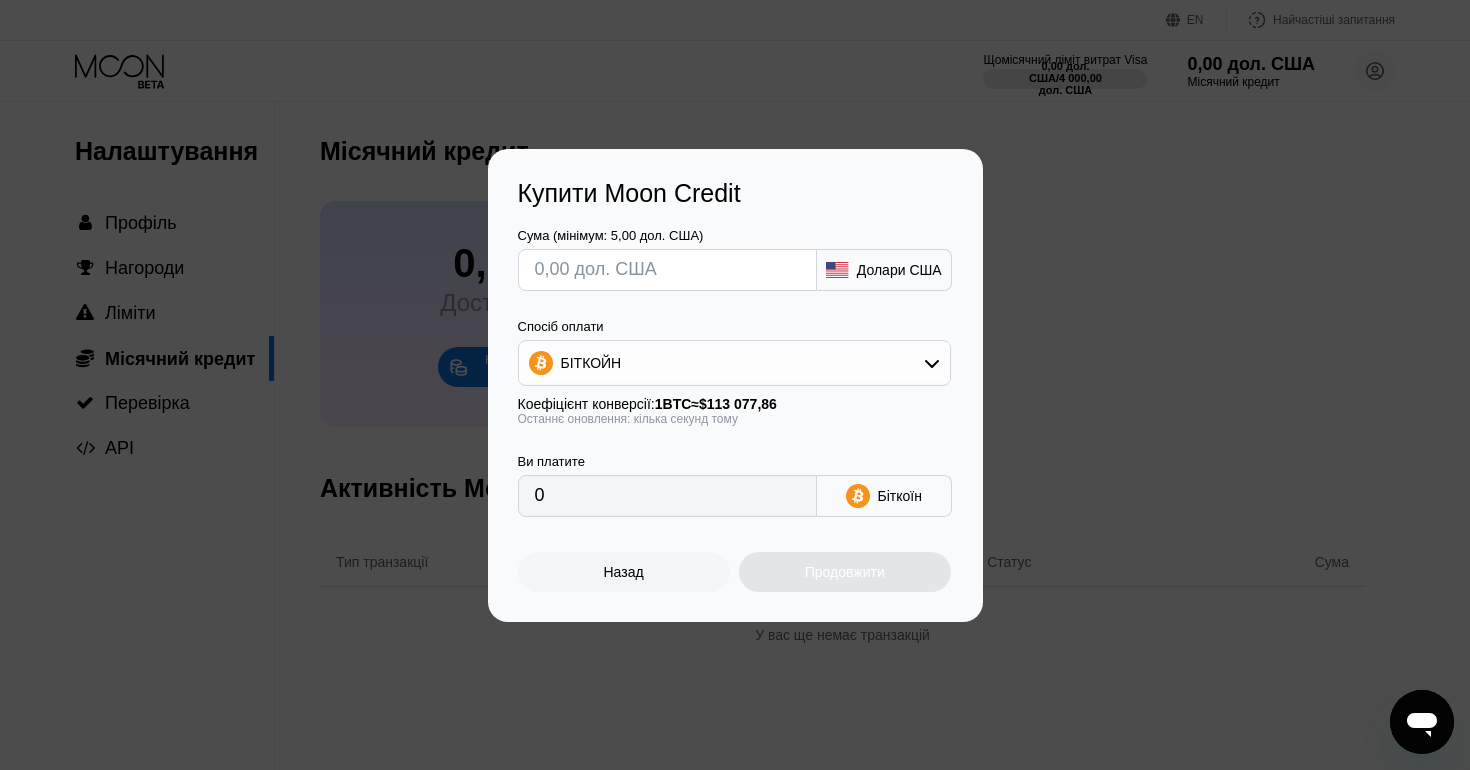 type on "$5" 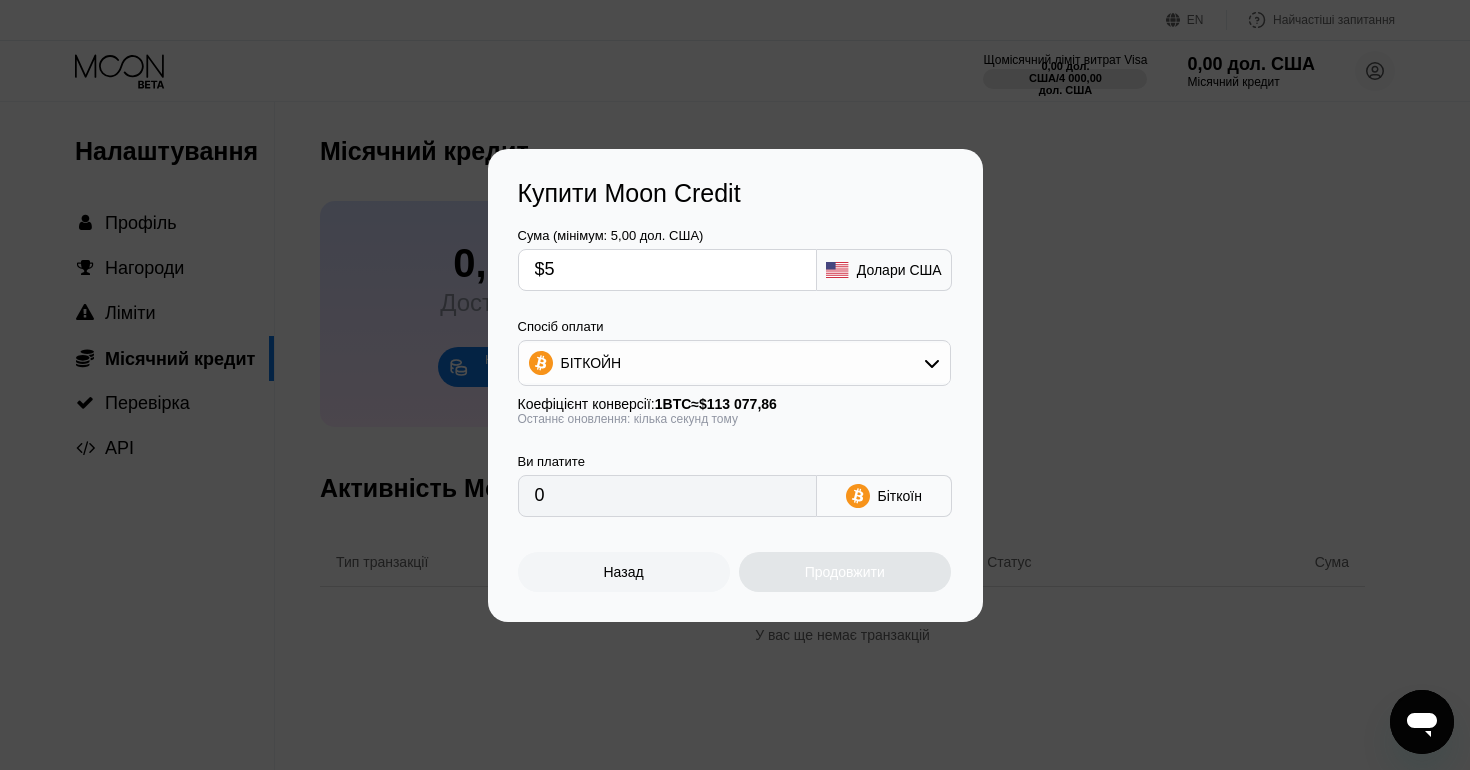 type on "0.00004422" 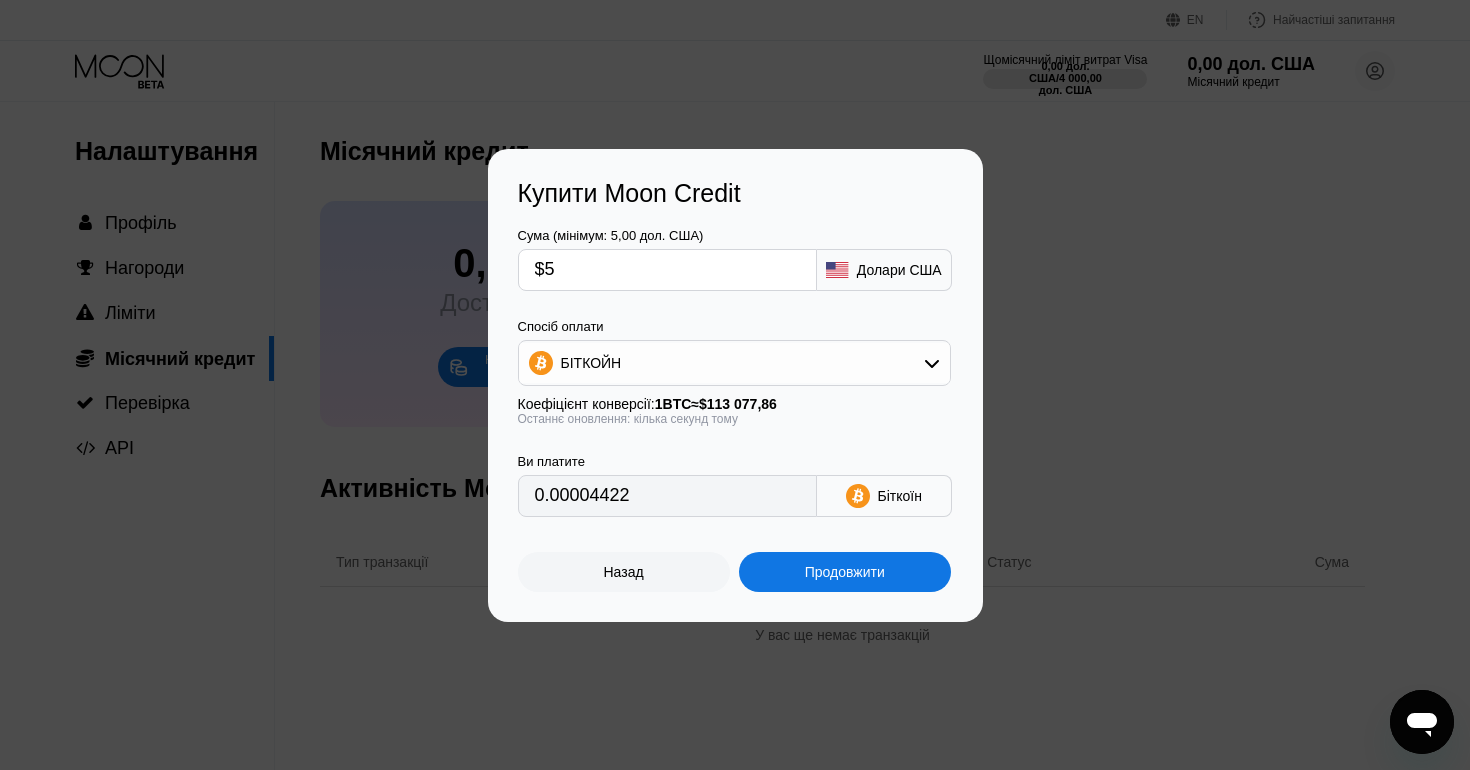 type on "$5" 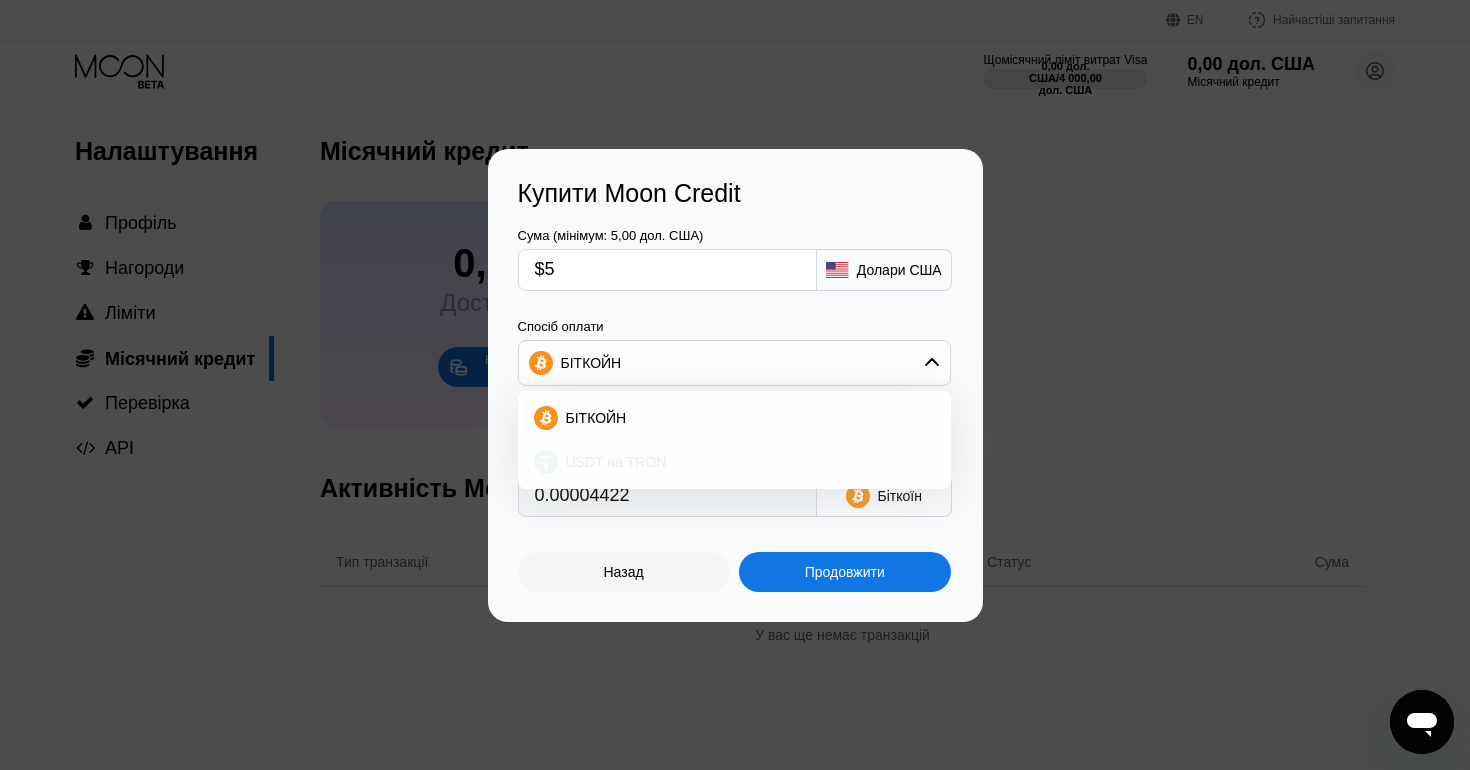 click on "USDT на TRON" at bounding box center [734, 462] 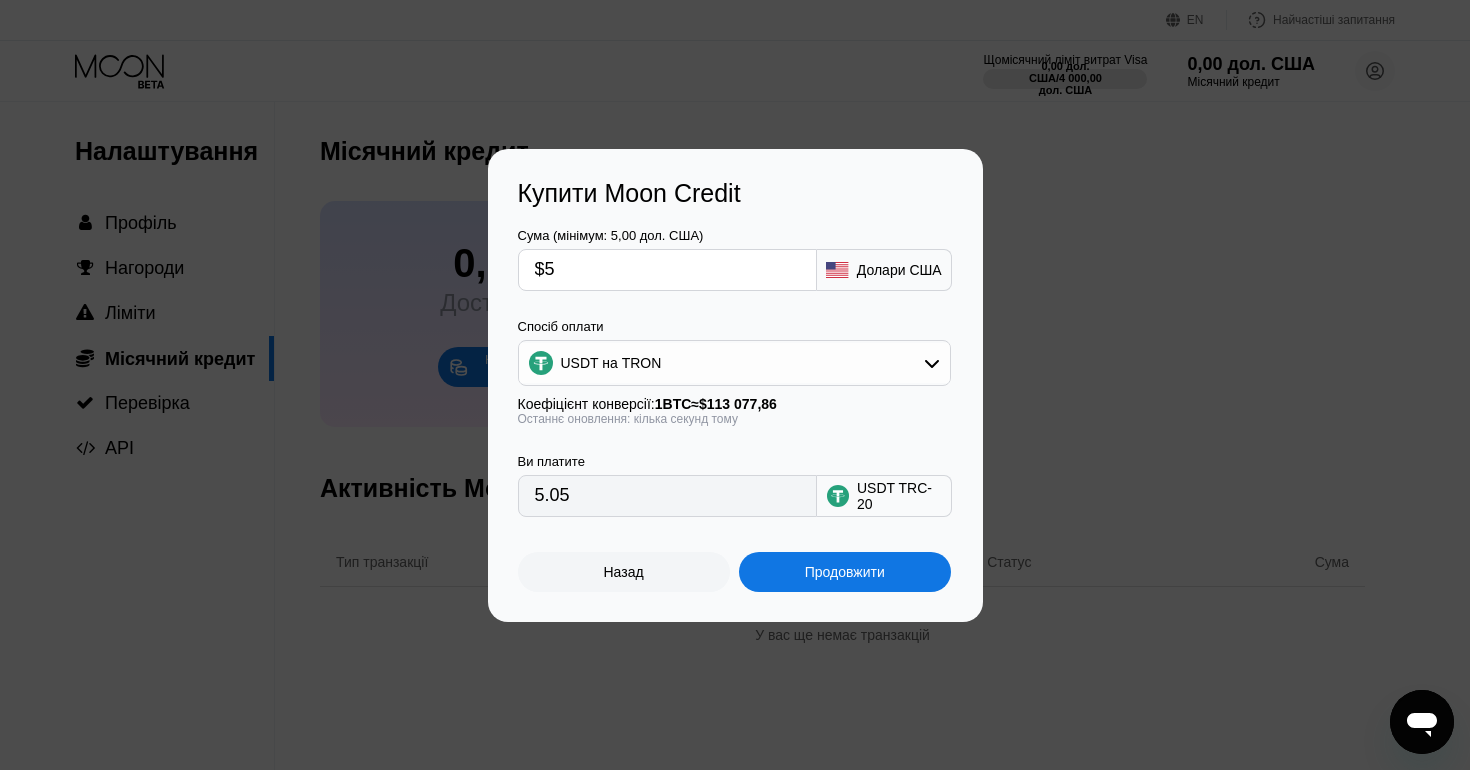click on "Продовжити" at bounding box center [845, 572] 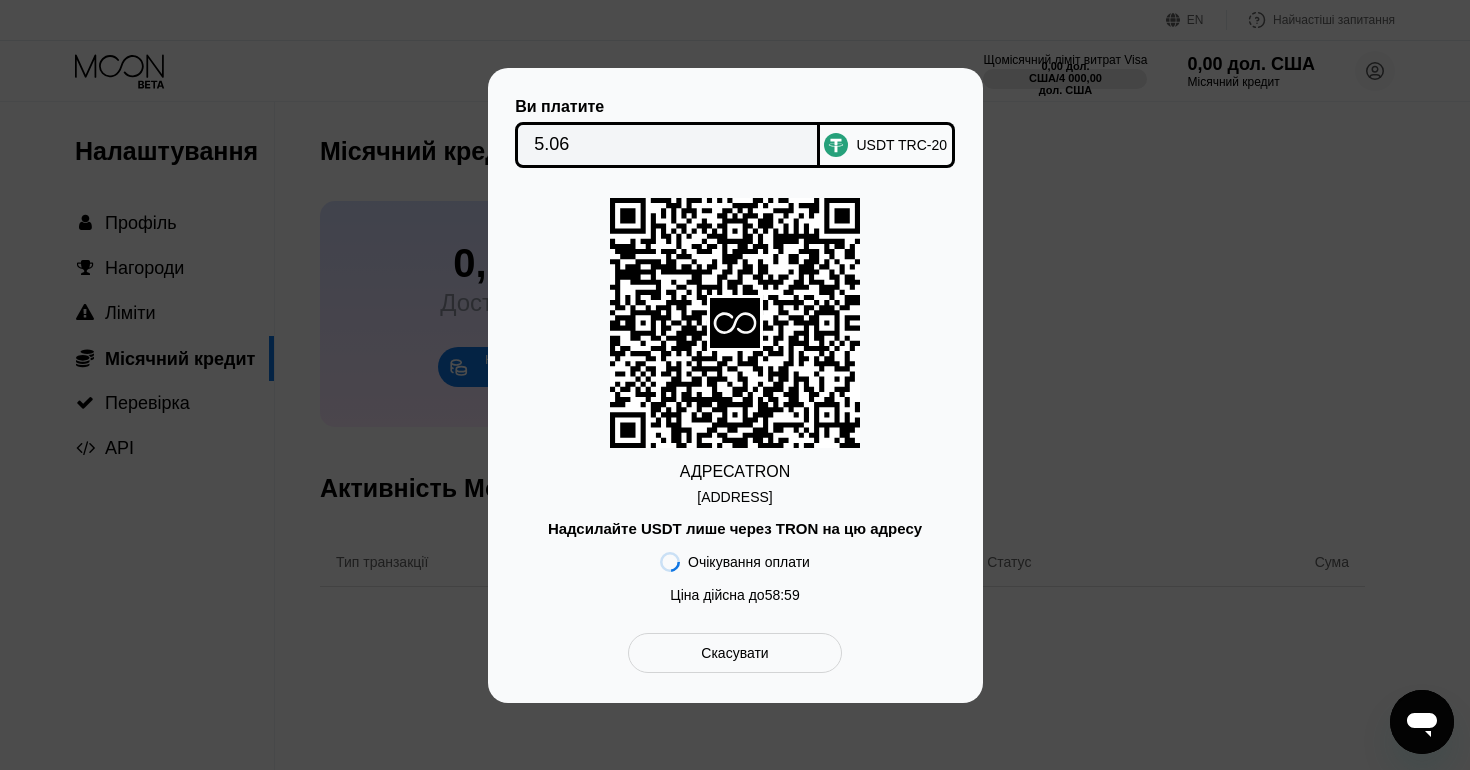 click on "$113 077,86 Ви платите 5.06 USDT TRC-20 [ADDRESS] TRON [ADDRESS] Надсилайте USDT лише через TRON на цю адресу Очікування оплати Ціна дійсна до 58 : 59 Скасувати" at bounding box center (735, 385) 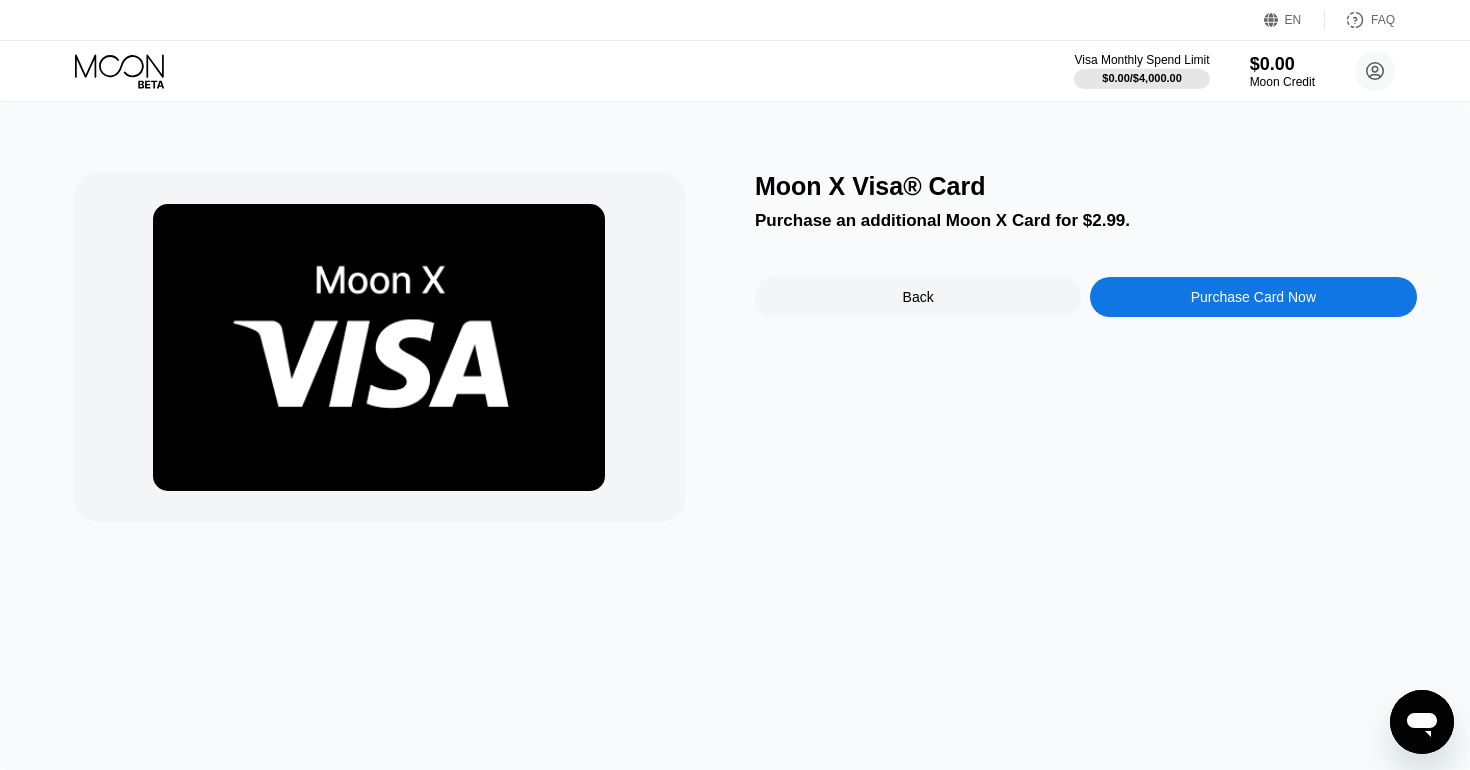 click at bounding box center [405, 347] 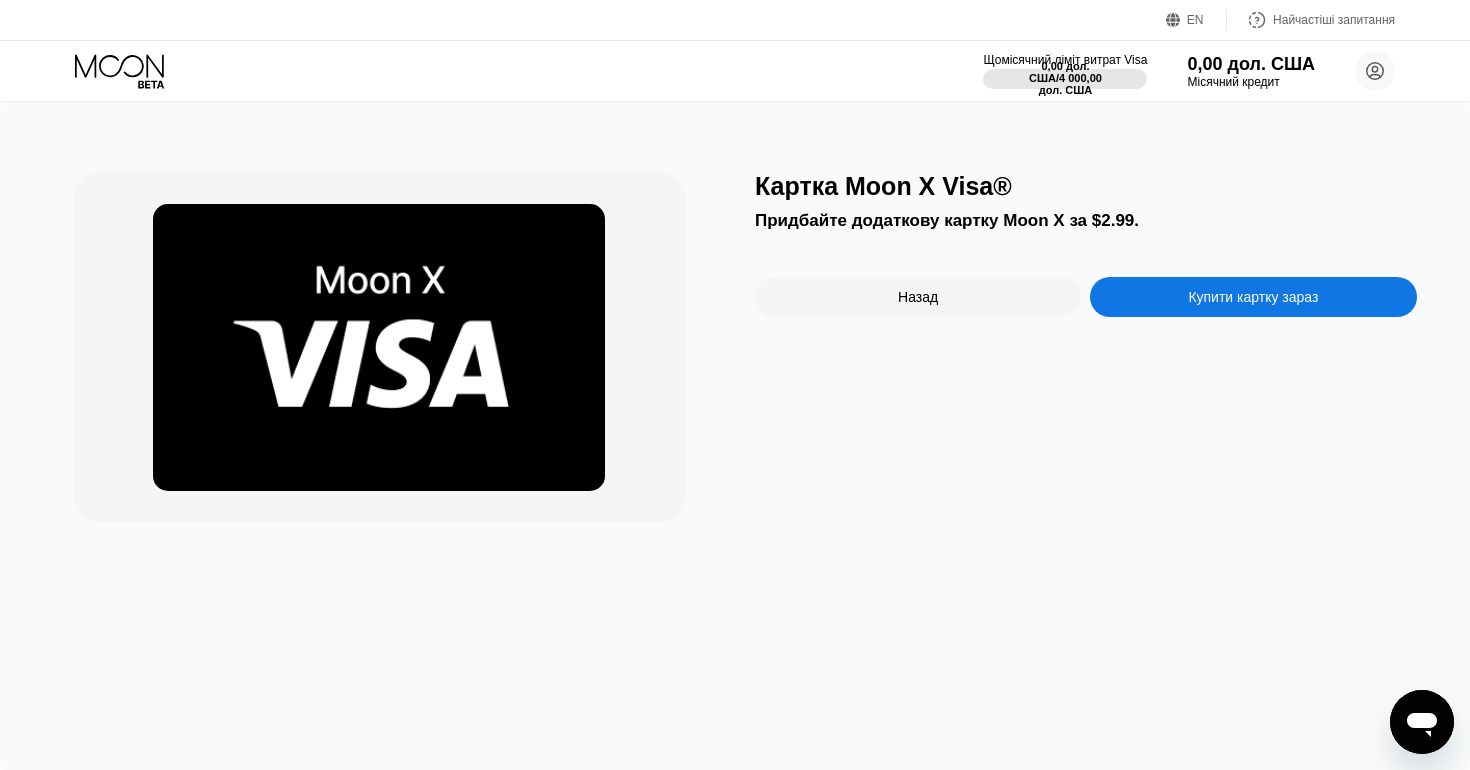 scroll, scrollTop: 0, scrollLeft: 0, axis: both 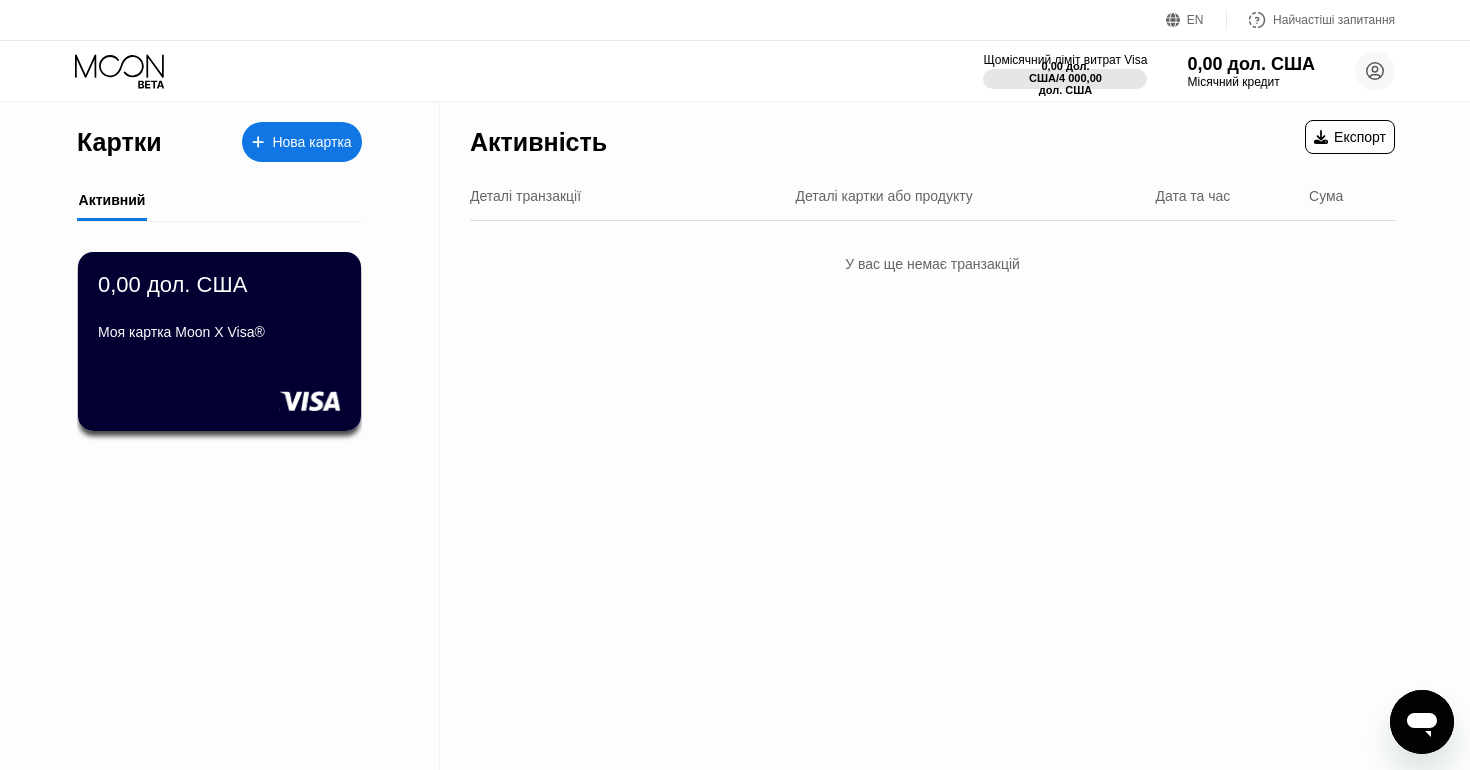 click on "Активний" at bounding box center [219, 201] 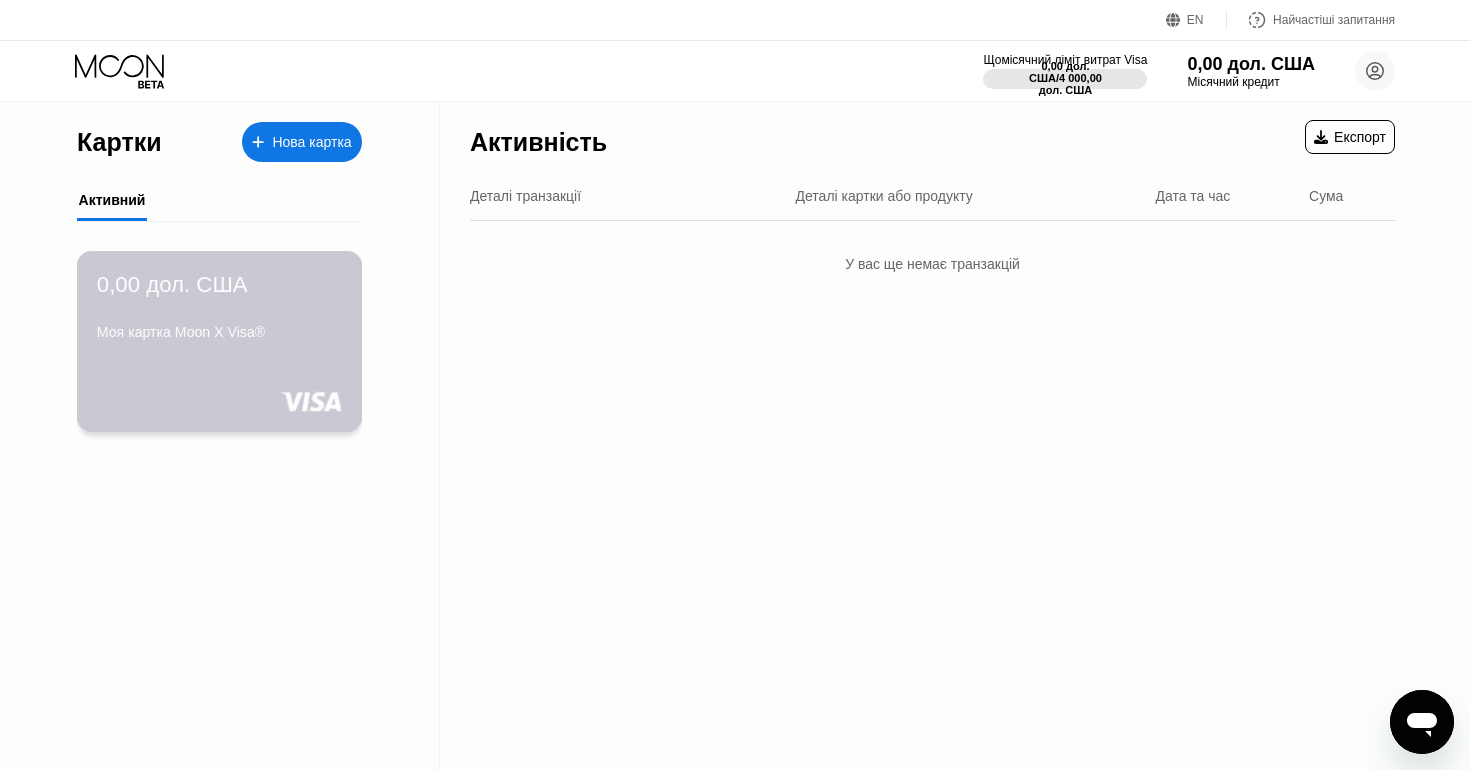 click on "0,00 дол. США Моя картка Moon X Visa®" at bounding box center (220, 341) 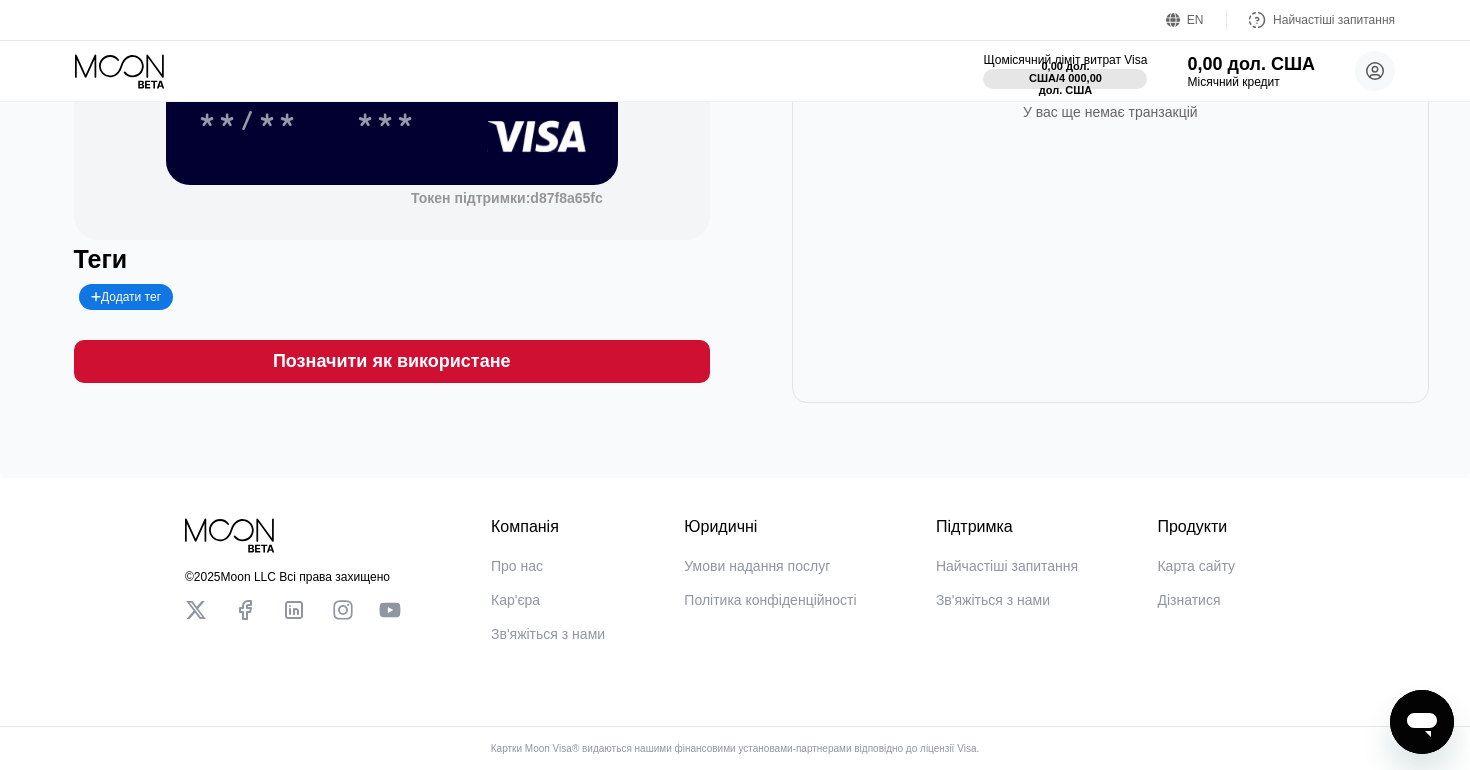 scroll, scrollTop: 0, scrollLeft: 0, axis: both 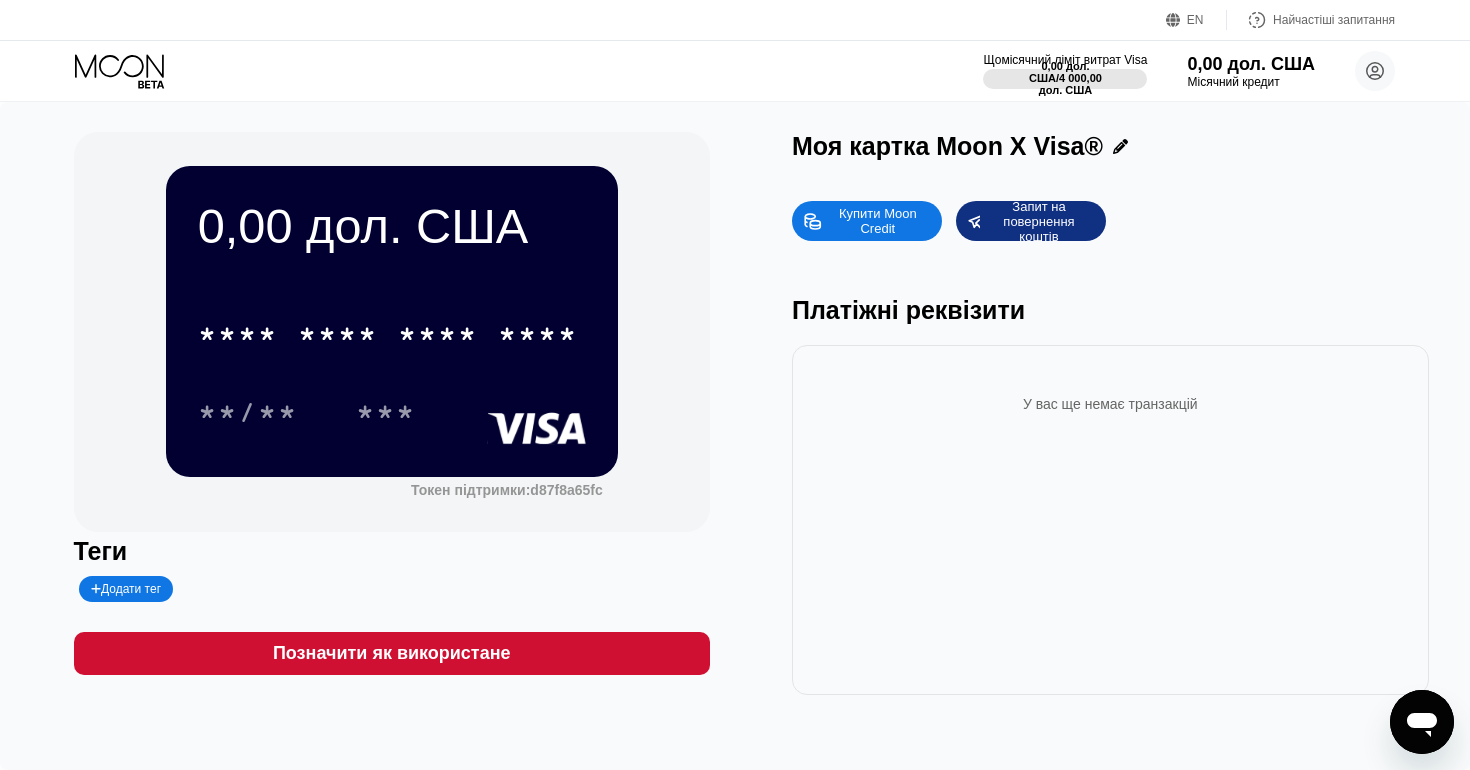 click on "*  *  *  * *  *  *  * *  *  *  * ****" at bounding box center (392, 328) 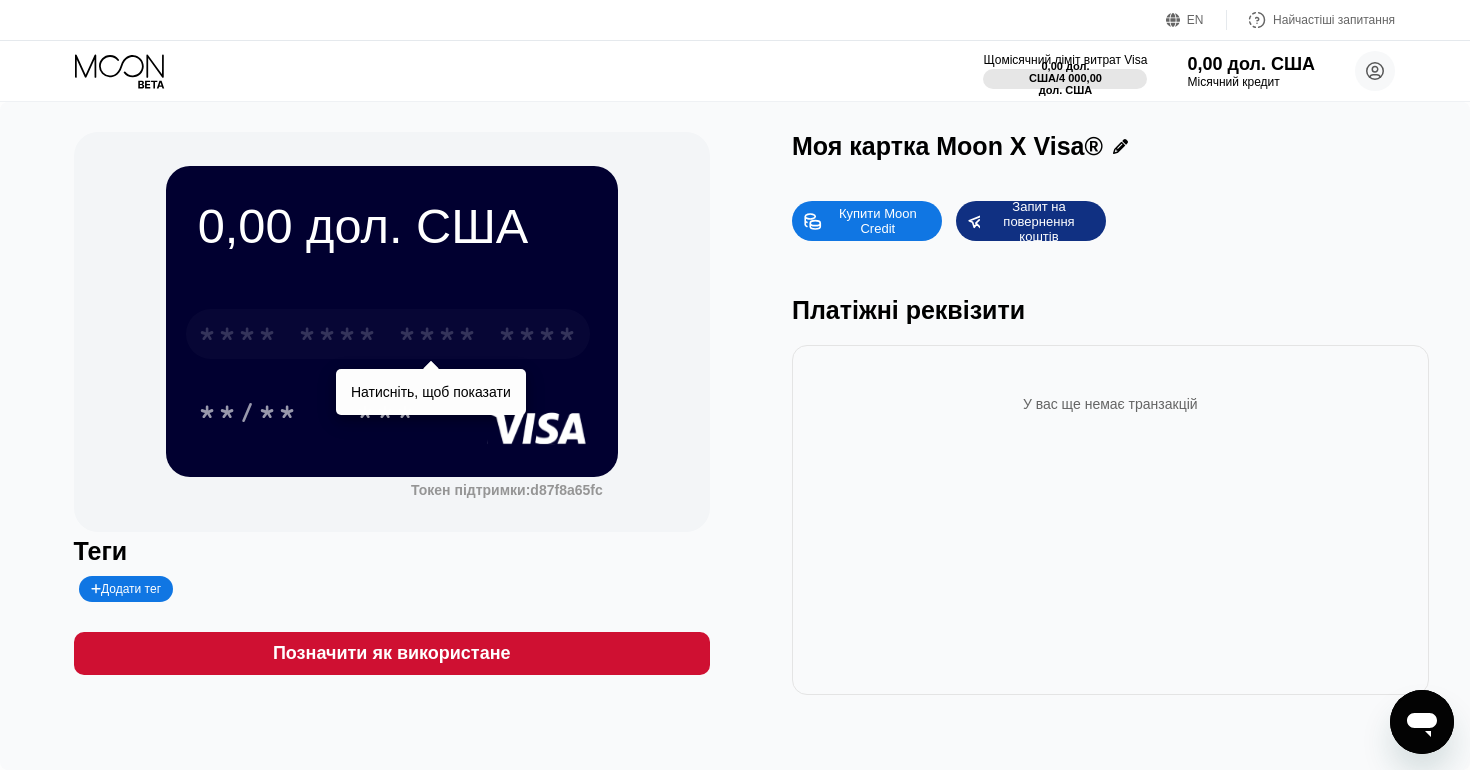 click on "*  *  *  * *  *  *  * *  *  *  * ****" at bounding box center [388, 334] 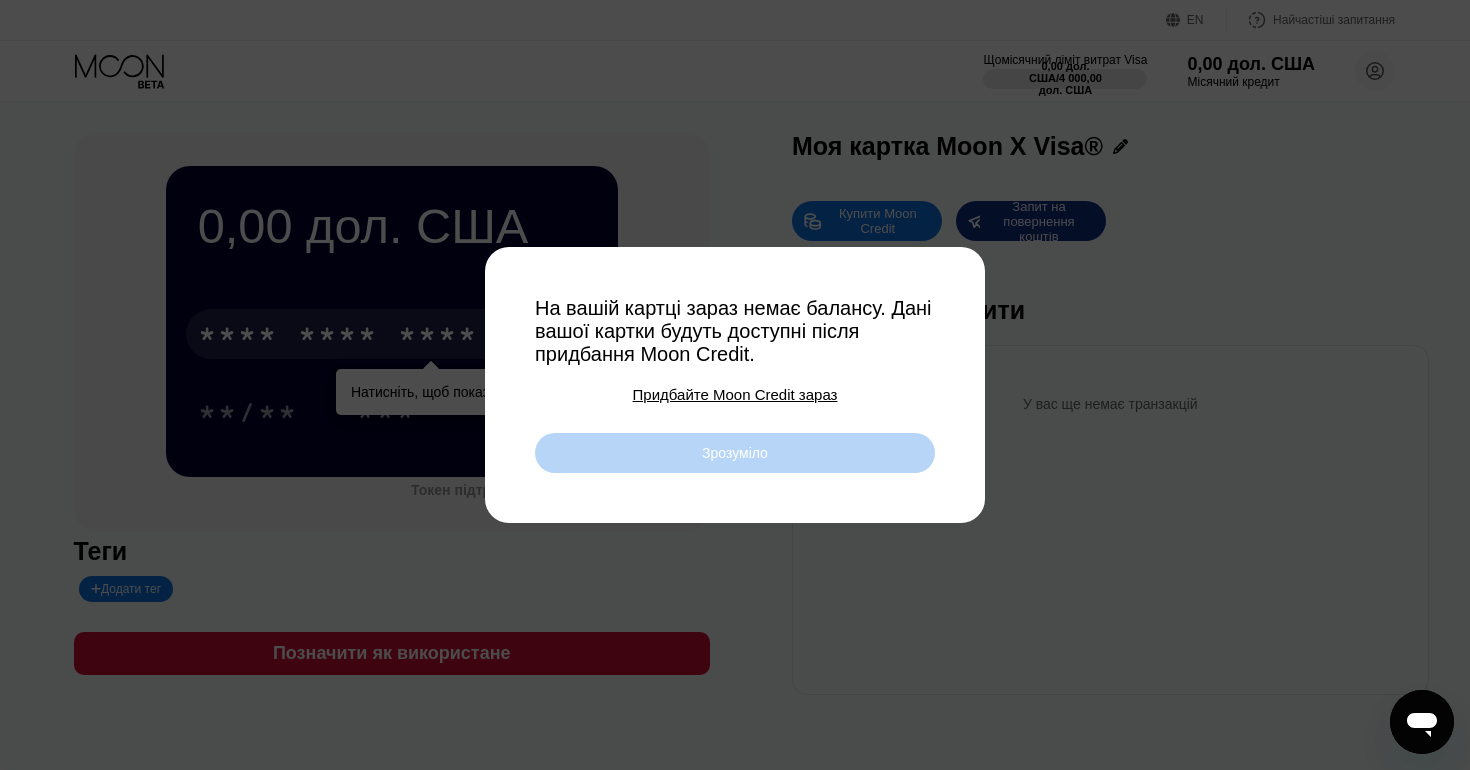 click on "Зрозуміло" at bounding box center [735, 453] 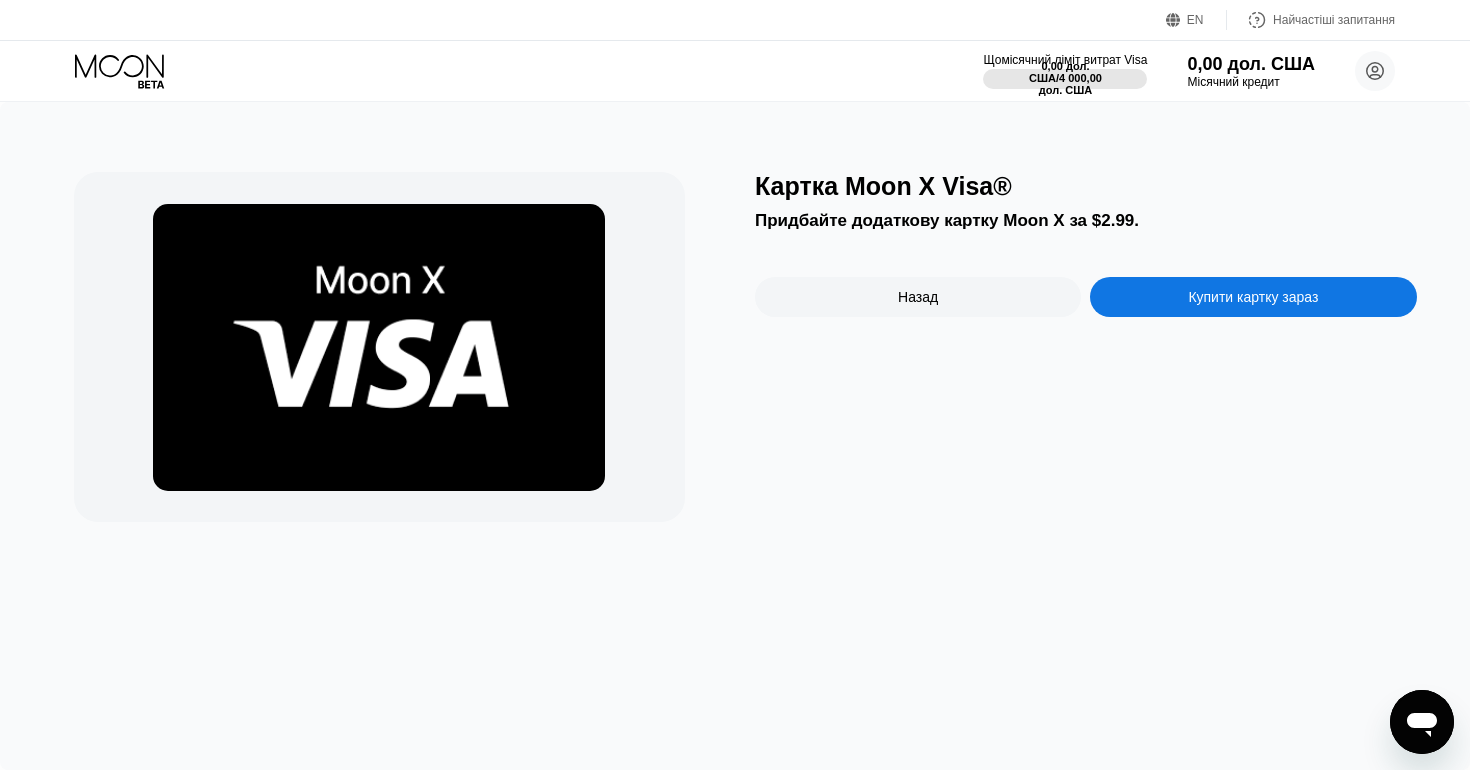 click on "Назад" at bounding box center [918, 297] 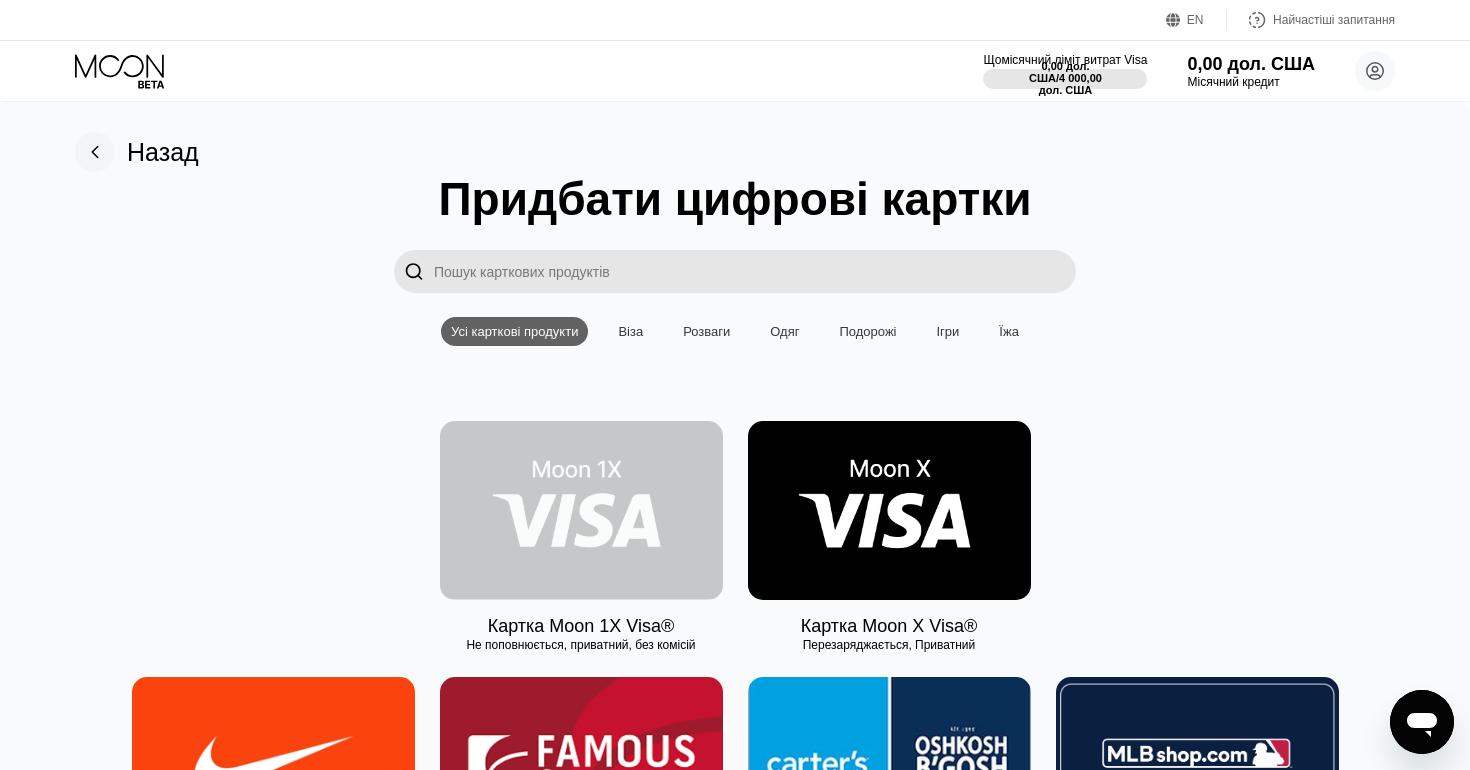 click at bounding box center [581, 510] 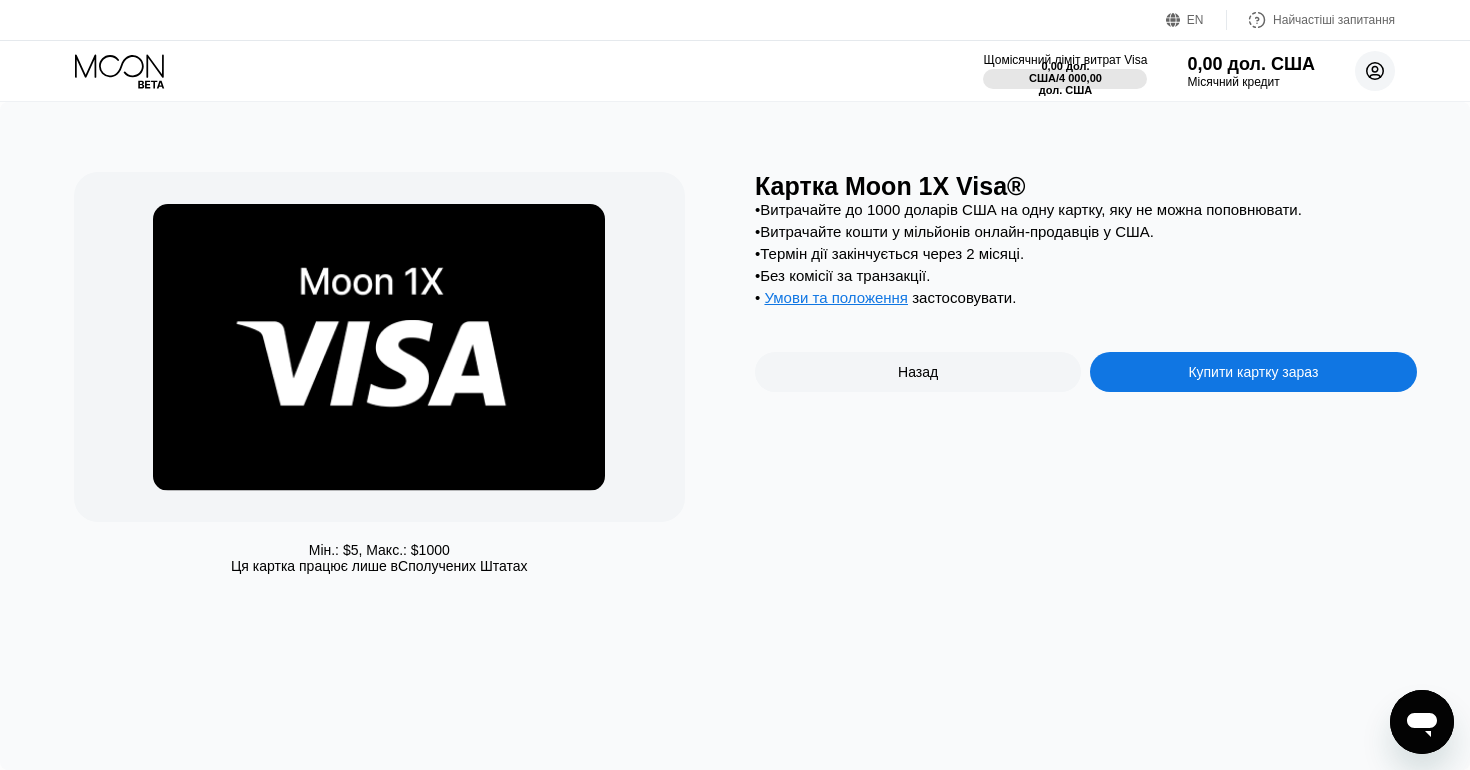 click 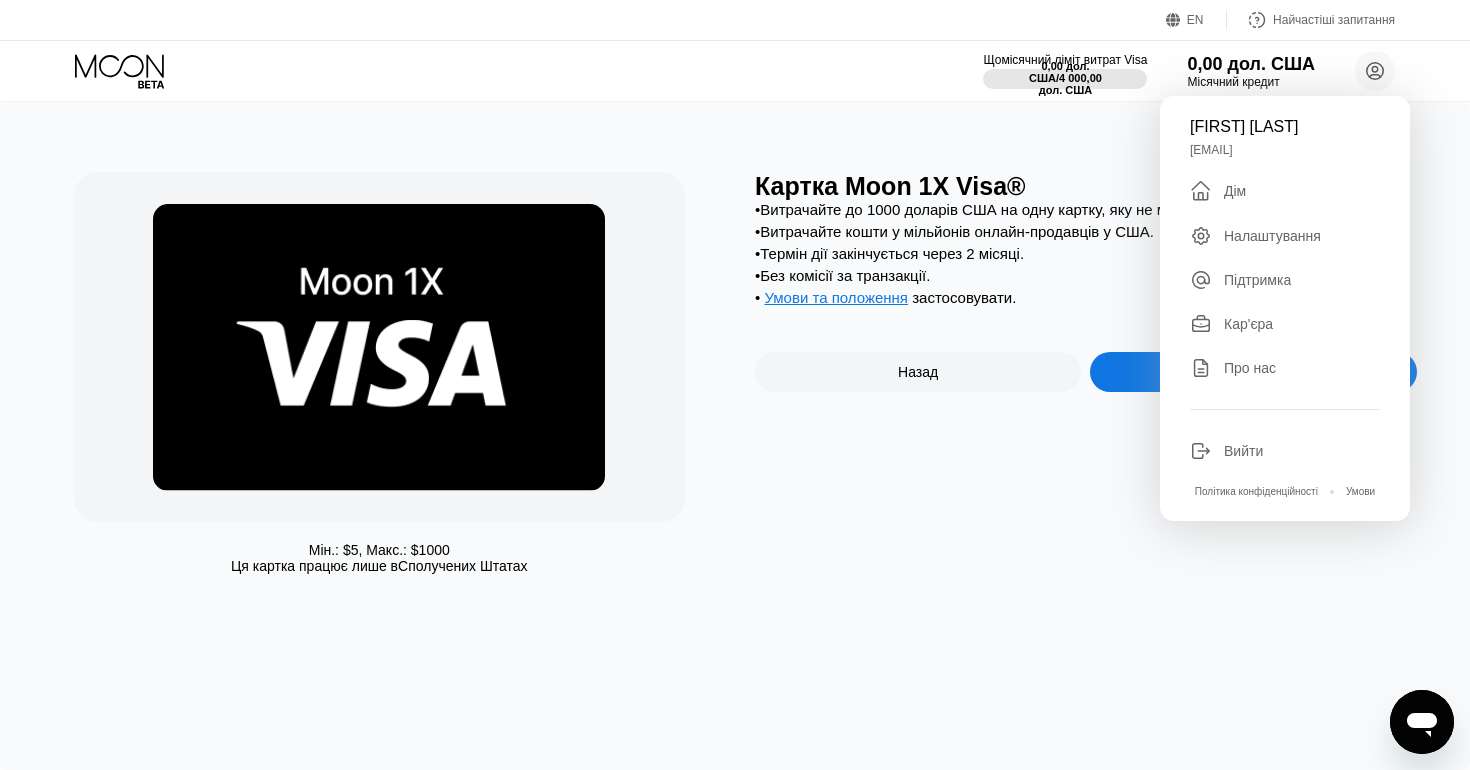 click on "Налаштування" at bounding box center [1272, 236] 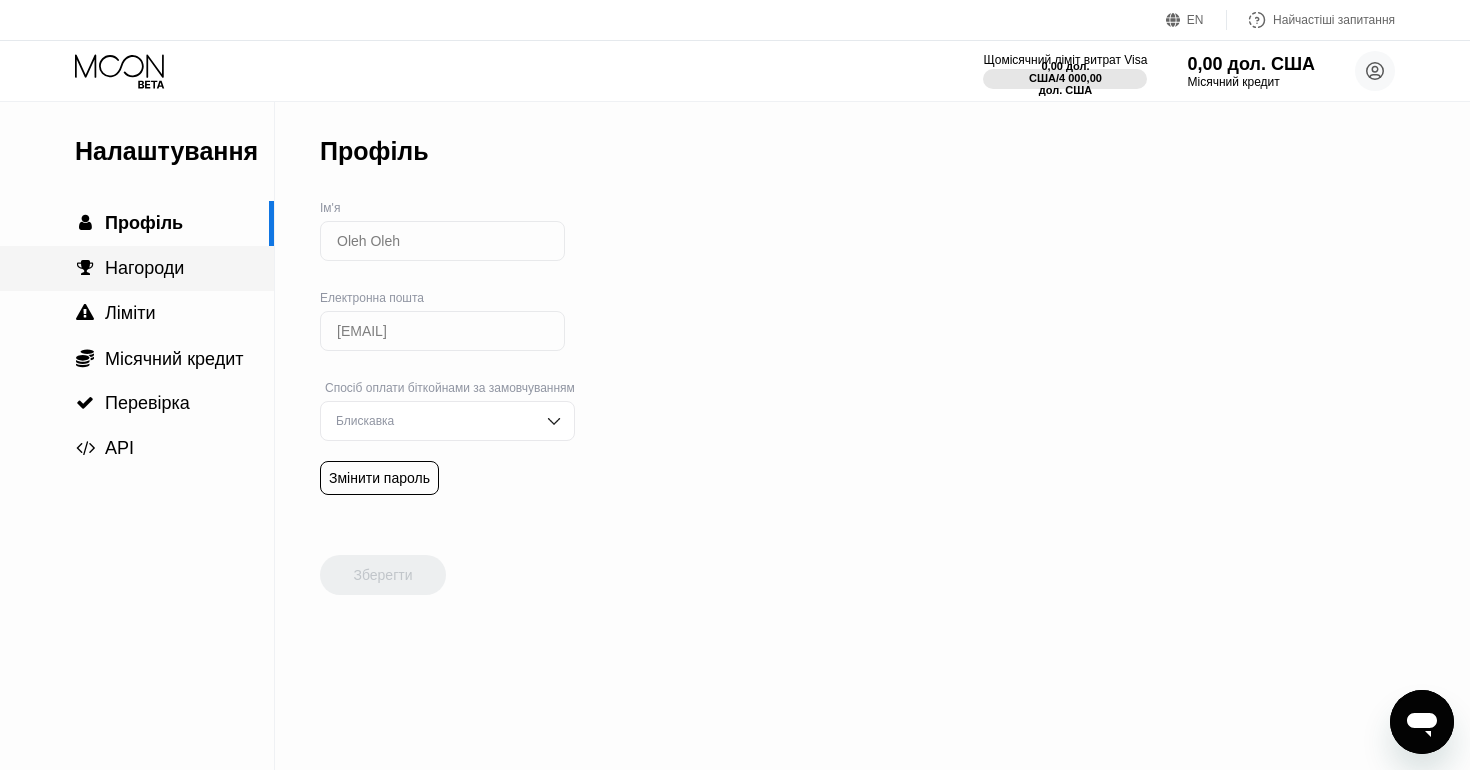 click on "Нагороди" at bounding box center (144, 268) 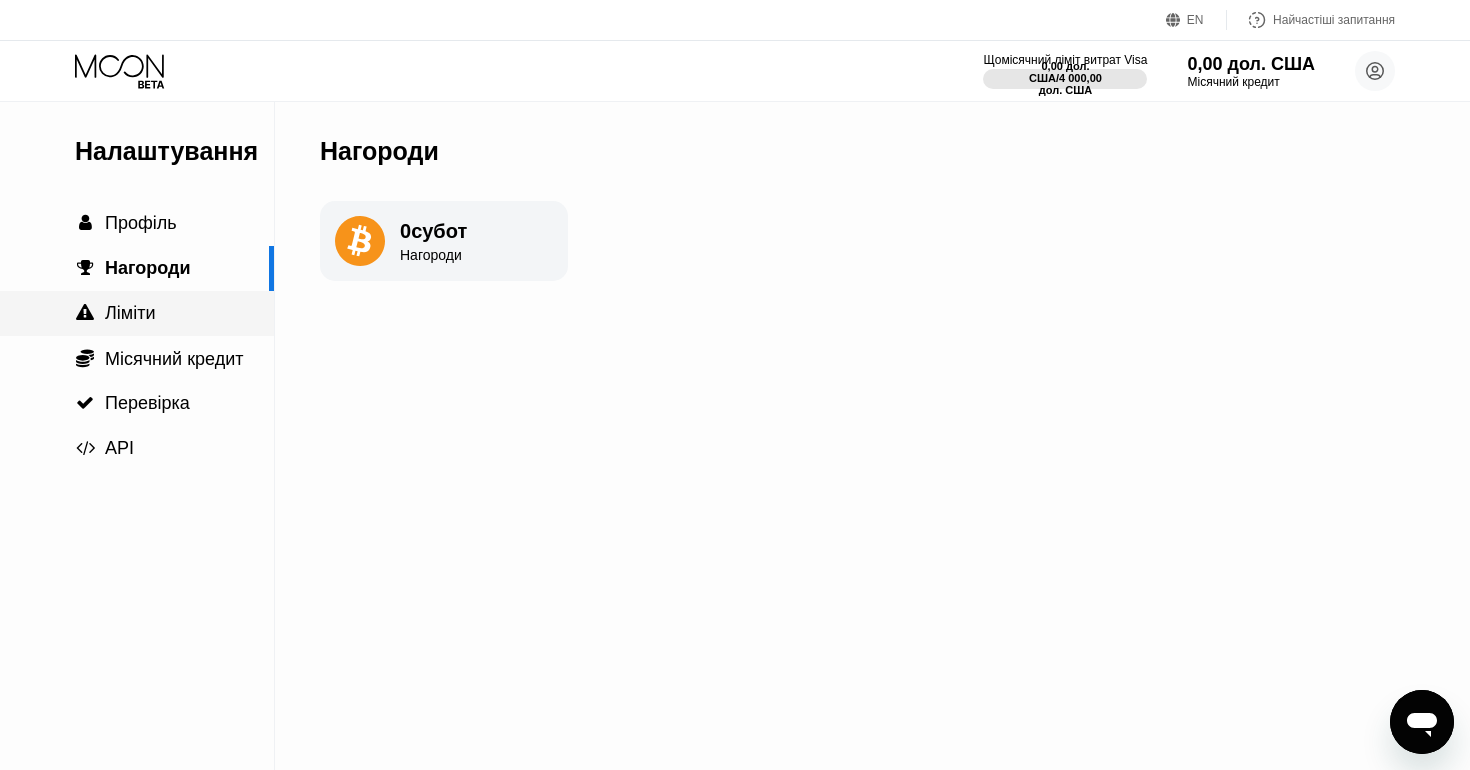 click on "Ліміти" at bounding box center [130, 313] 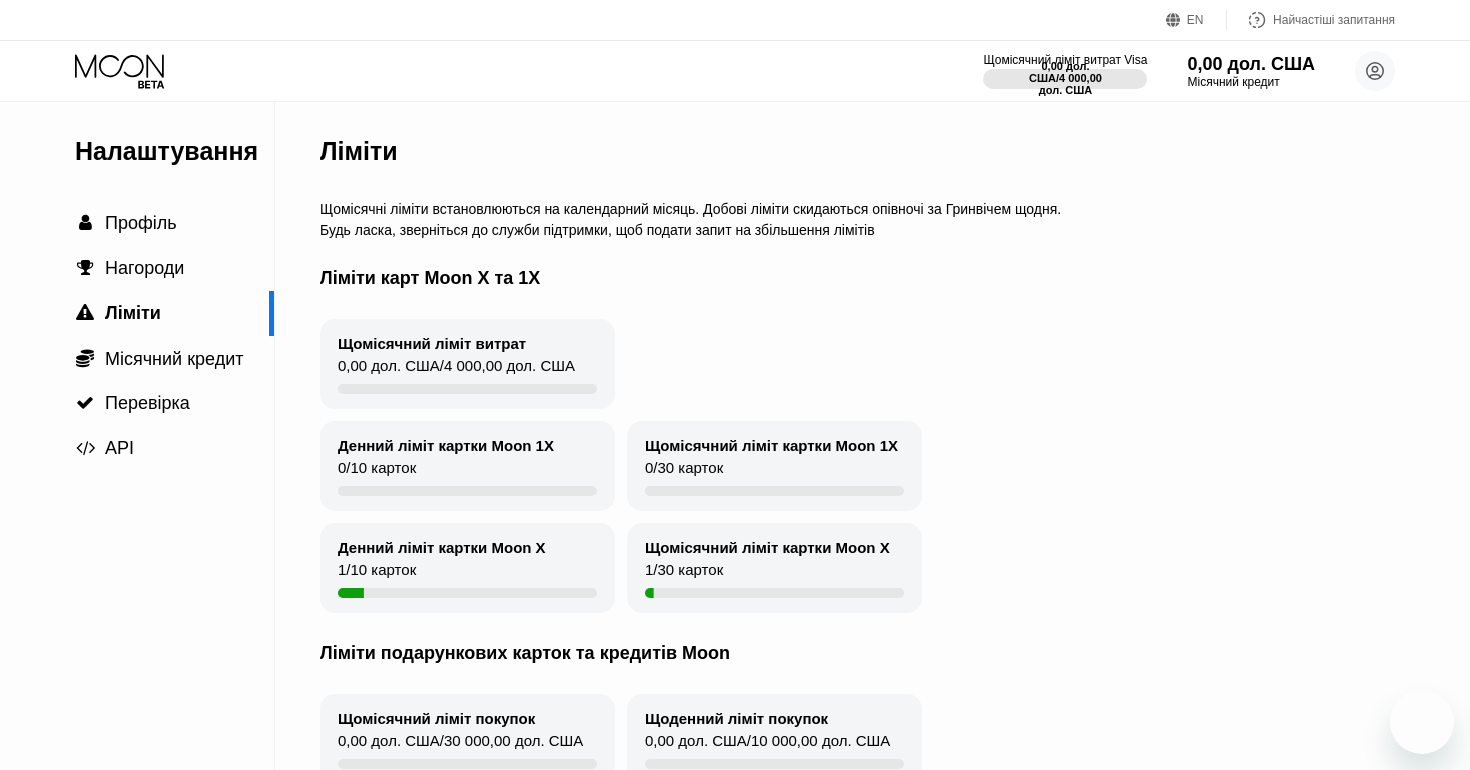 scroll, scrollTop: 0, scrollLeft: 0, axis: both 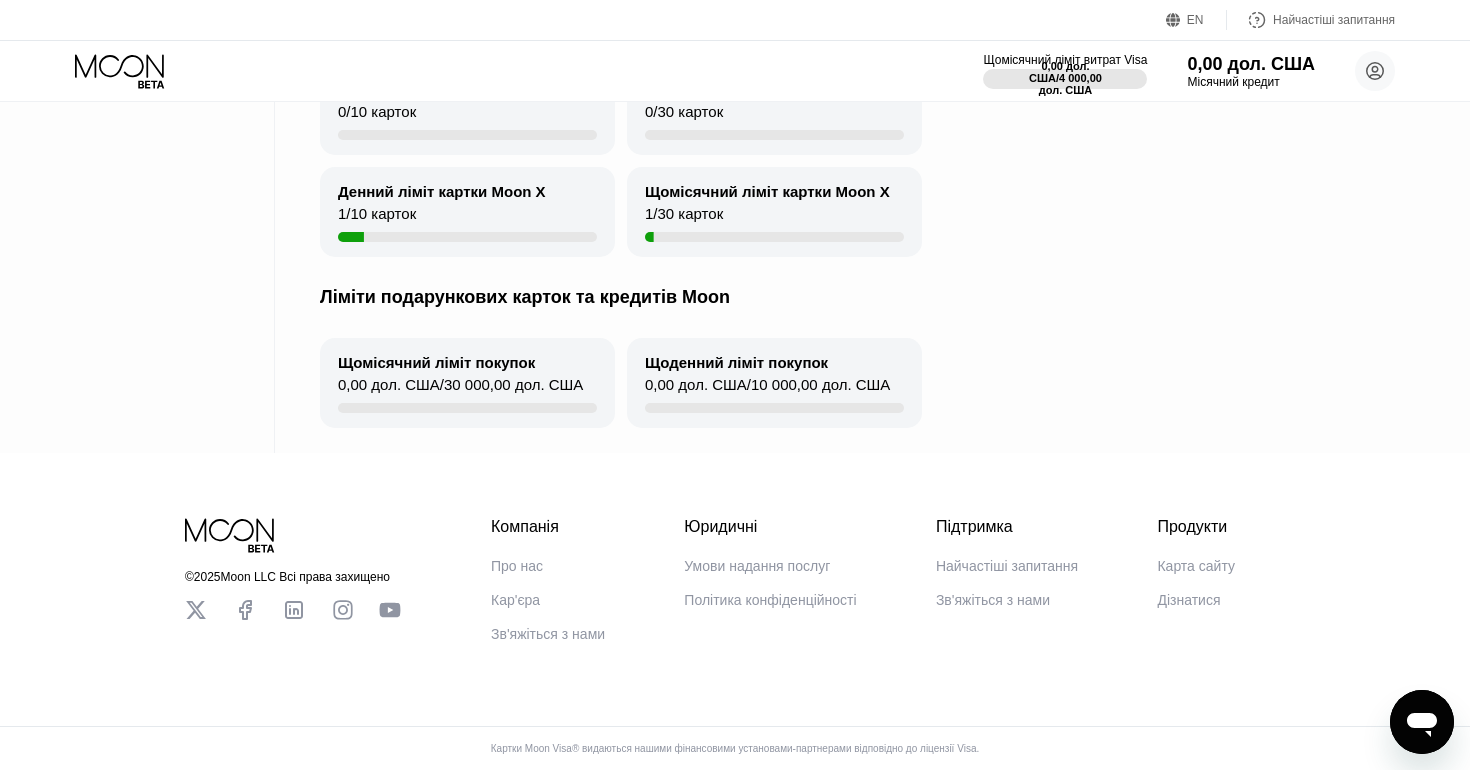 click 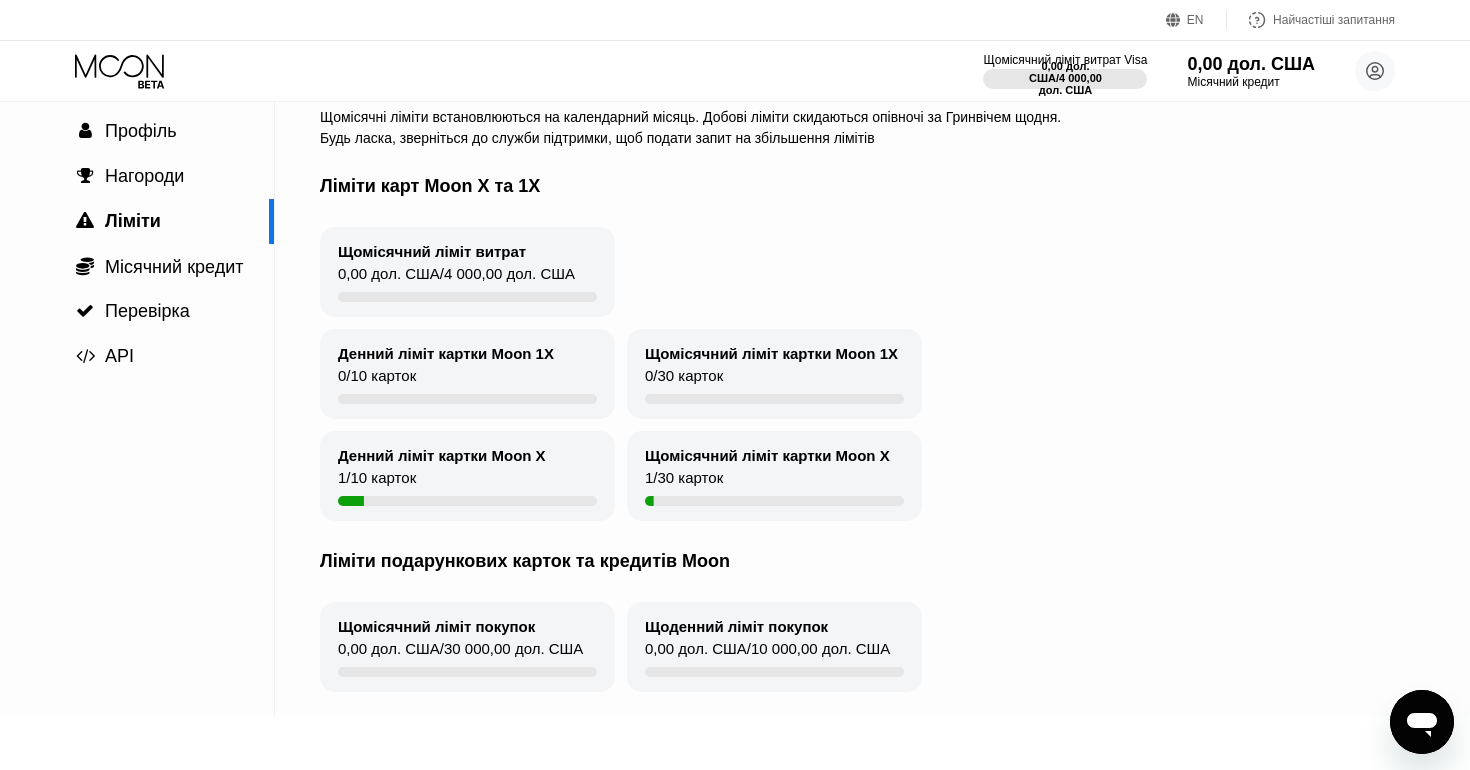 scroll, scrollTop: 0, scrollLeft: 0, axis: both 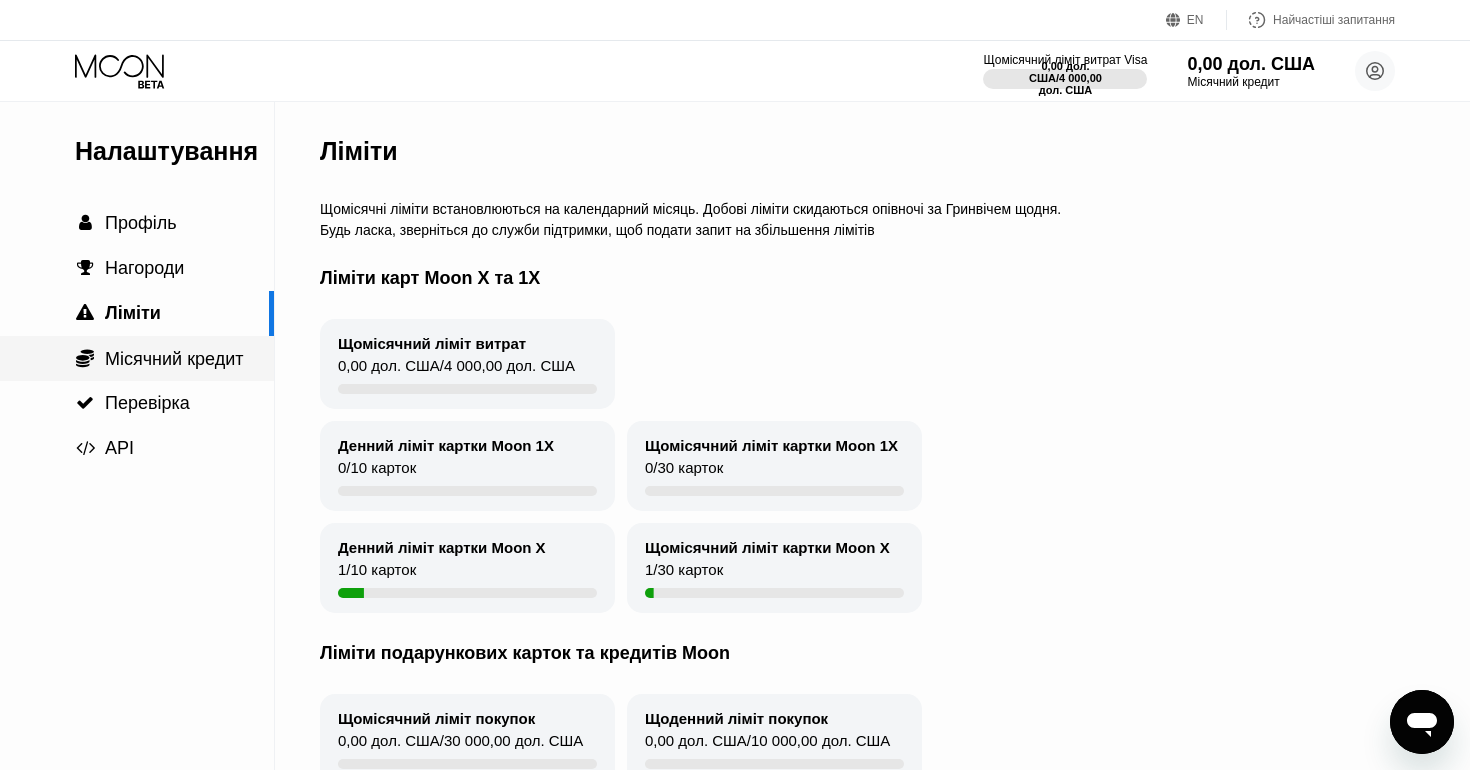 click on "Місячний кредит" at bounding box center [174, 359] 